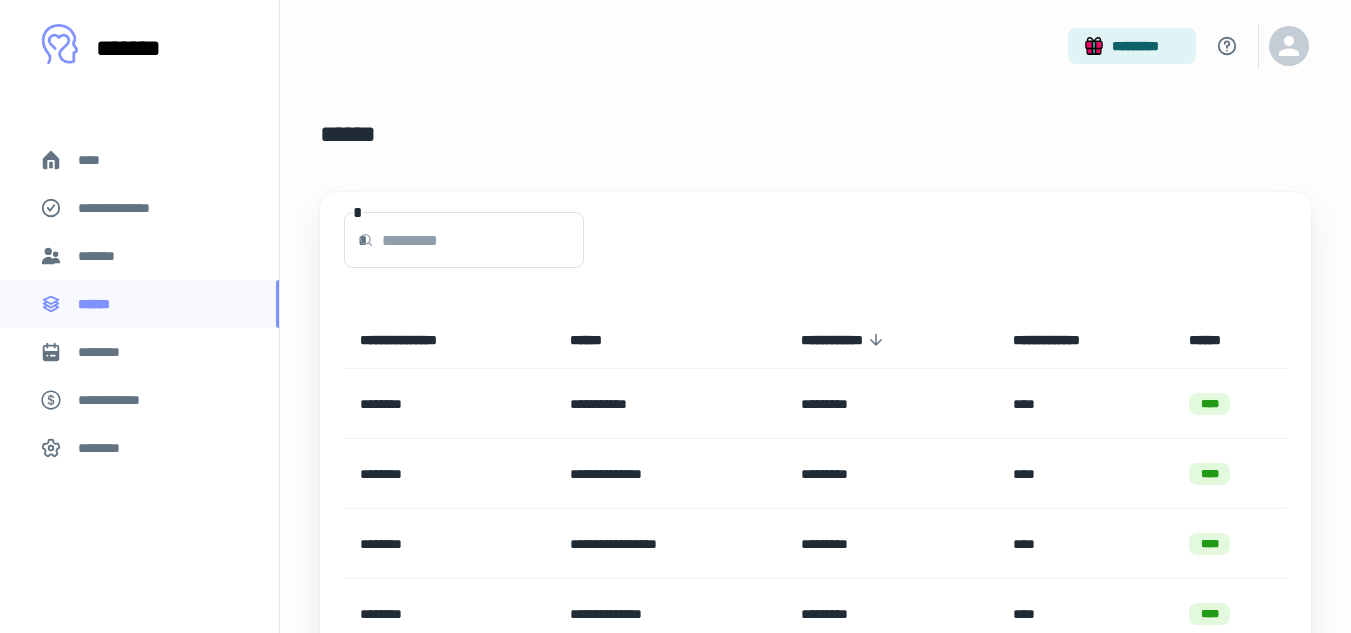 scroll, scrollTop: 1600, scrollLeft: 0, axis: vertical 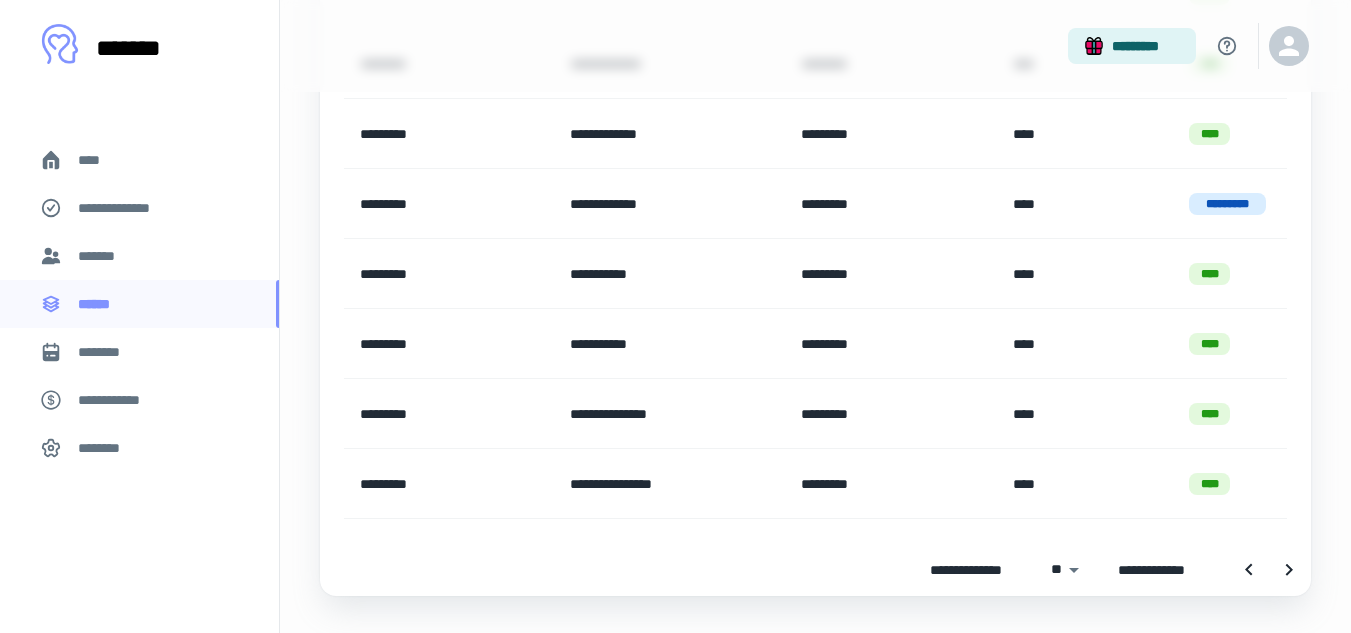 click on "****" at bounding box center (139, 160) 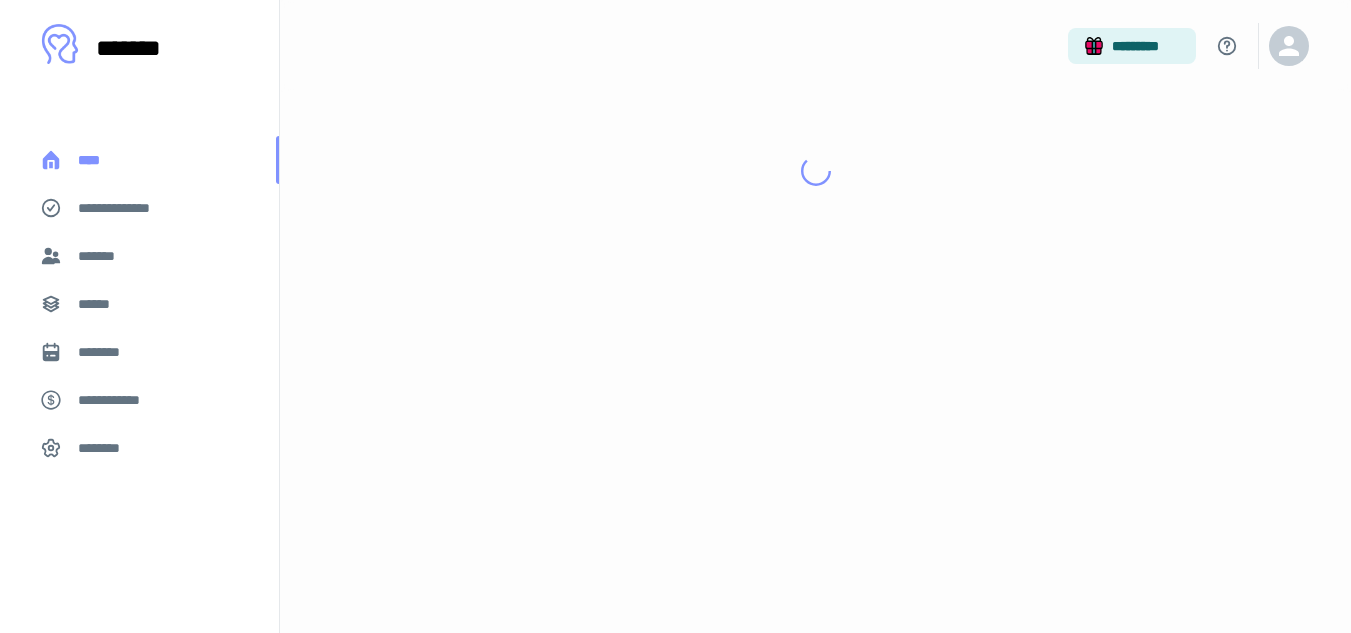 scroll, scrollTop: 0, scrollLeft: 0, axis: both 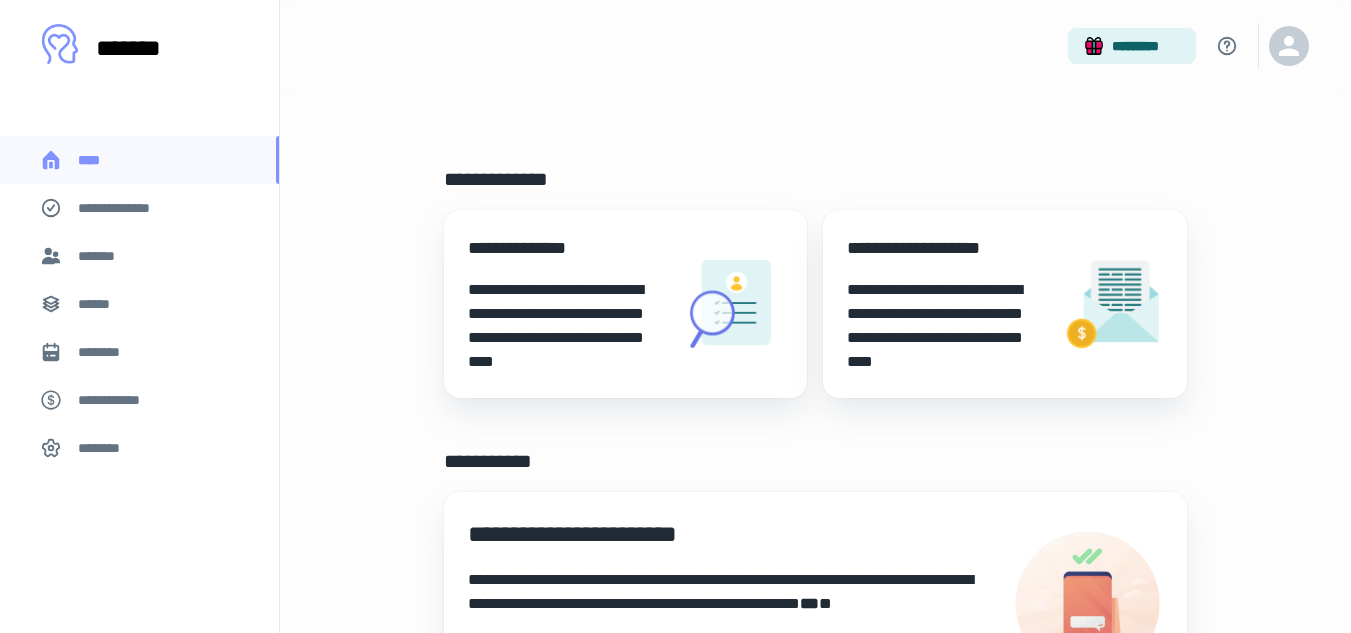 click on "******" at bounding box center (100, 304) 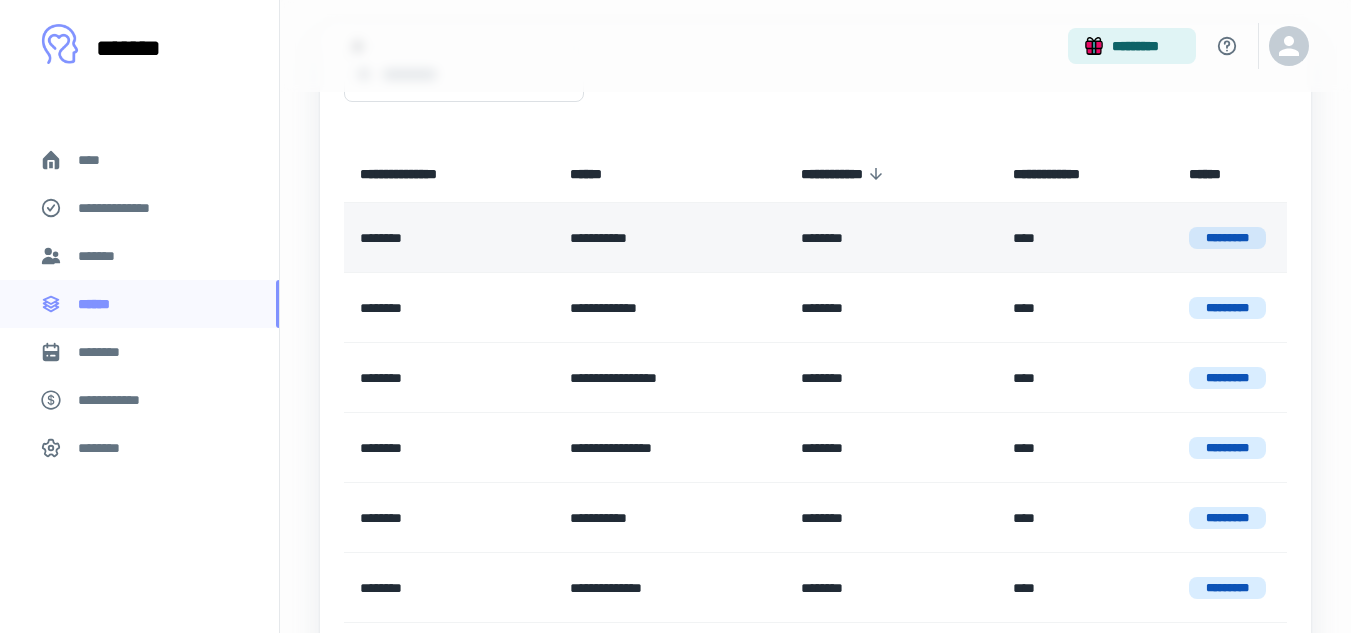 scroll, scrollTop: 200, scrollLeft: 0, axis: vertical 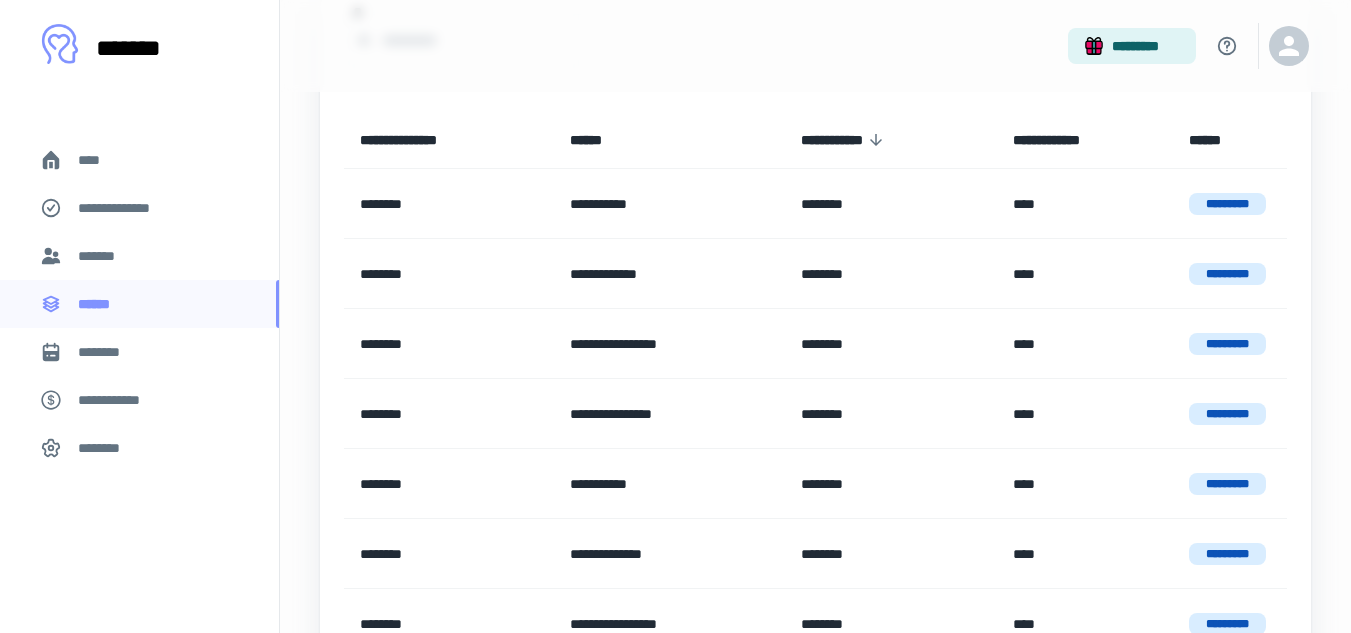 click on "********" at bounding box center (139, 352) 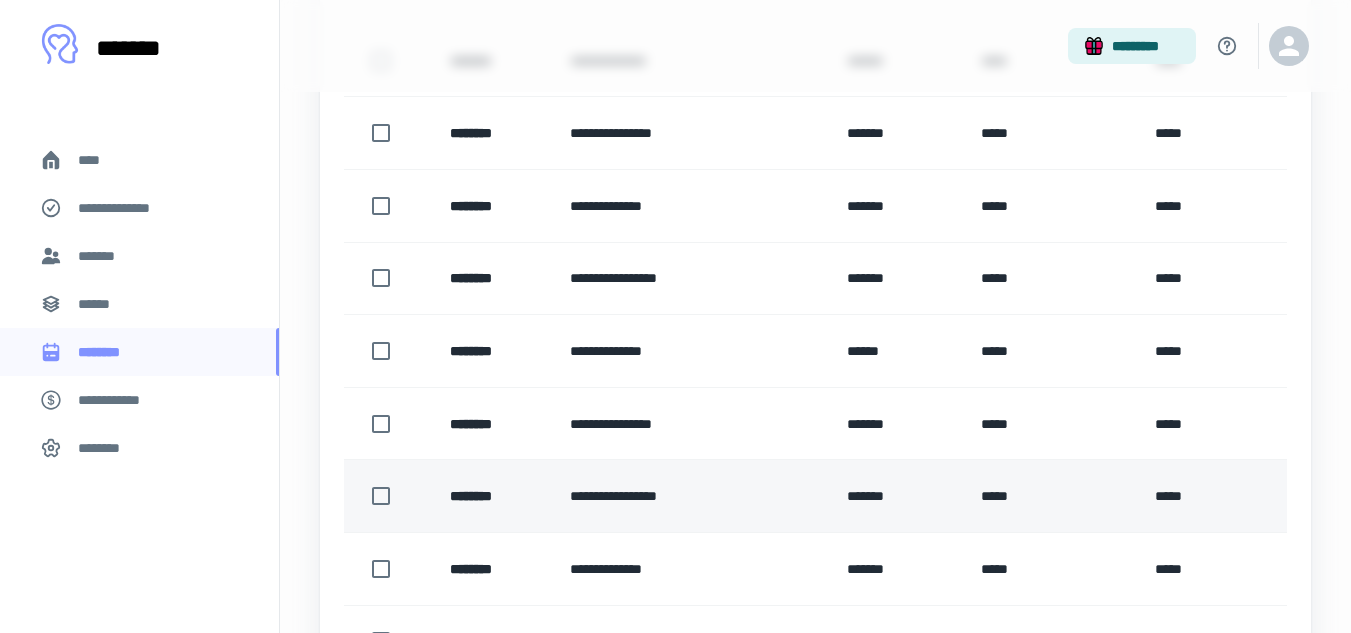 scroll, scrollTop: 600, scrollLeft: 0, axis: vertical 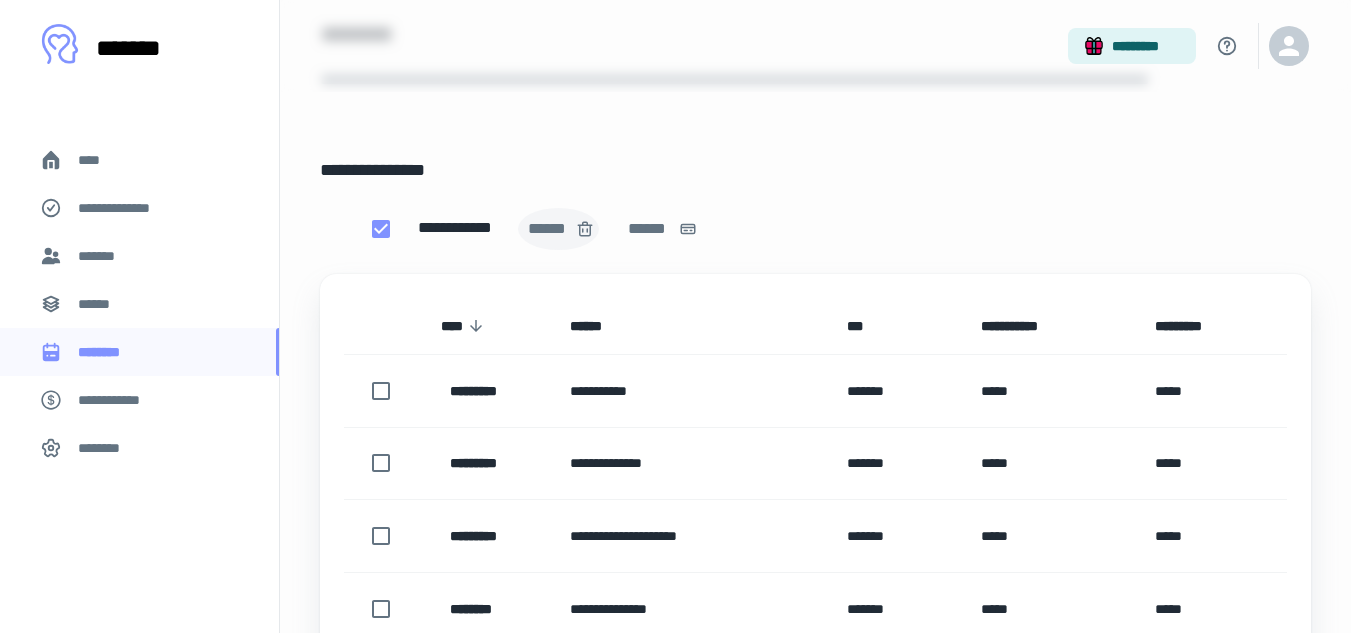 click on "******" at bounding box center [558, 229] 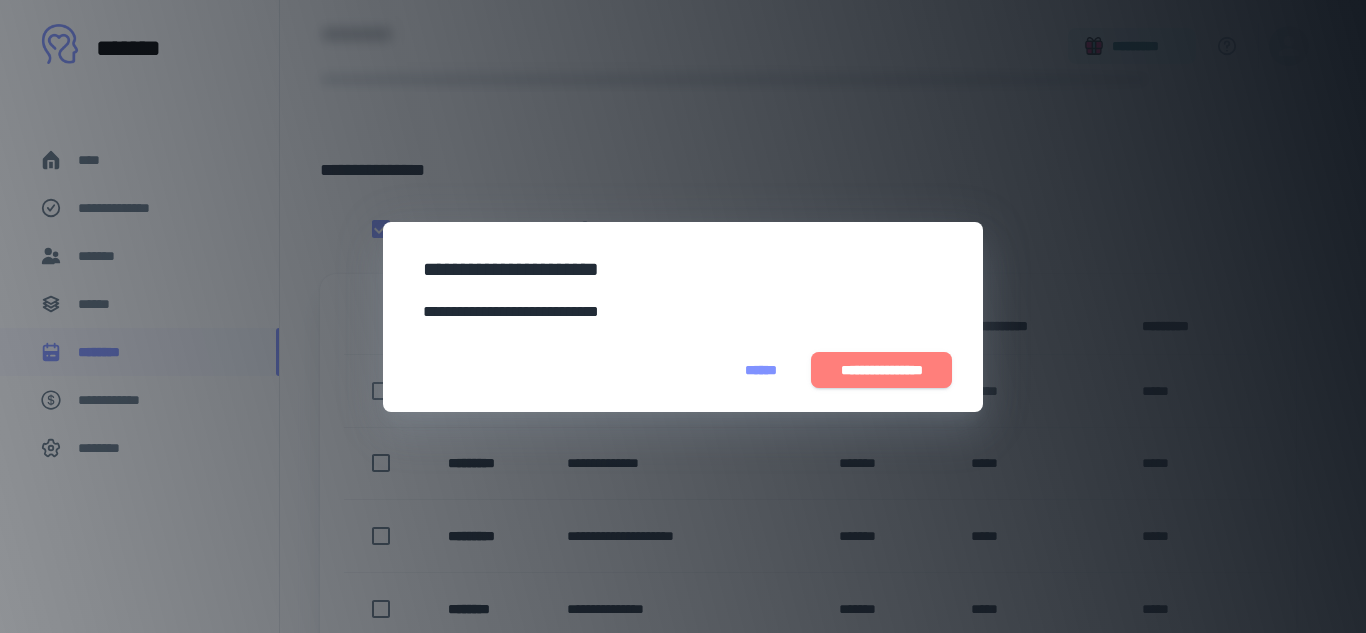 click on "**********" at bounding box center (881, 370) 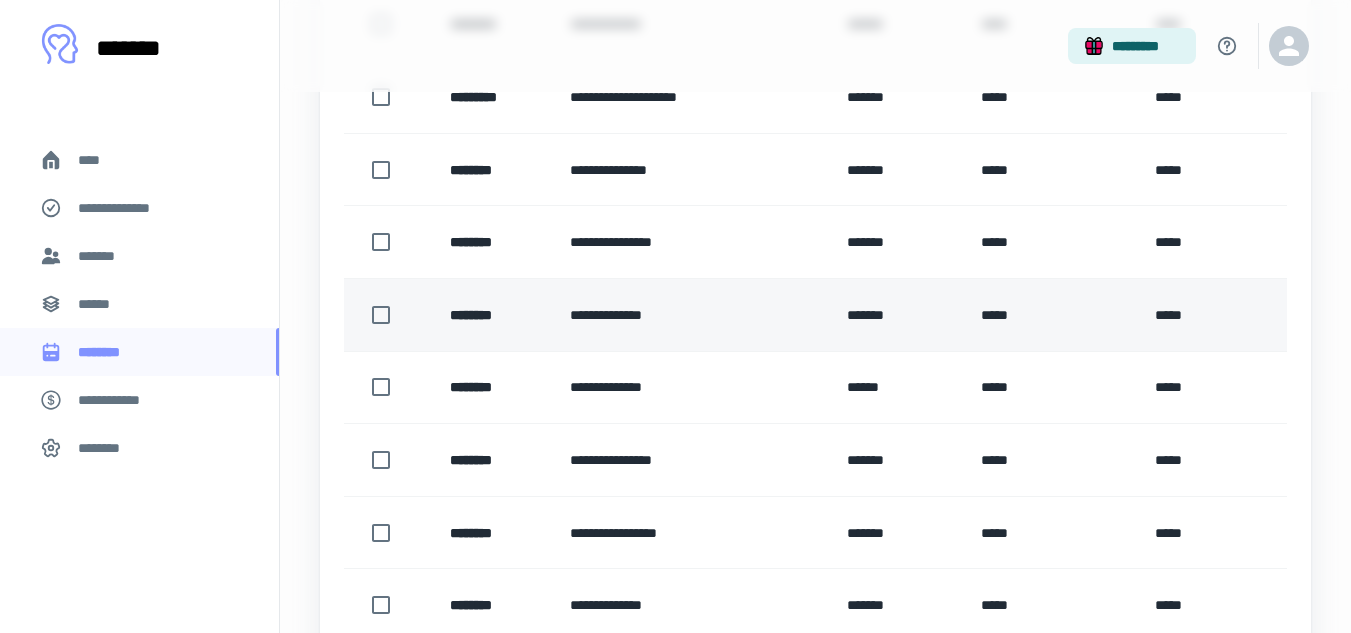 scroll, scrollTop: 600, scrollLeft: 0, axis: vertical 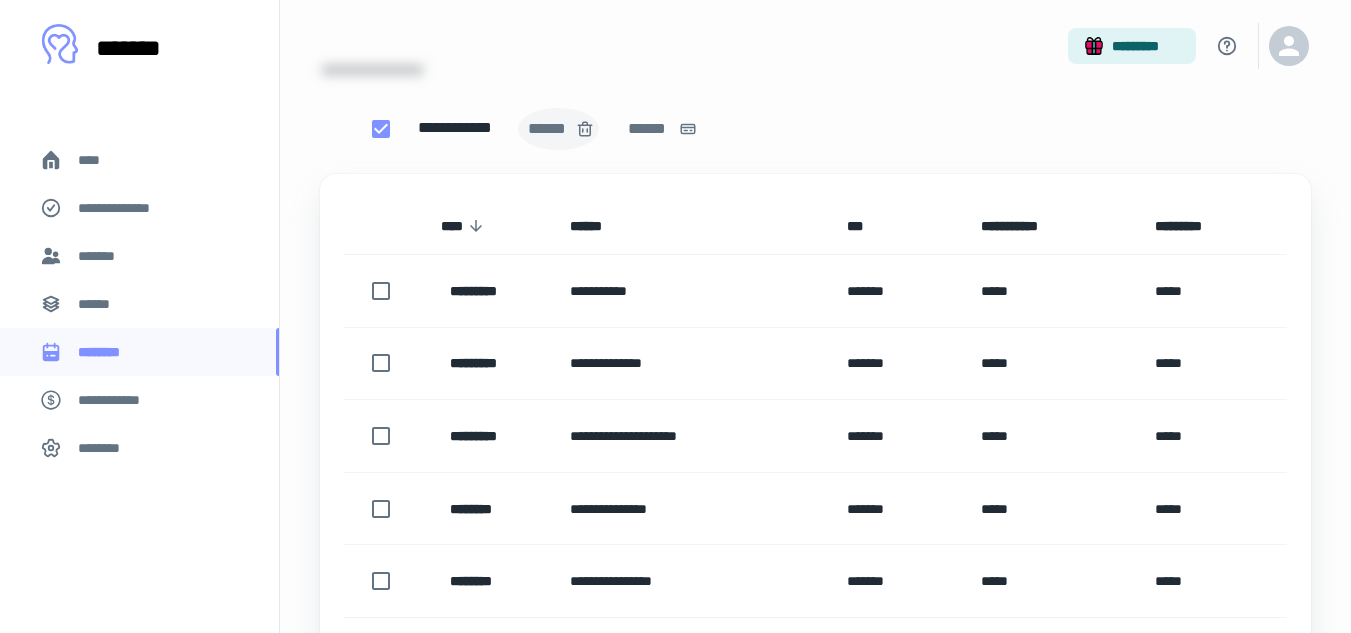 click on "******" at bounding box center [549, 129] 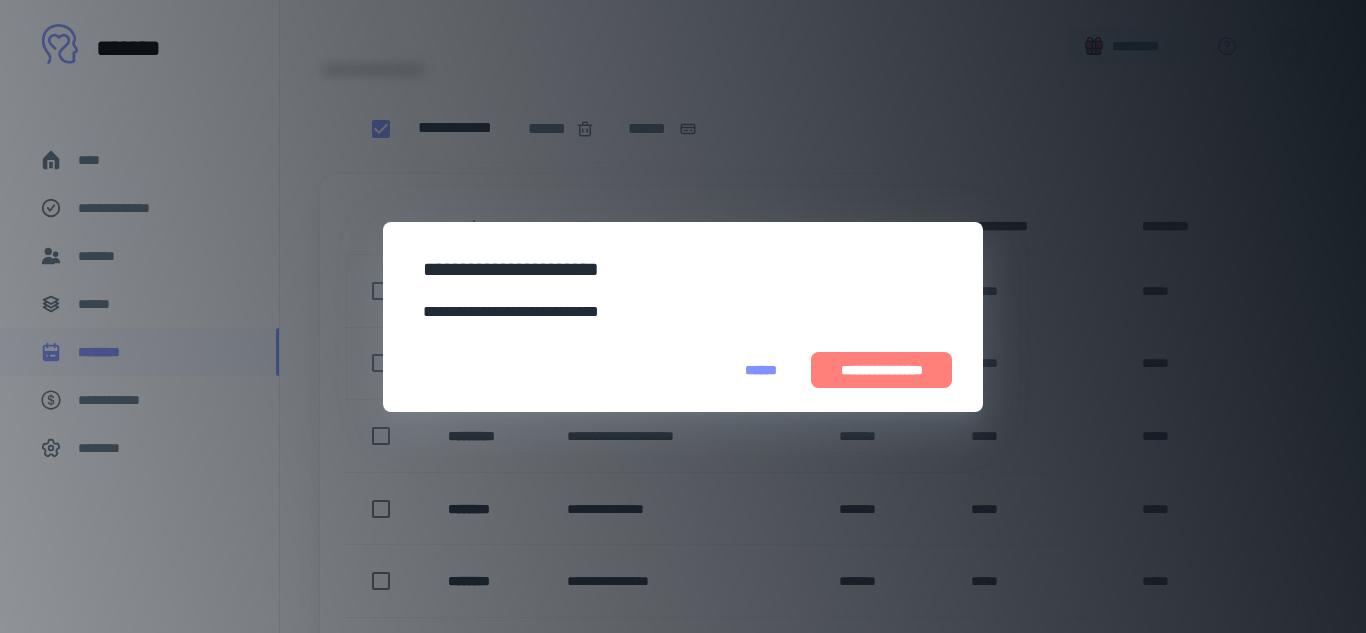 click on "**********" at bounding box center [881, 370] 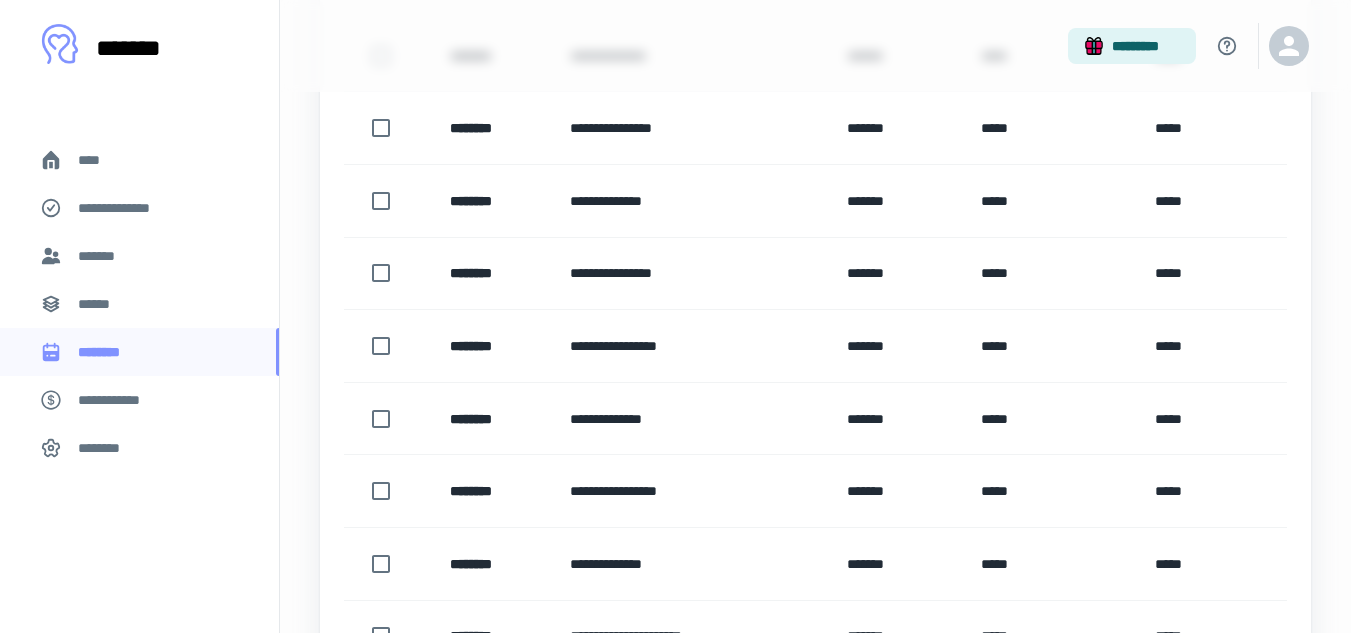 scroll, scrollTop: 700, scrollLeft: 0, axis: vertical 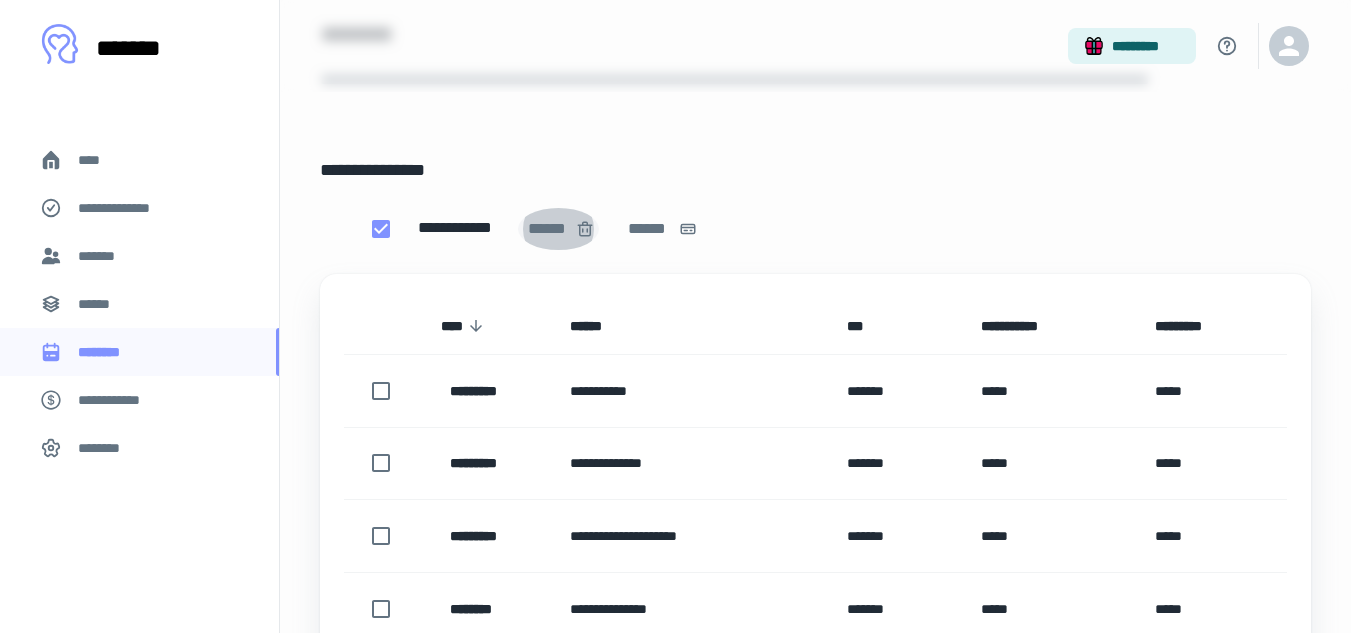 click on "******" at bounding box center (549, 229) 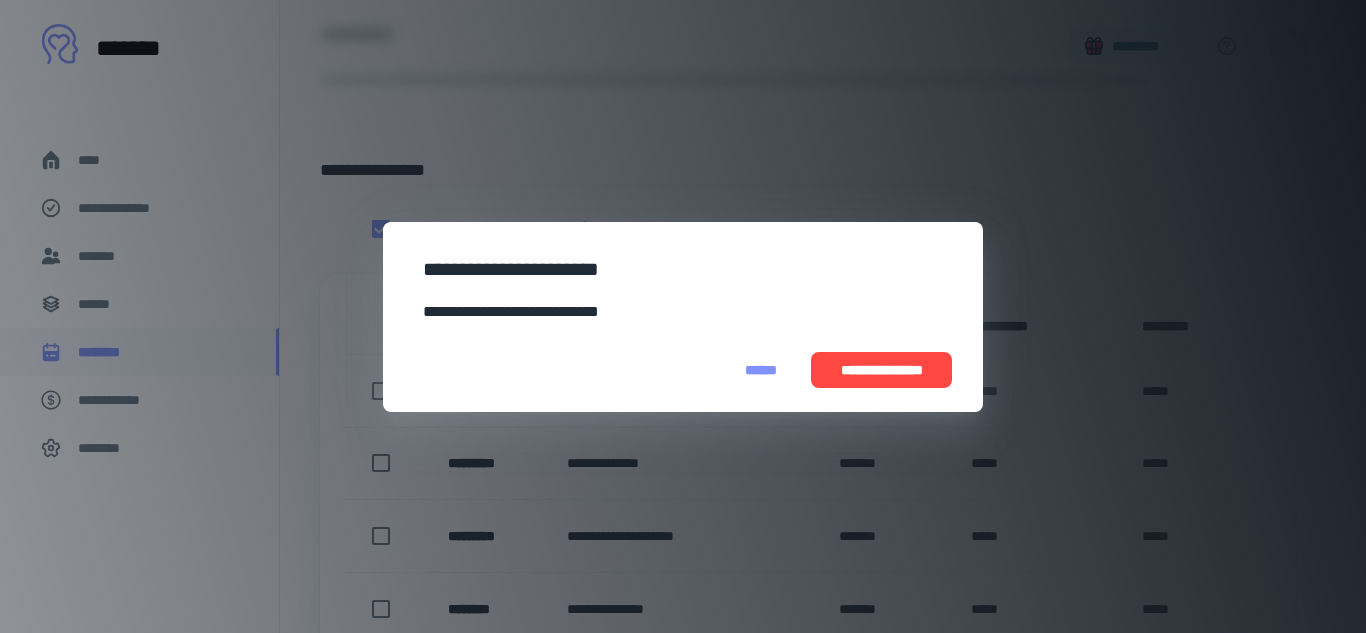 click on "**********" at bounding box center (881, 370) 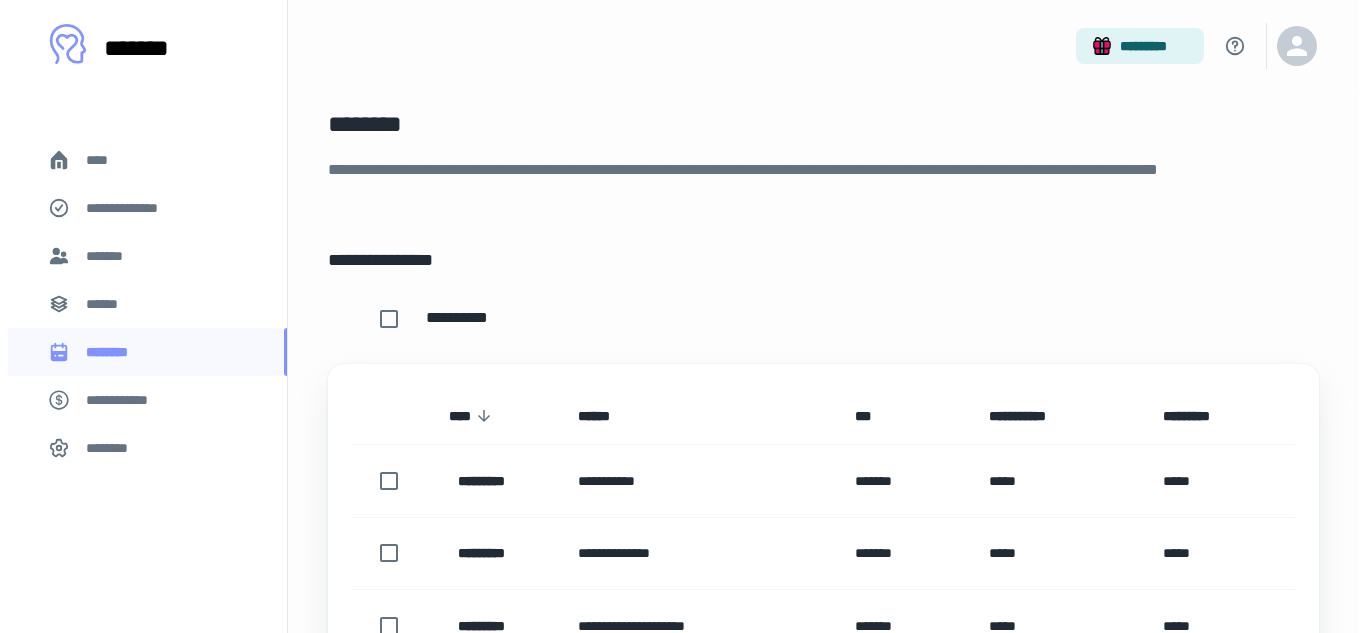 scroll, scrollTop: 0, scrollLeft: 0, axis: both 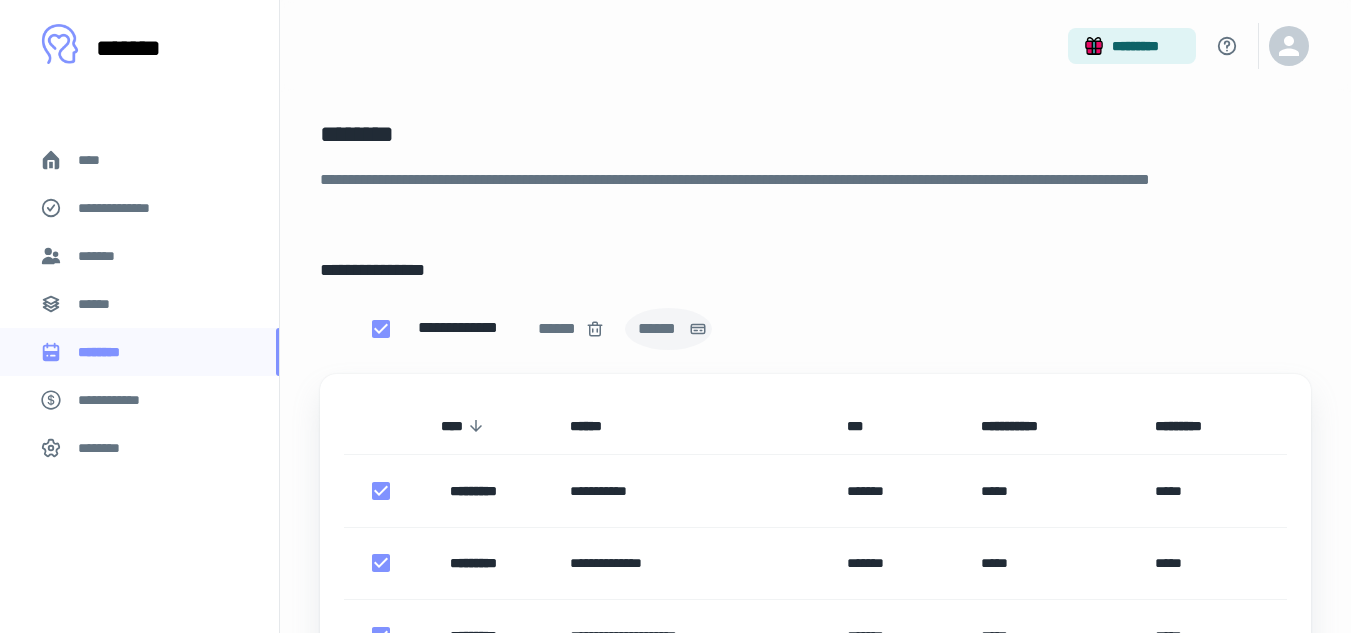 click on "******" at bounding box center (659, 329) 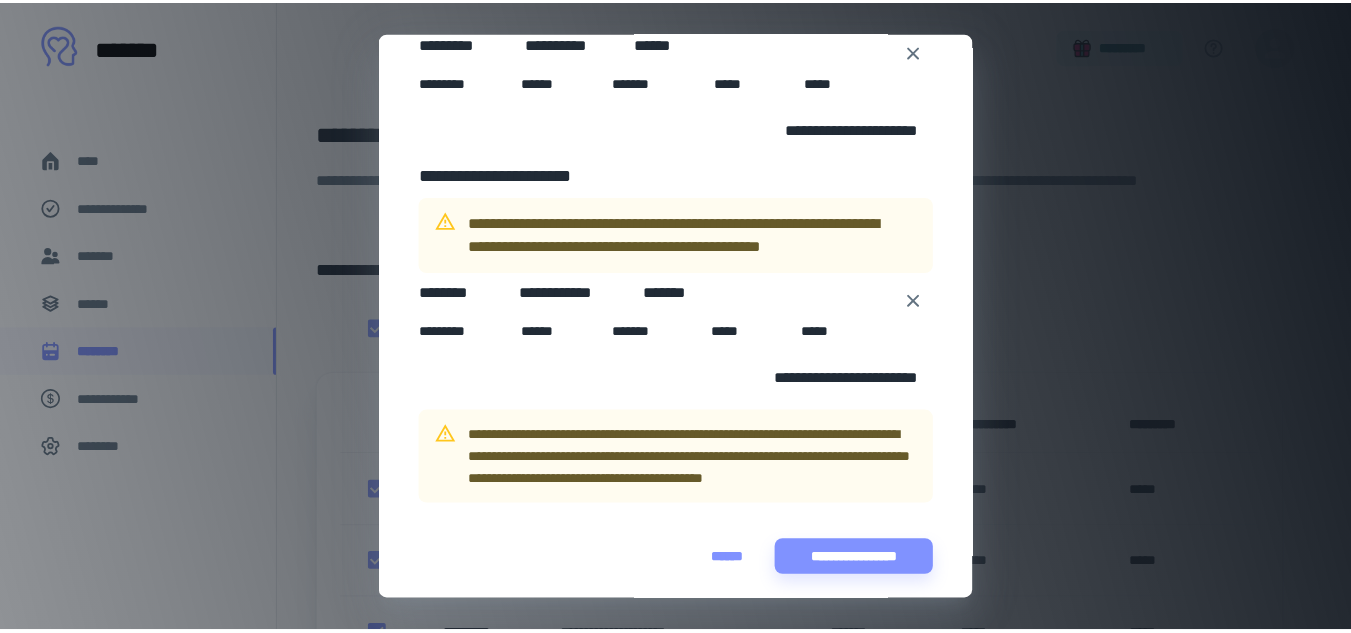 scroll, scrollTop: 2337, scrollLeft: 0, axis: vertical 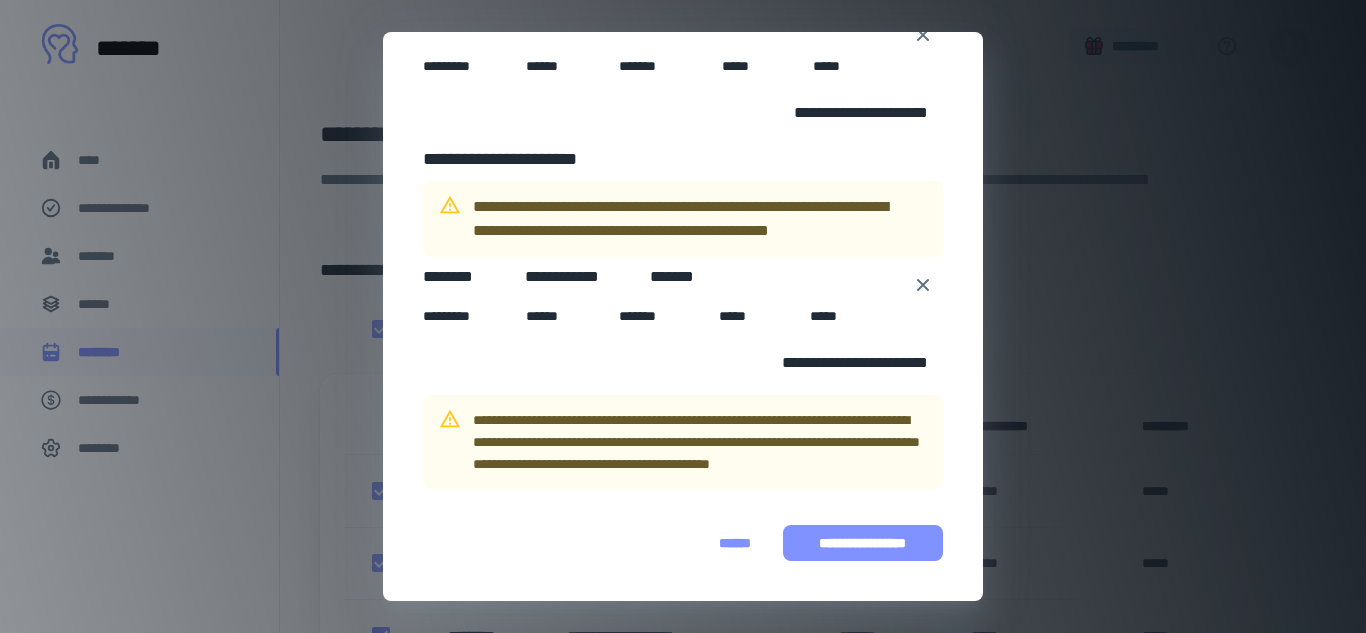 click on "**********" at bounding box center (863, 543) 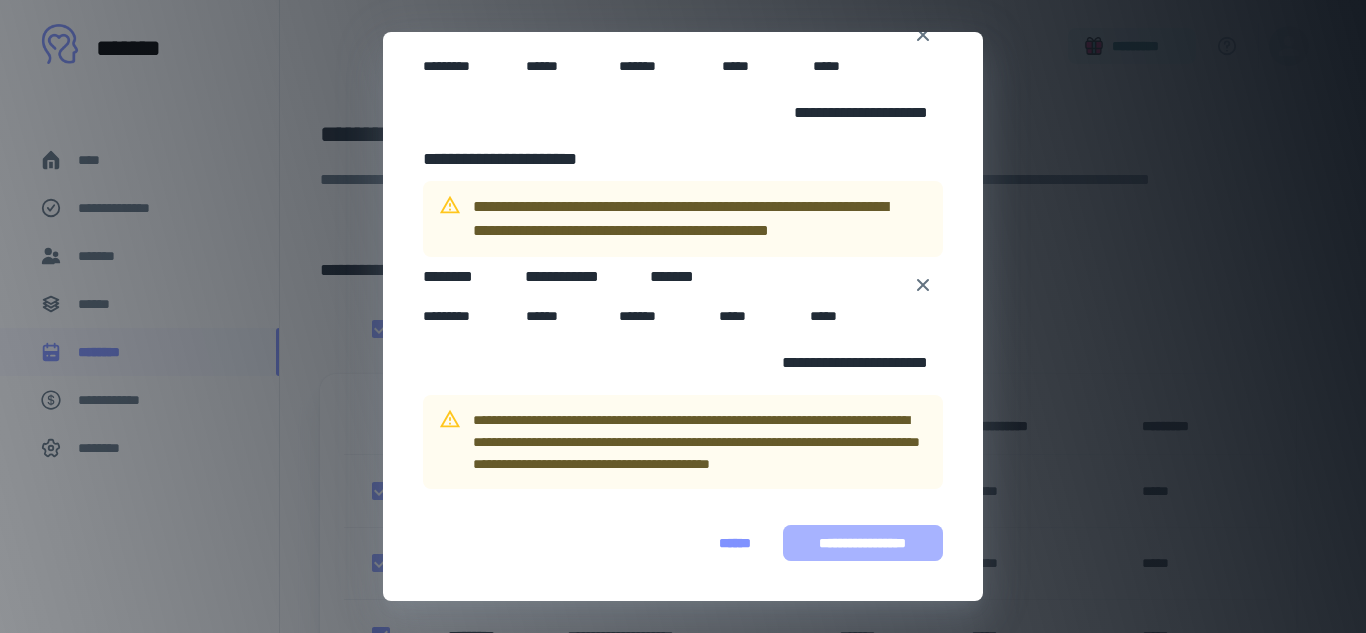 click on "**********" at bounding box center (863, 543) 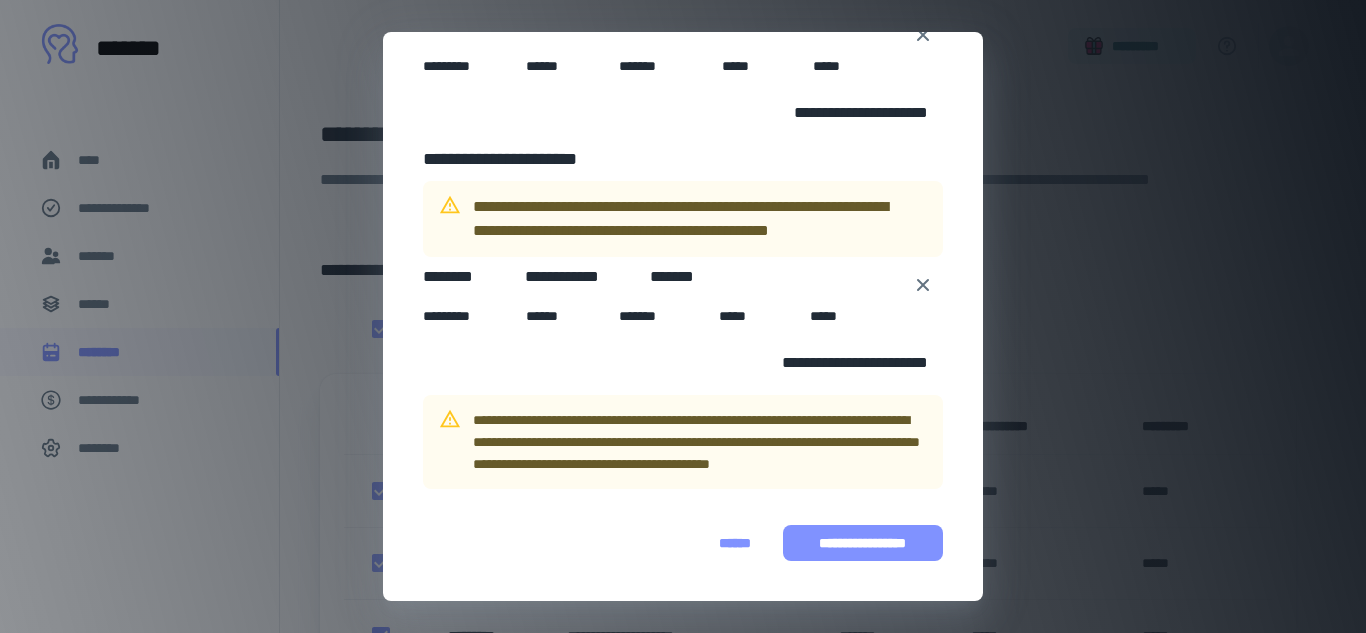 click on "**********" at bounding box center [863, 543] 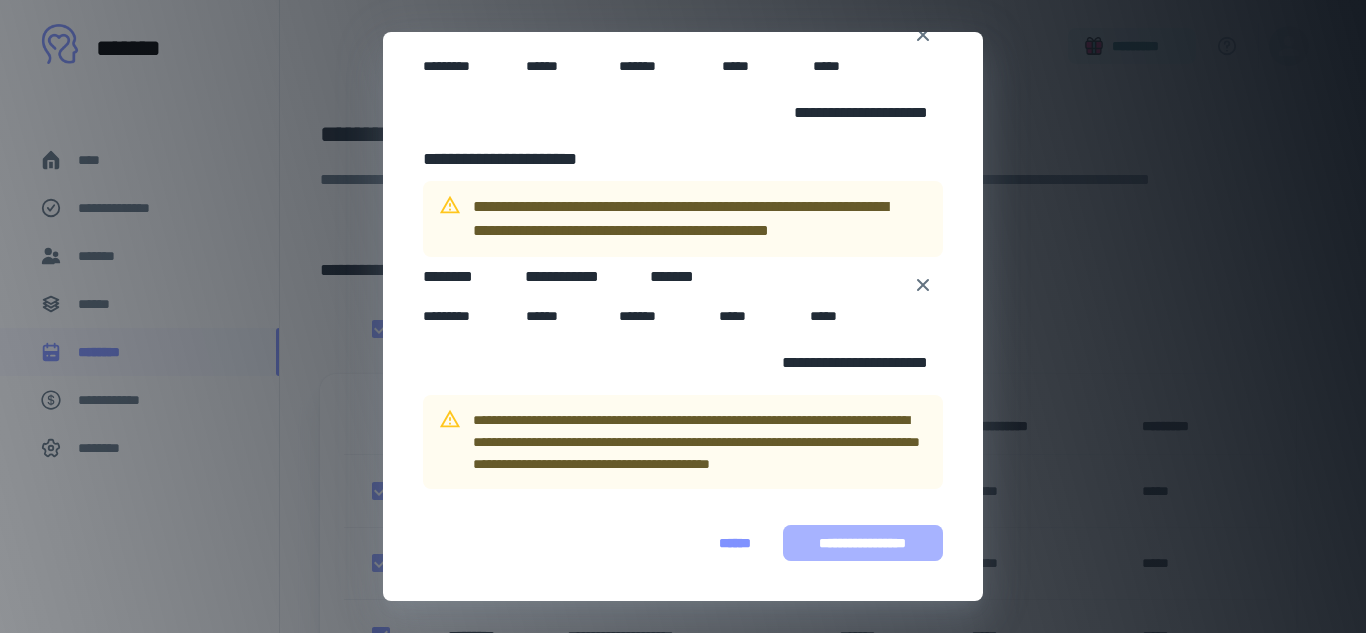 click on "**********" at bounding box center (863, 543) 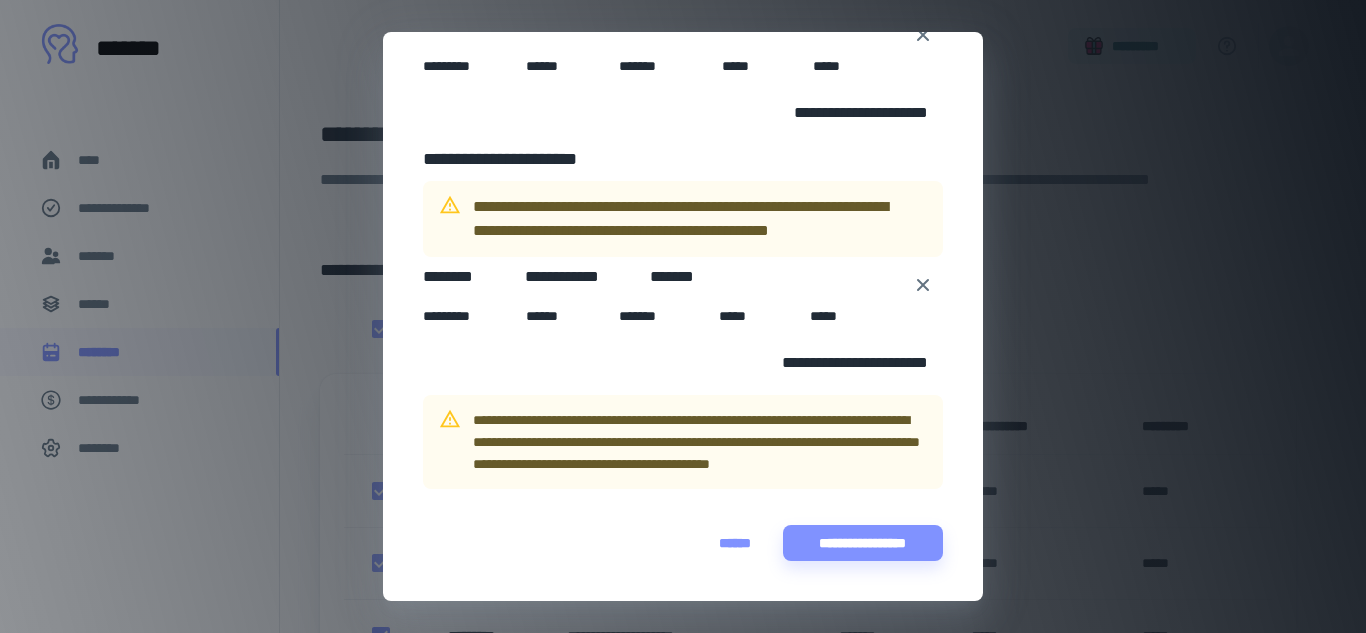 click on "**********" at bounding box center [683, 316] 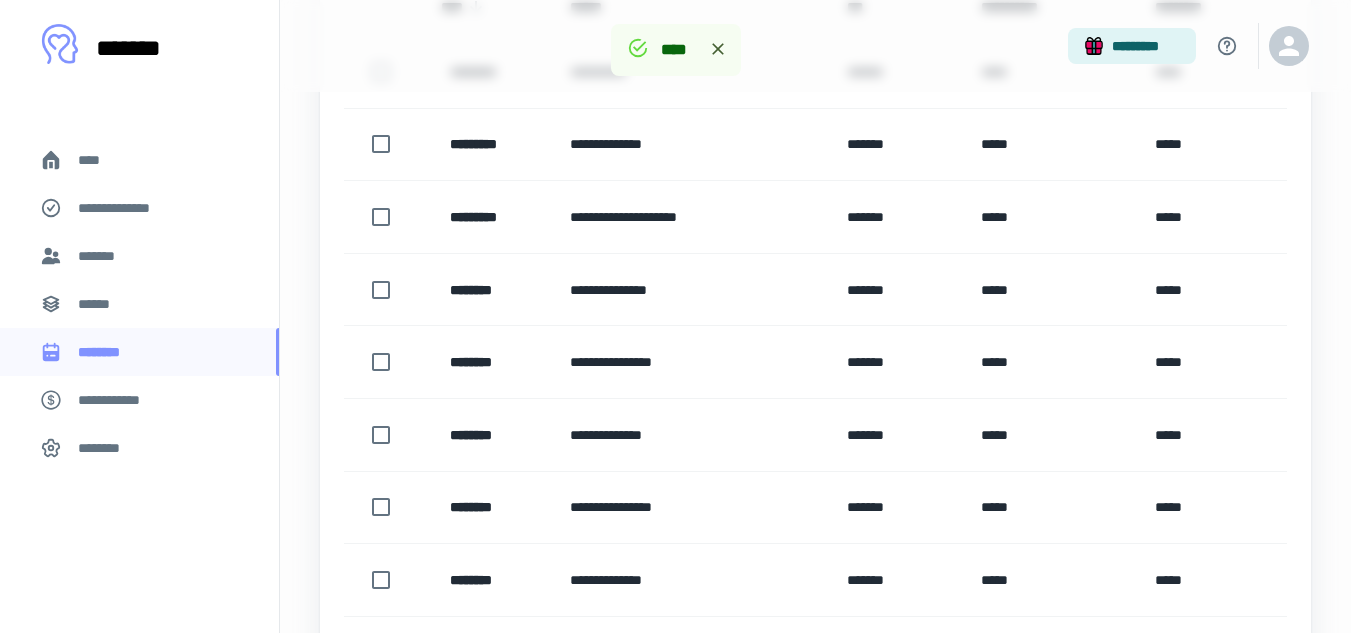scroll, scrollTop: 100, scrollLeft: 0, axis: vertical 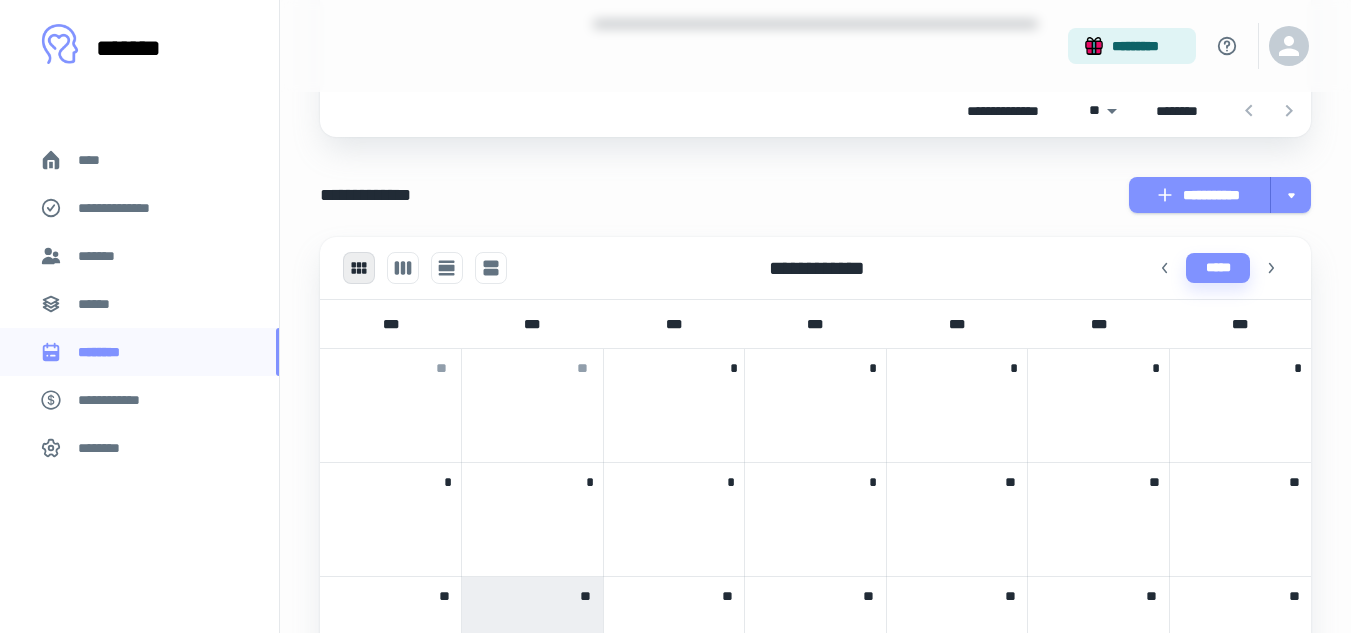 click on "**********" at bounding box center [815, 605] 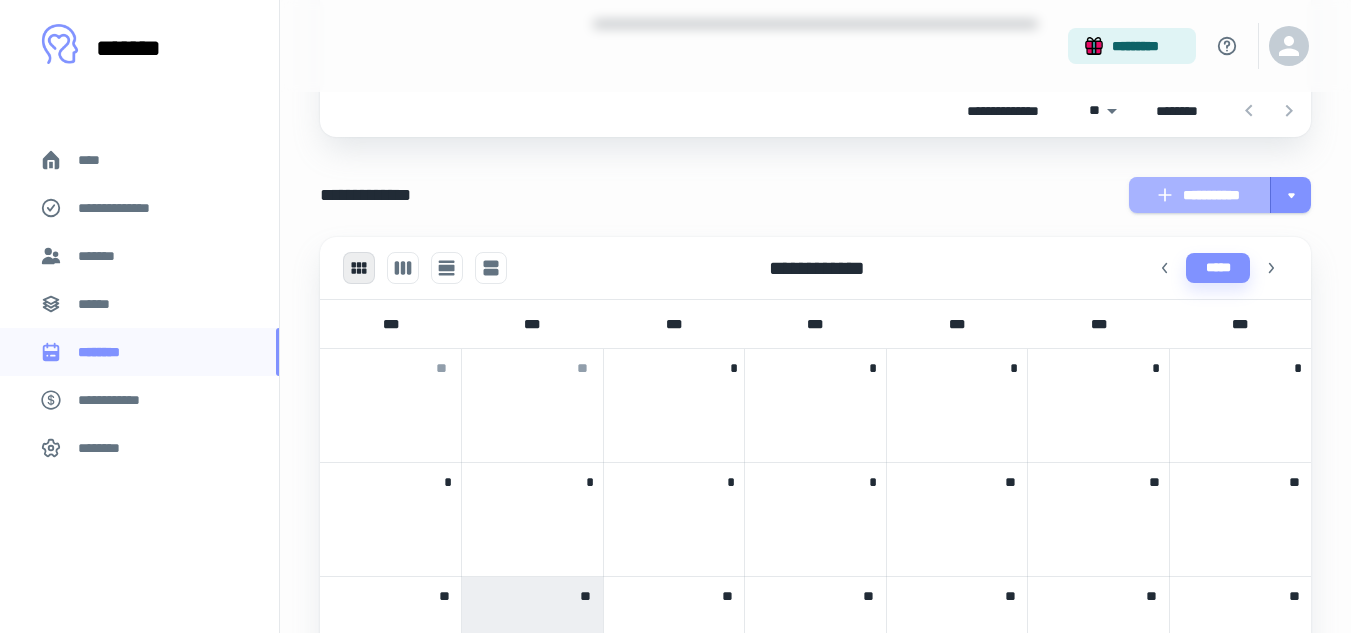 click on "**********" at bounding box center [1200, 195] 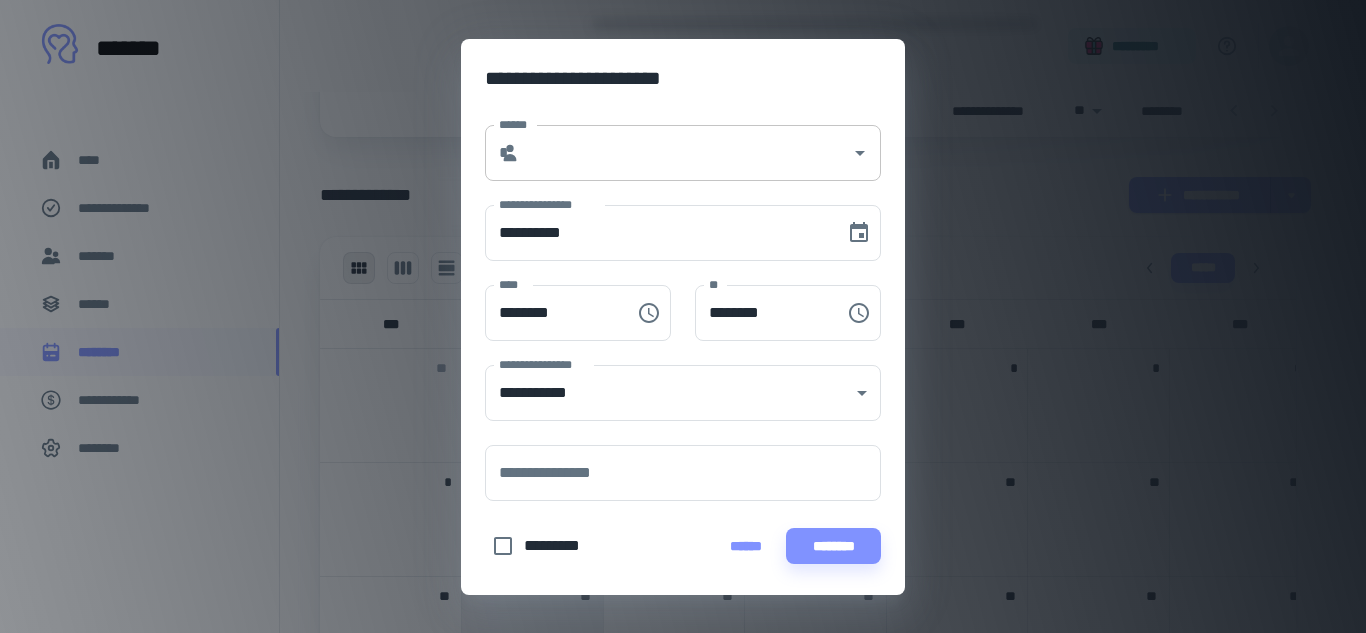 click on "******" at bounding box center [685, 153] 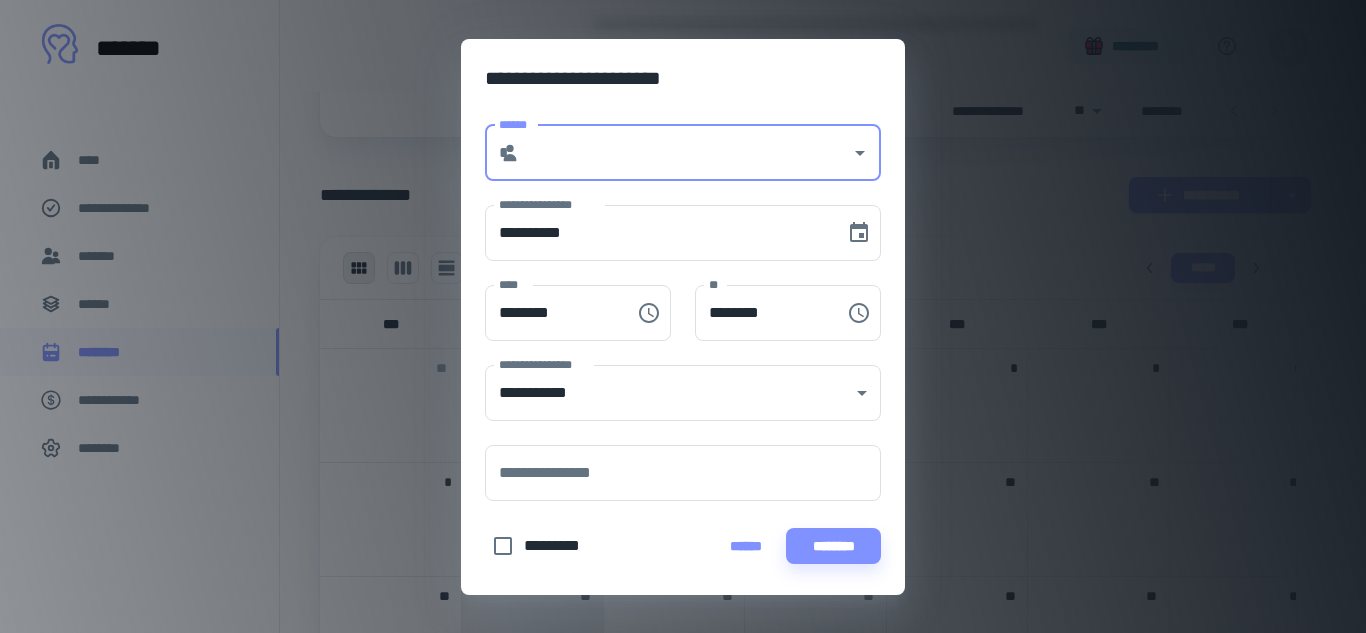 click on "******" at bounding box center (685, 153) 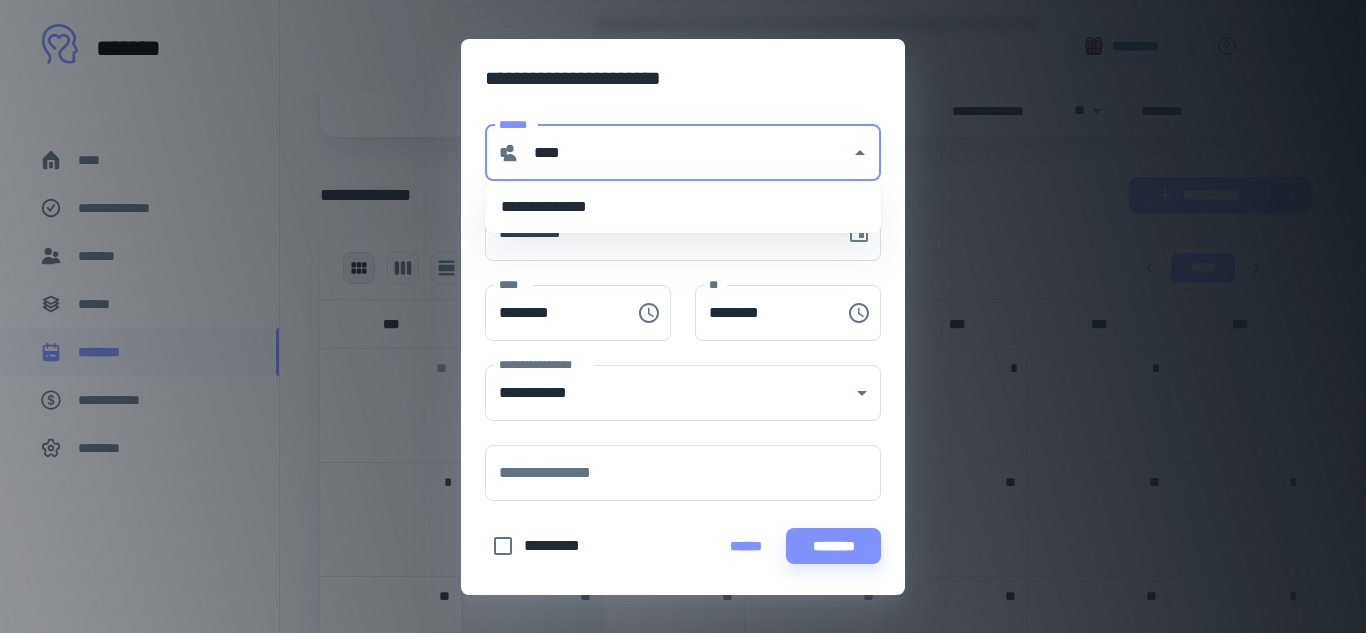 click on "**********" at bounding box center [683, 207] 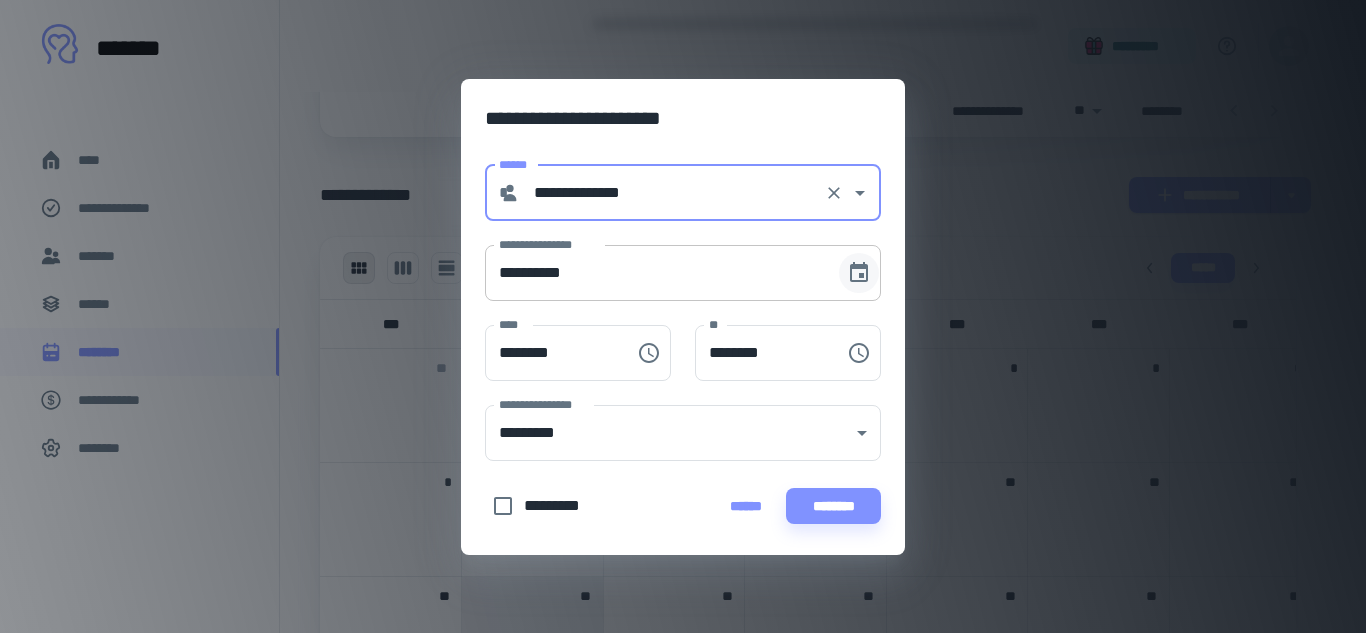 type on "**********" 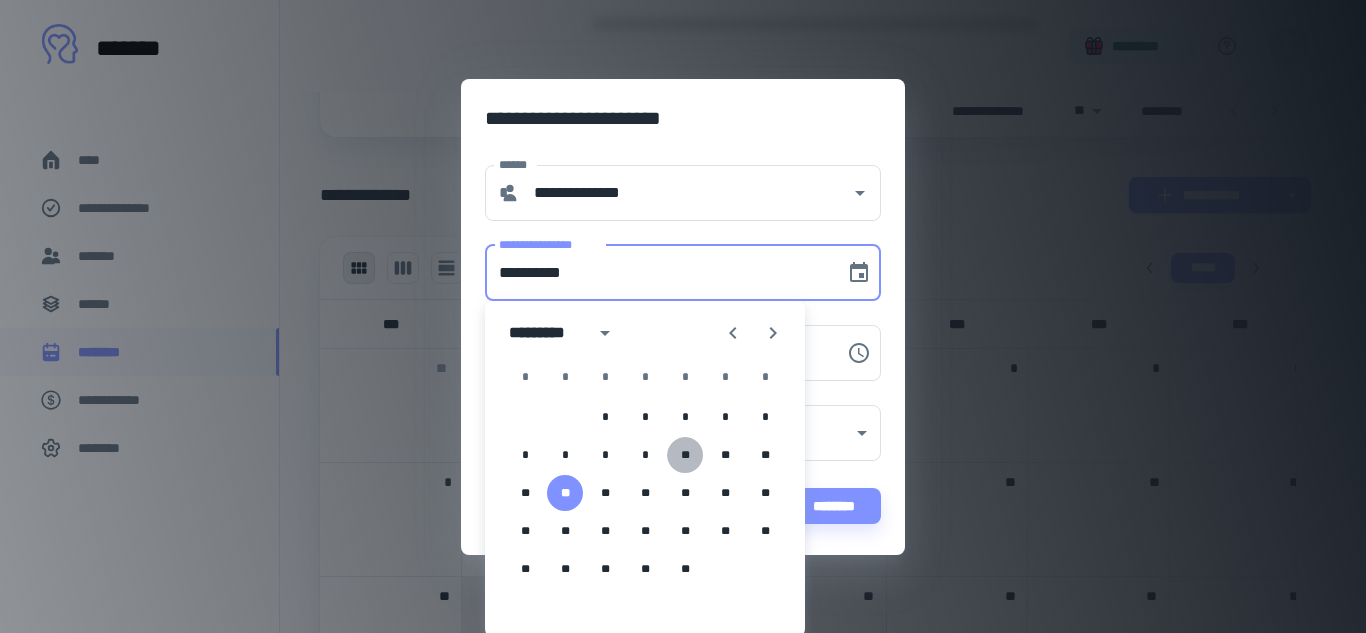 click on "**" at bounding box center [685, 455] 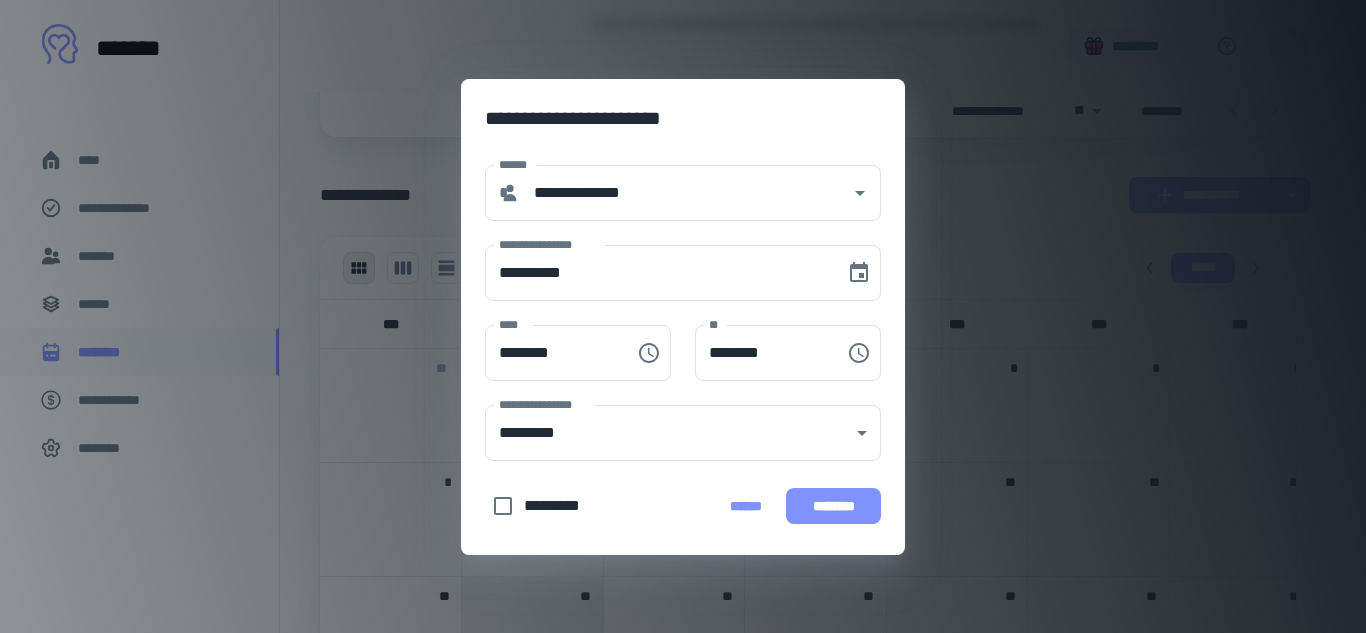 click on "********" at bounding box center [833, 506] 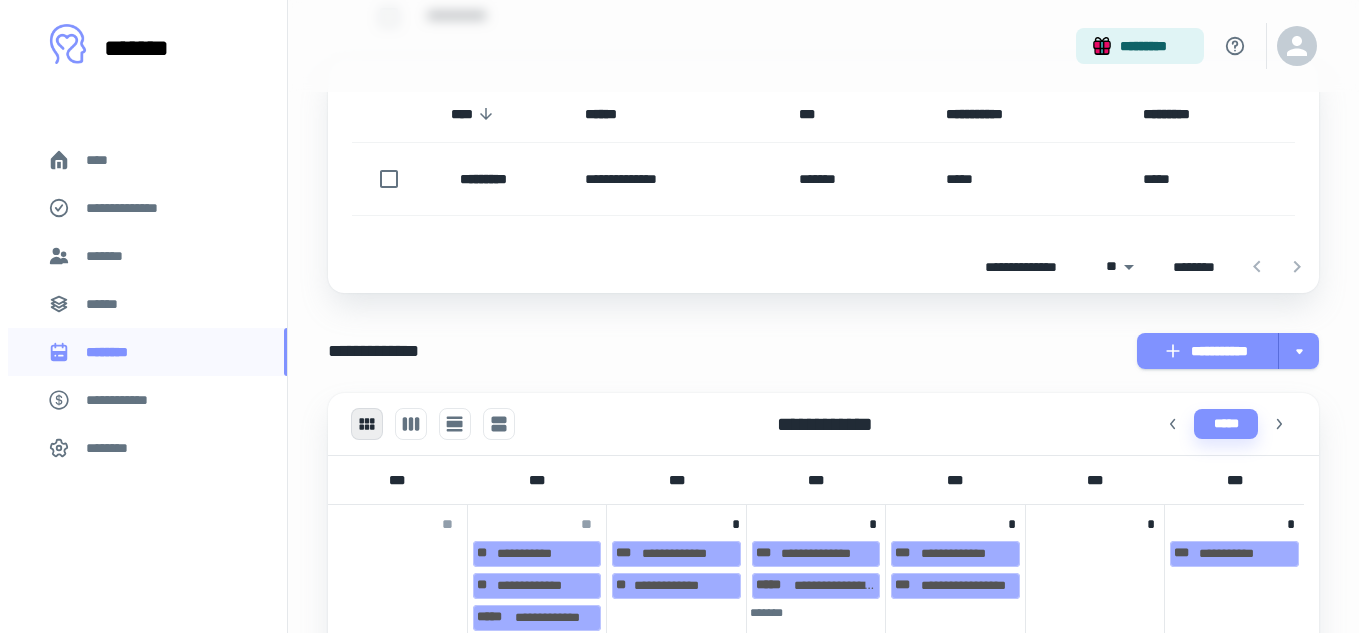 scroll, scrollTop: 200, scrollLeft: 0, axis: vertical 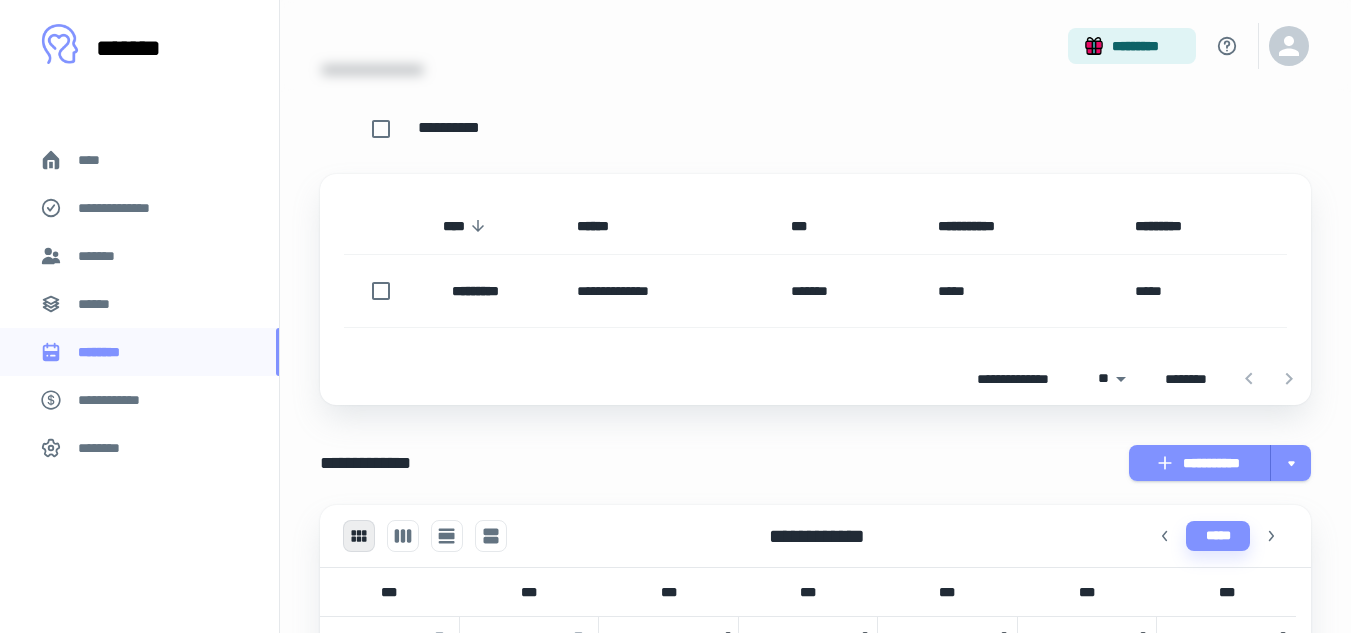 click on "**********" at bounding box center (1200, 463) 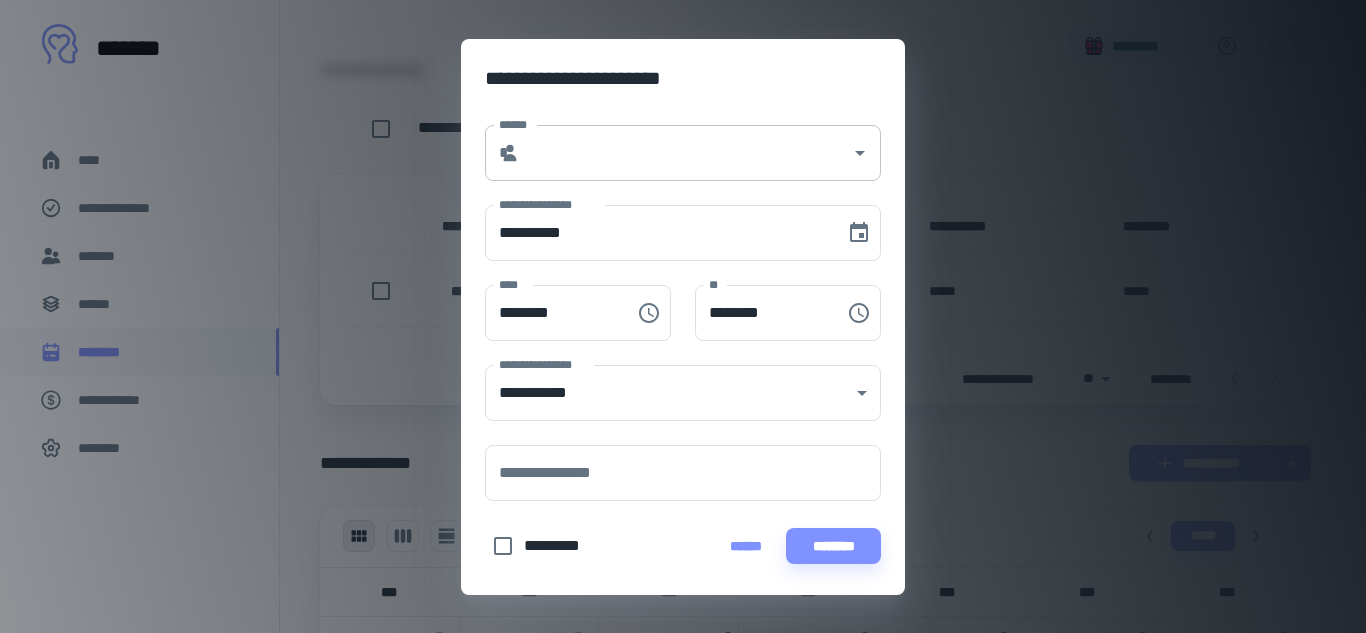 click on "* ******" at bounding box center [683, 153] 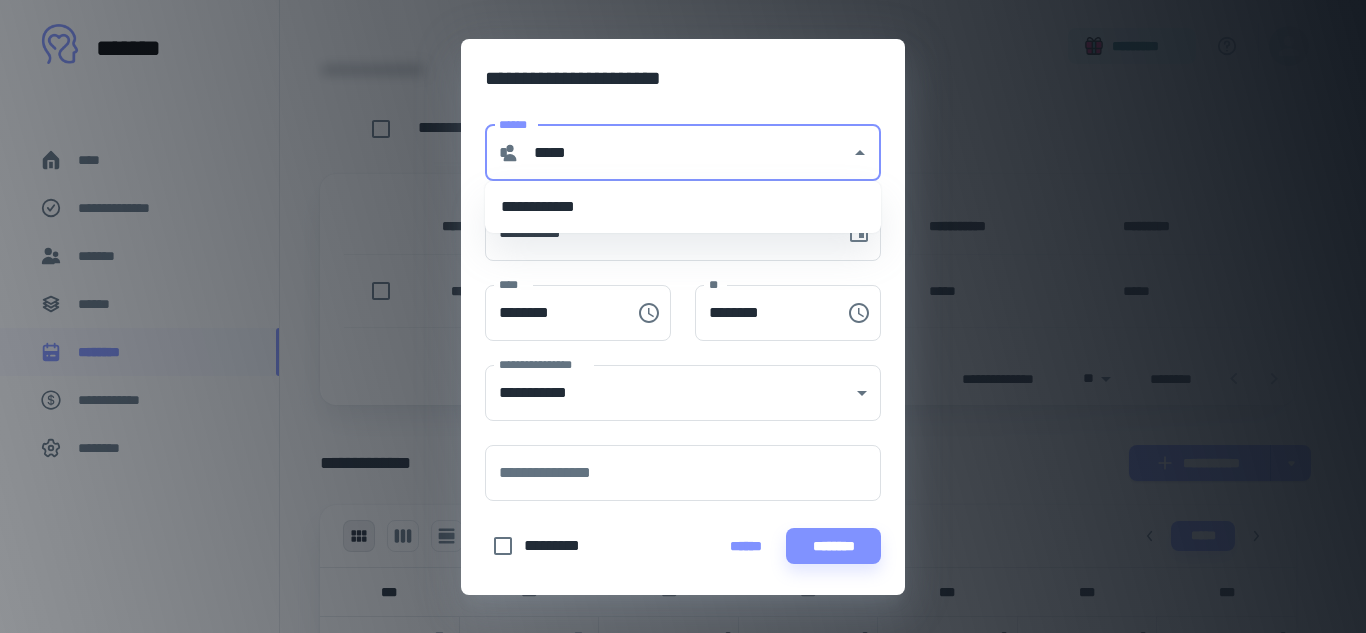 click on "**********" at bounding box center (683, 207) 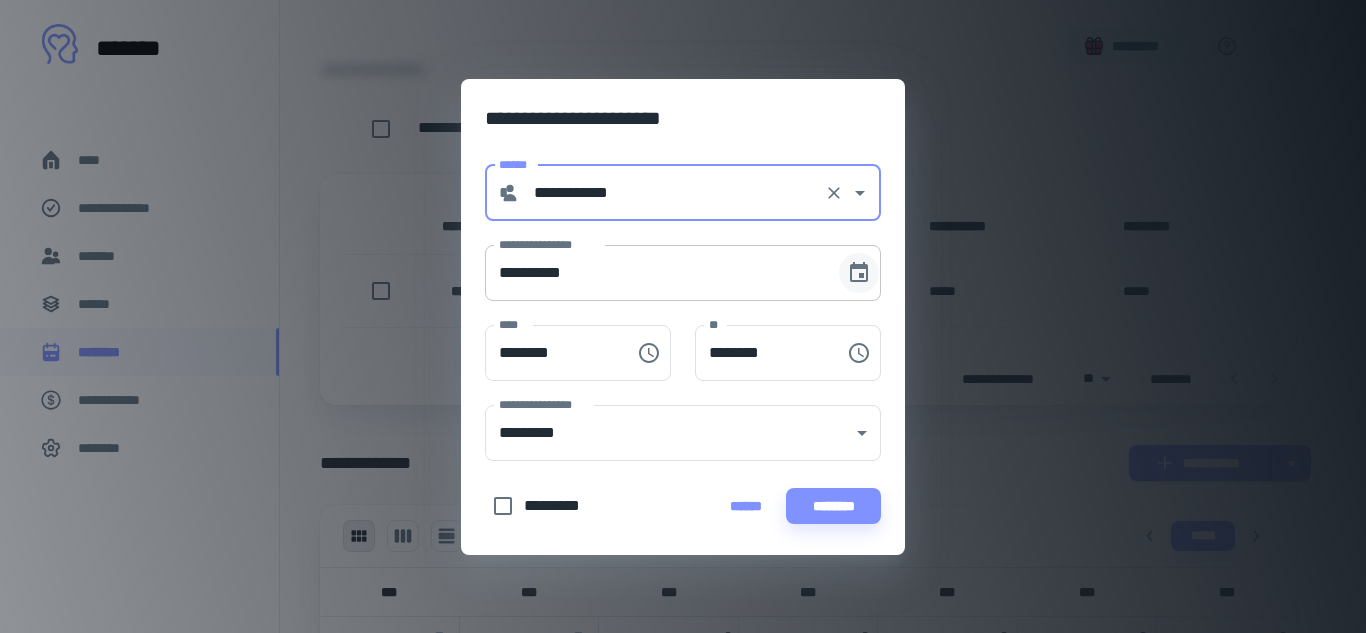 type on "**********" 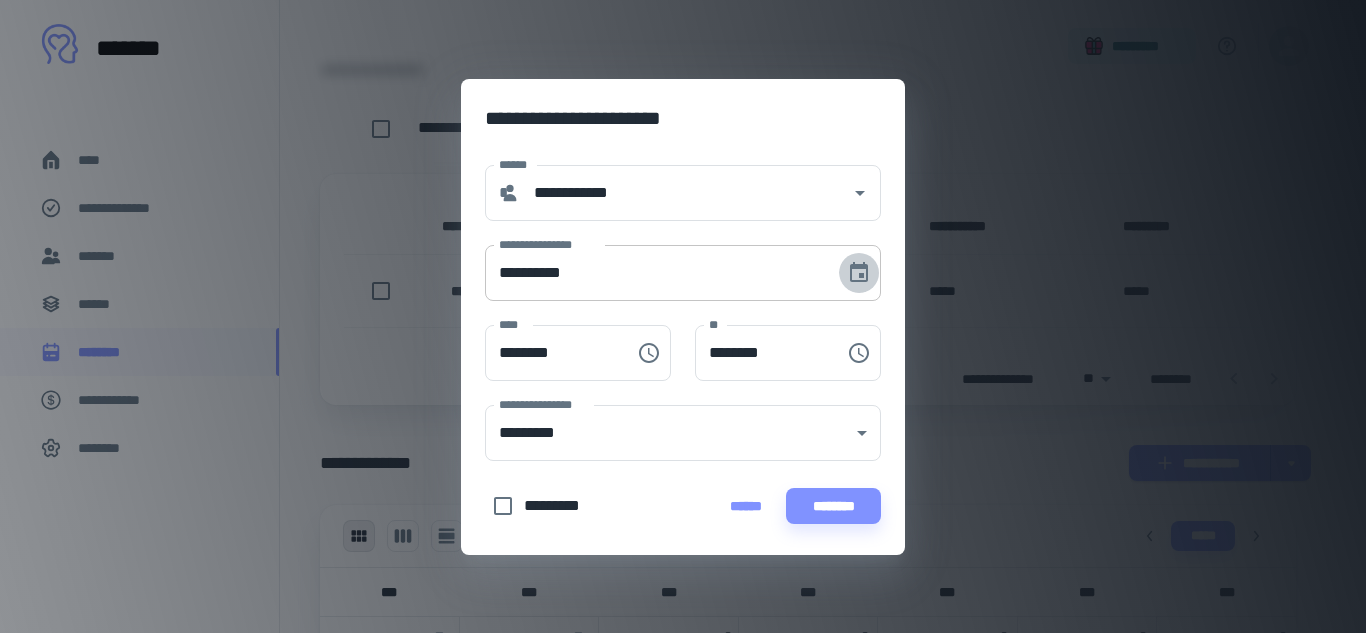 click 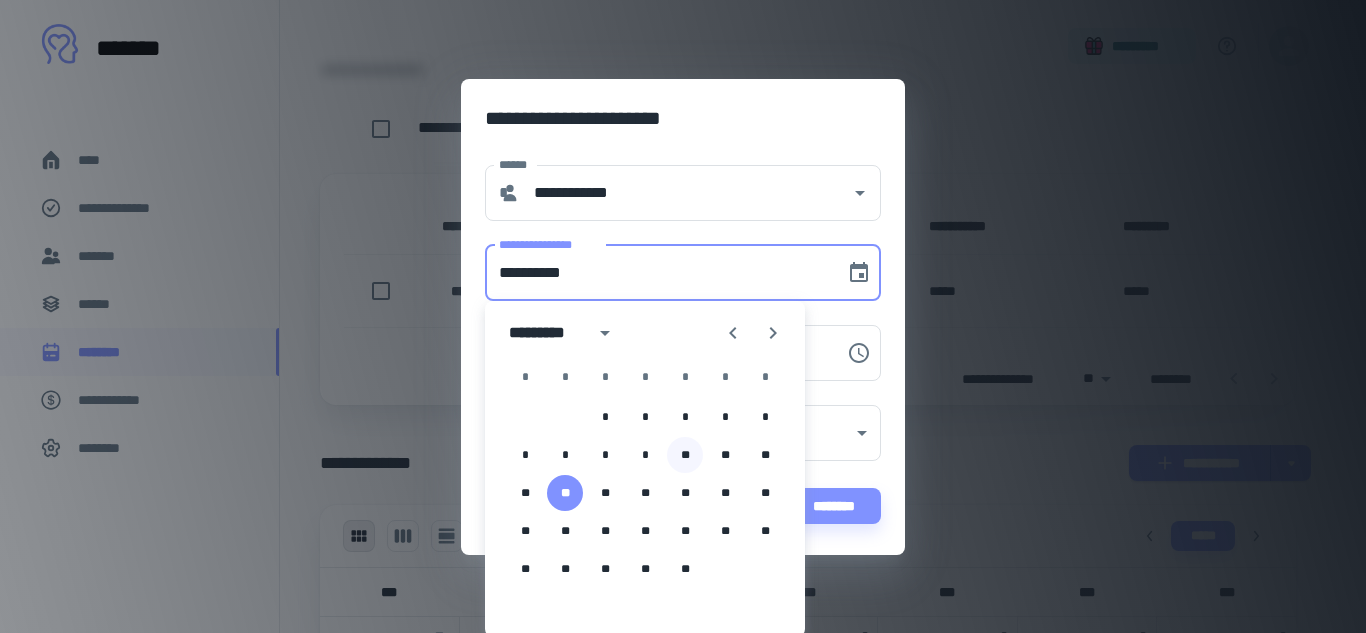 click on "**" at bounding box center [685, 455] 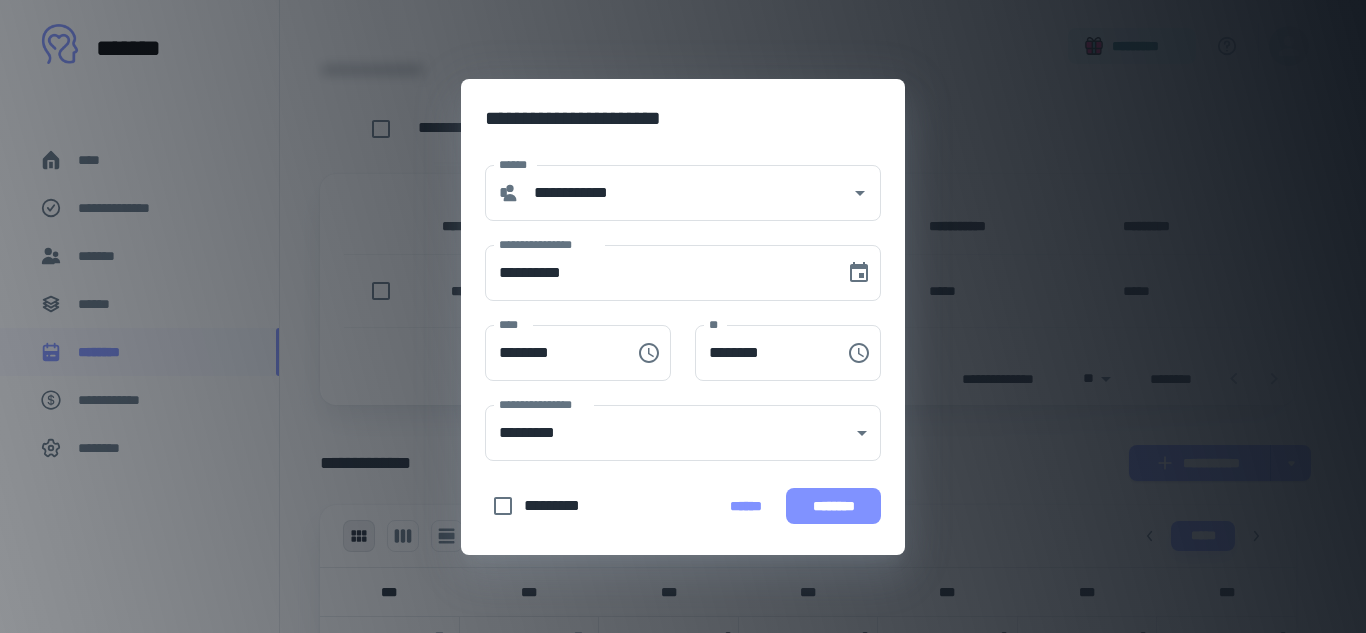 click on "********" at bounding box center [833, 506] 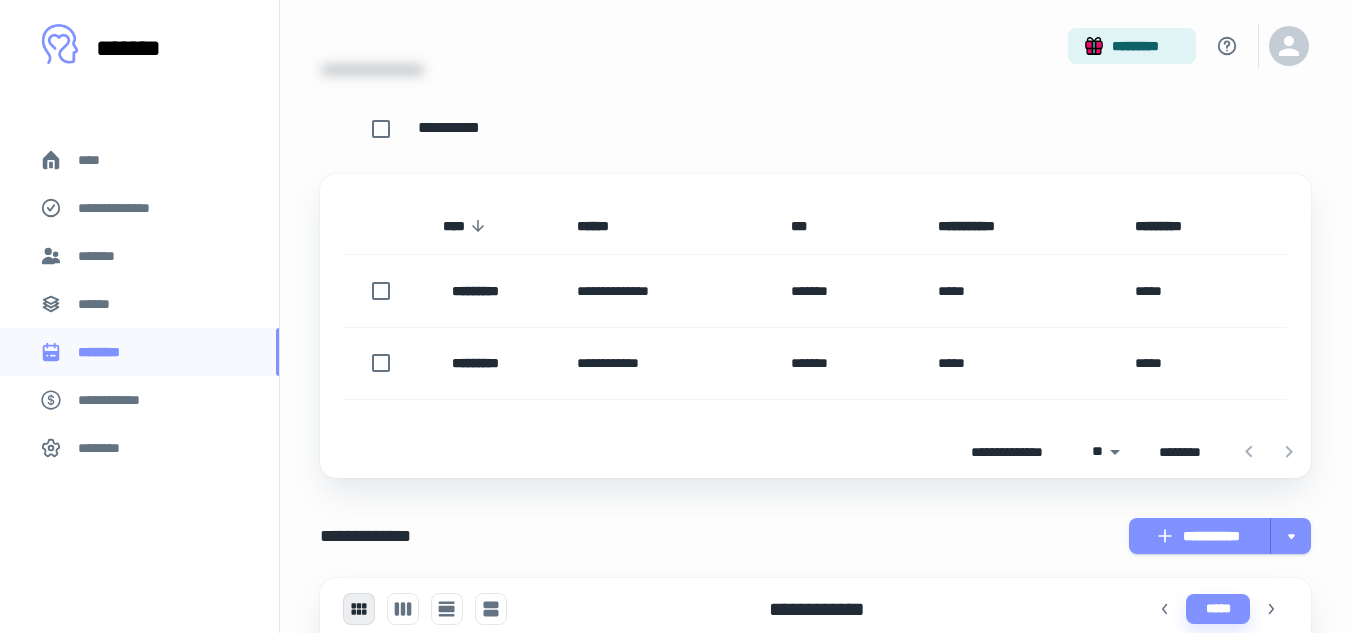 click on "**********" at bounding box center (1200, 536) 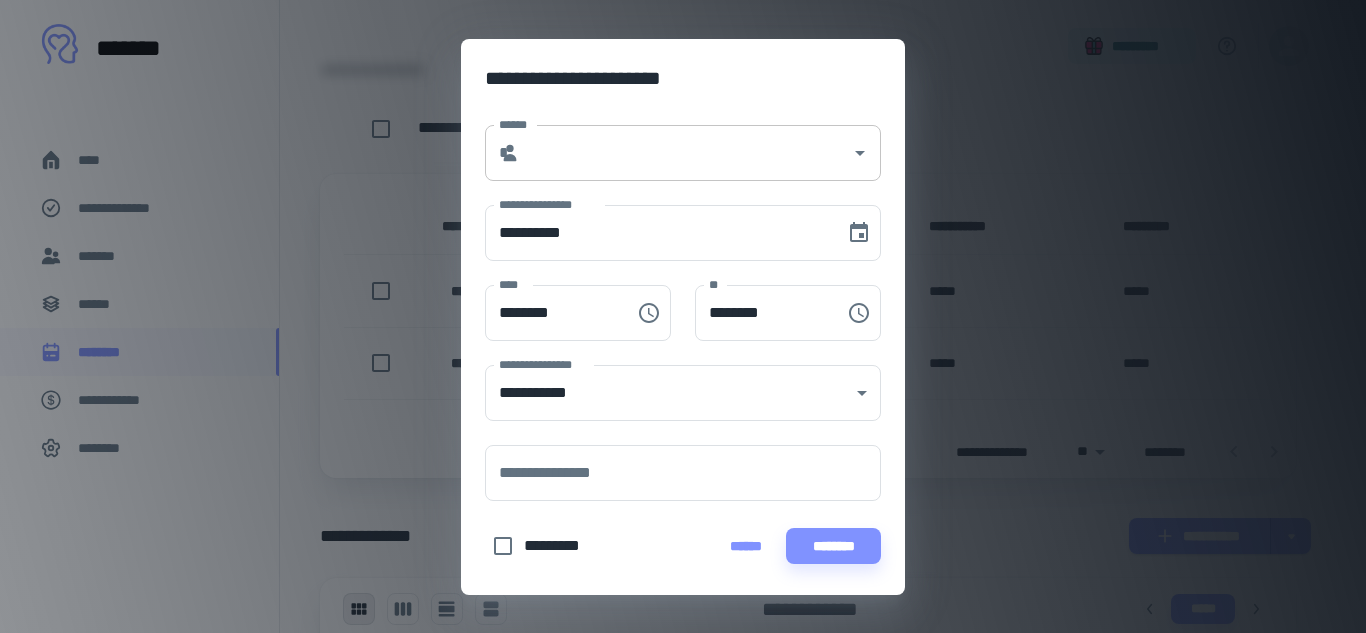 click on "******" at bounding box center [685, 153] 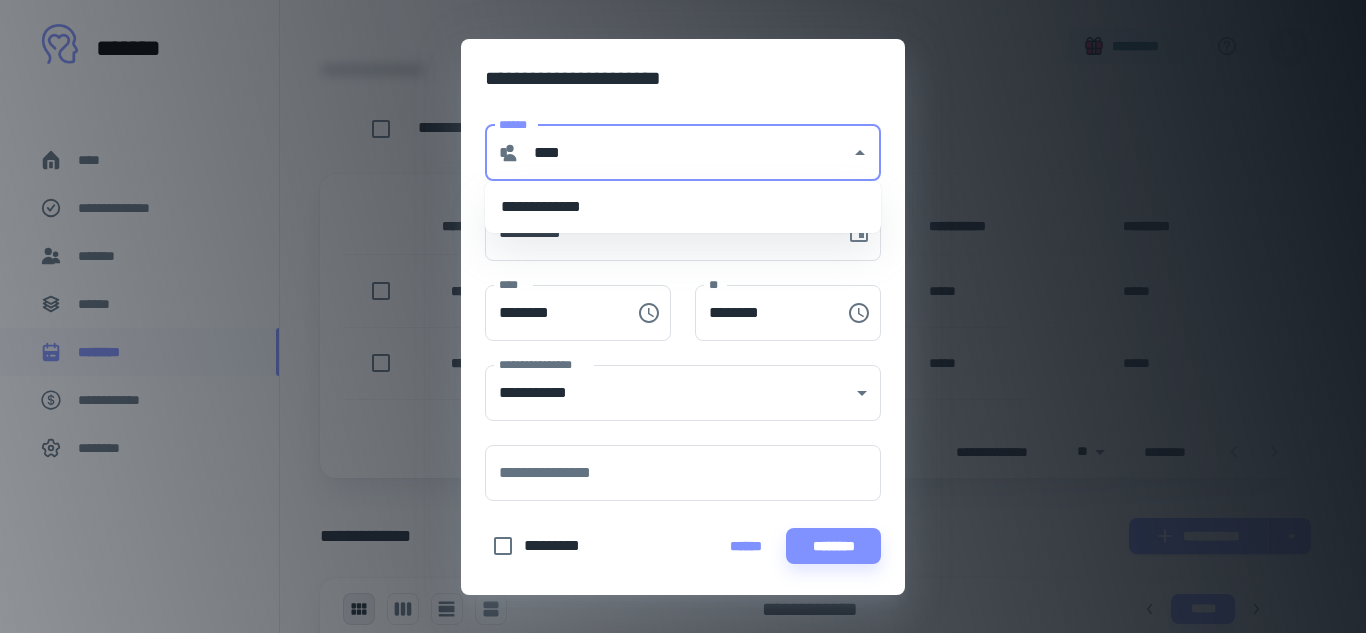click on "**********" at bounding box center (683, 207) 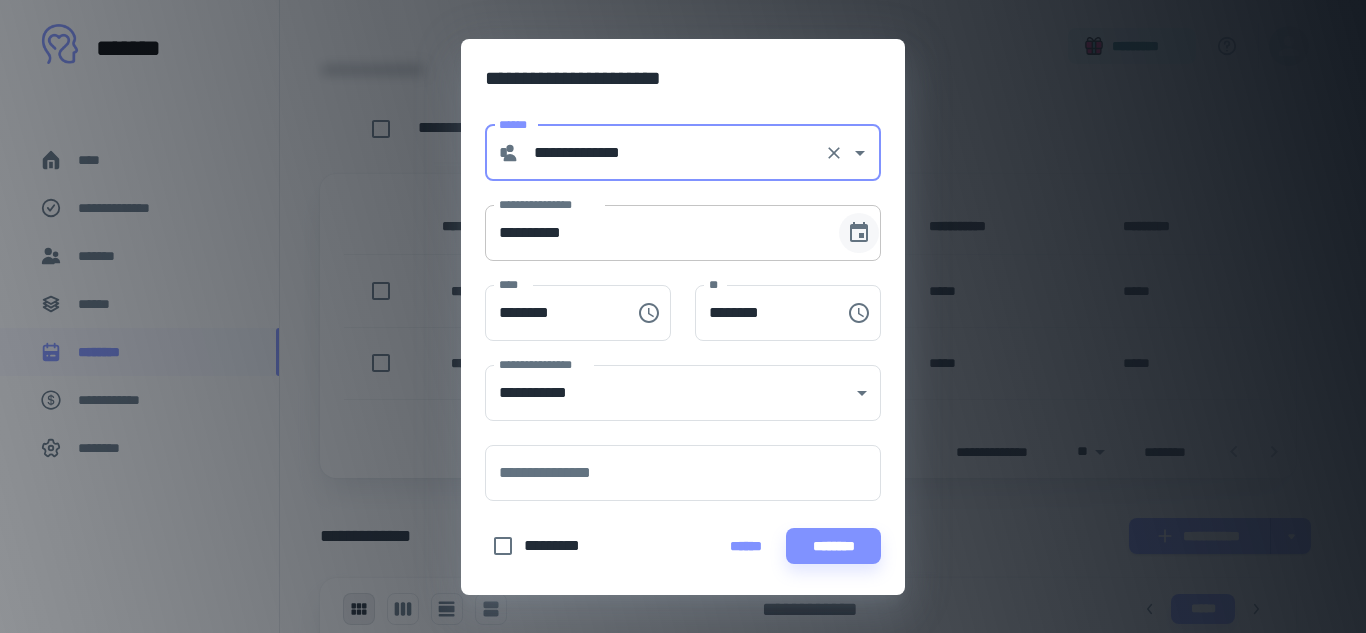 type on "**********" 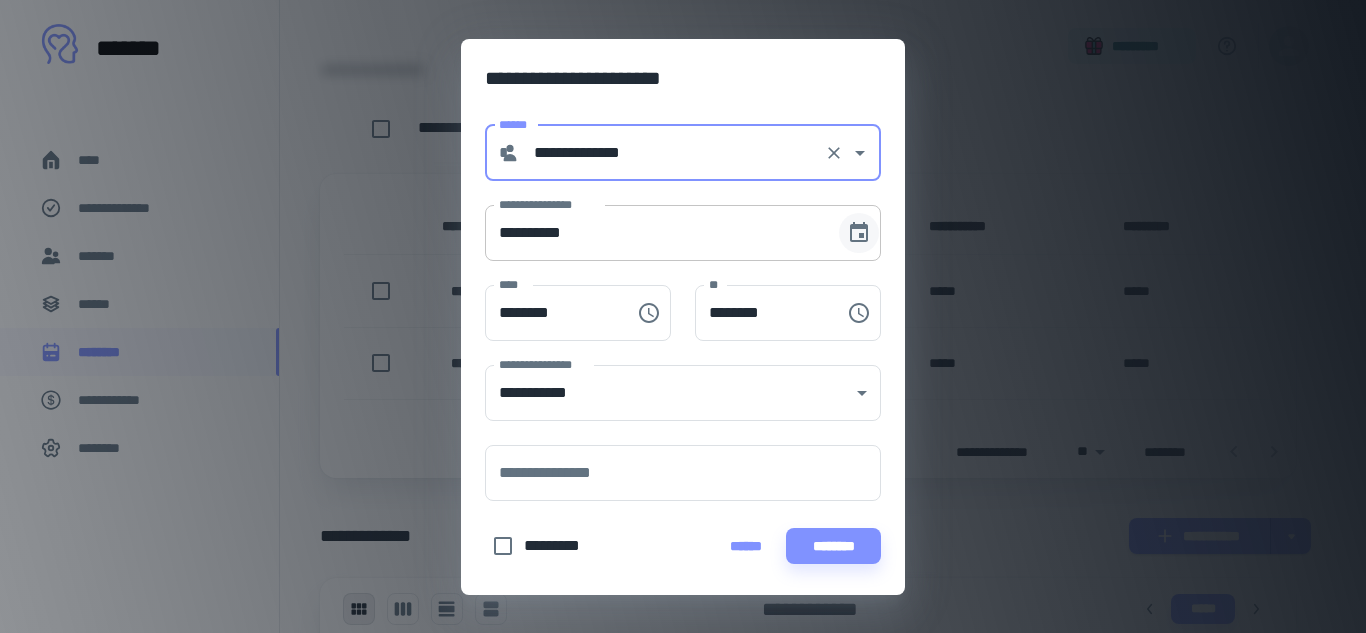 click 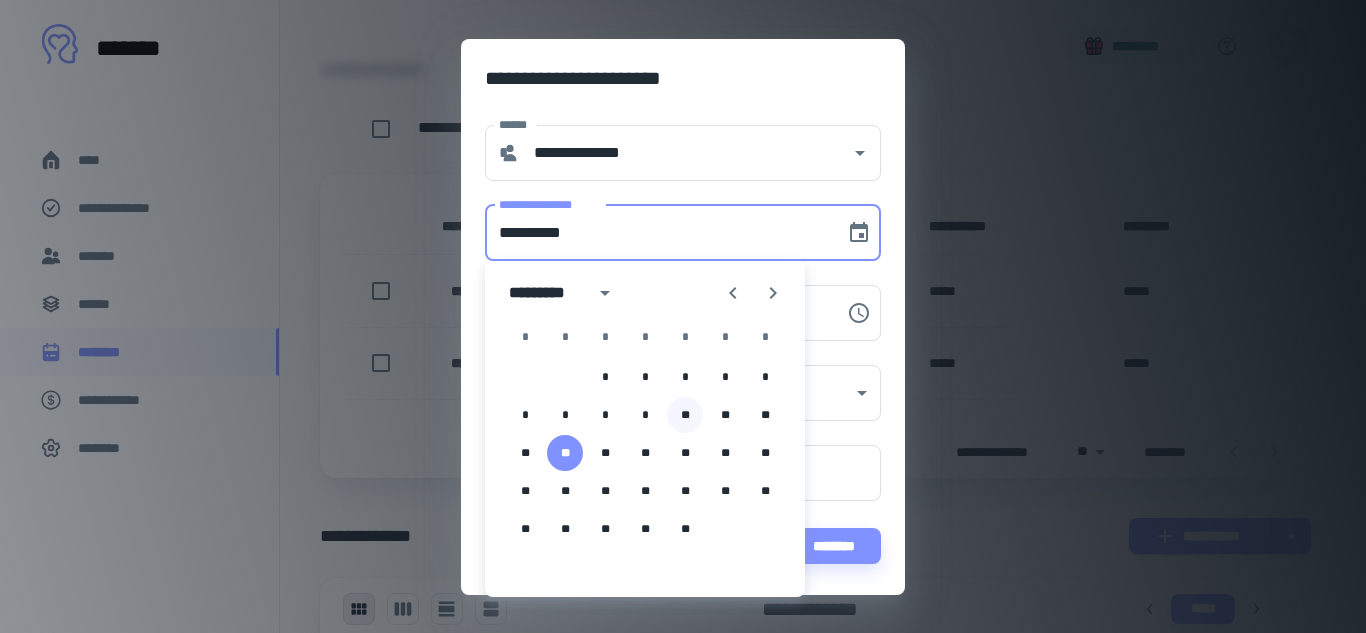 click on "**" at bounding box center [685, 415] 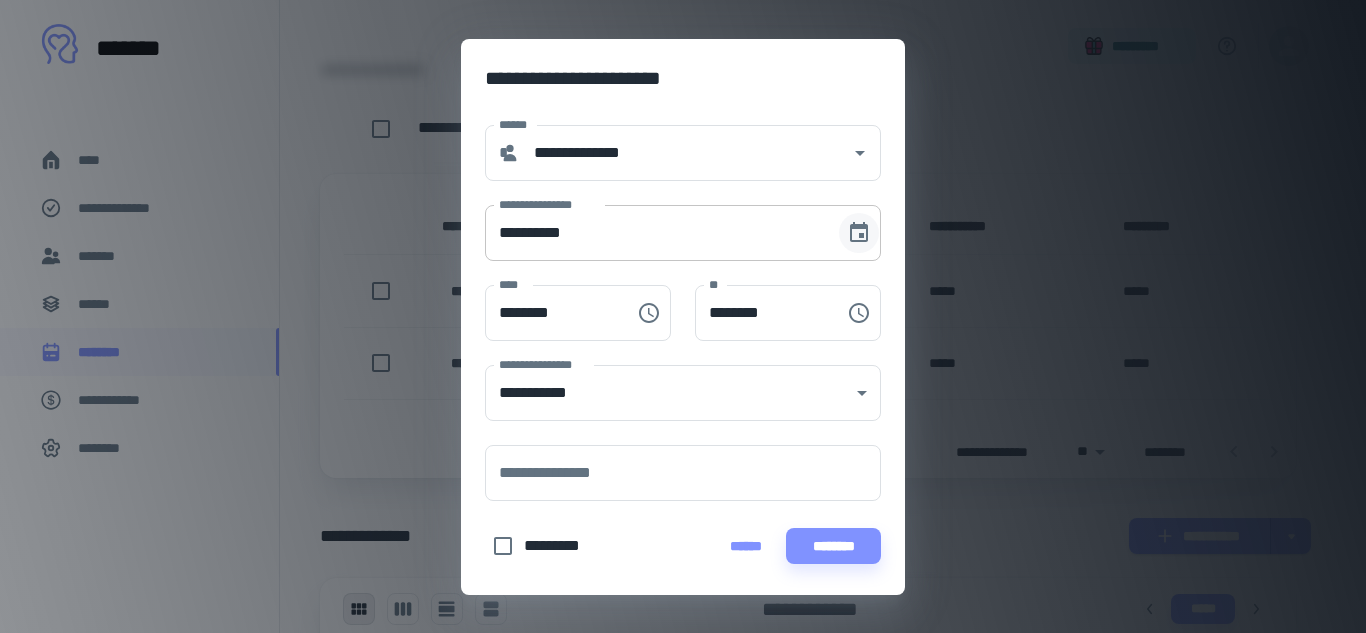 click 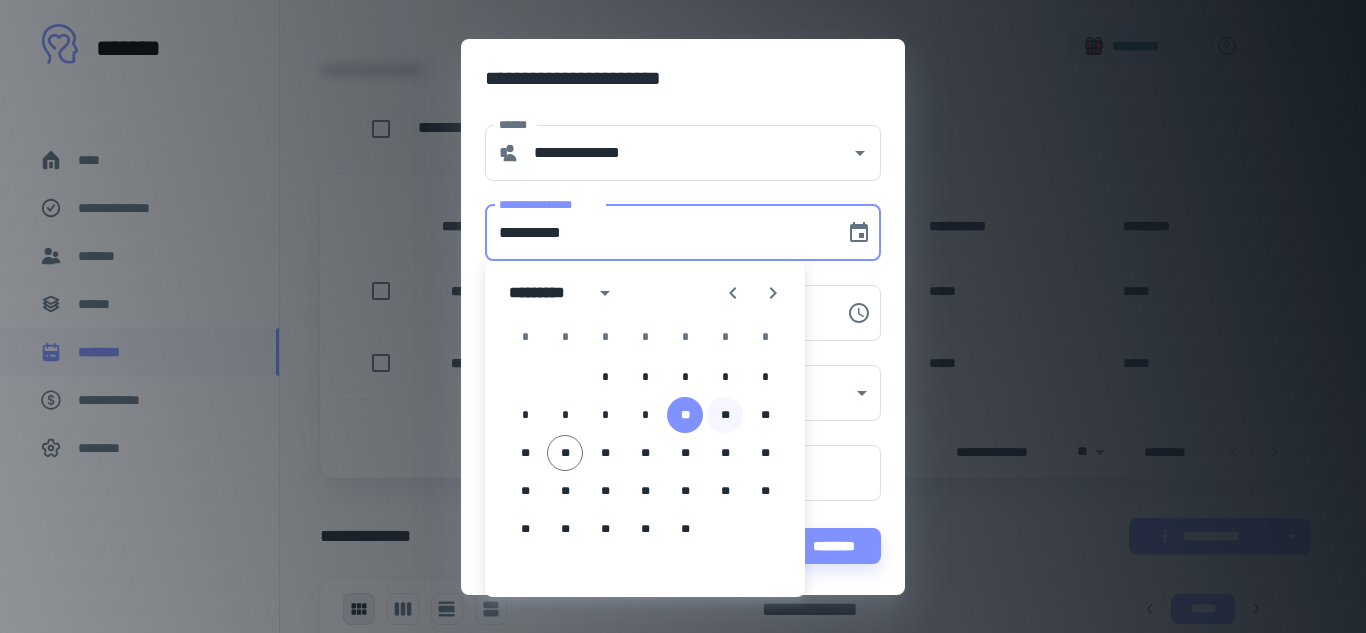 click on "**" at bounding box center [725, 415] 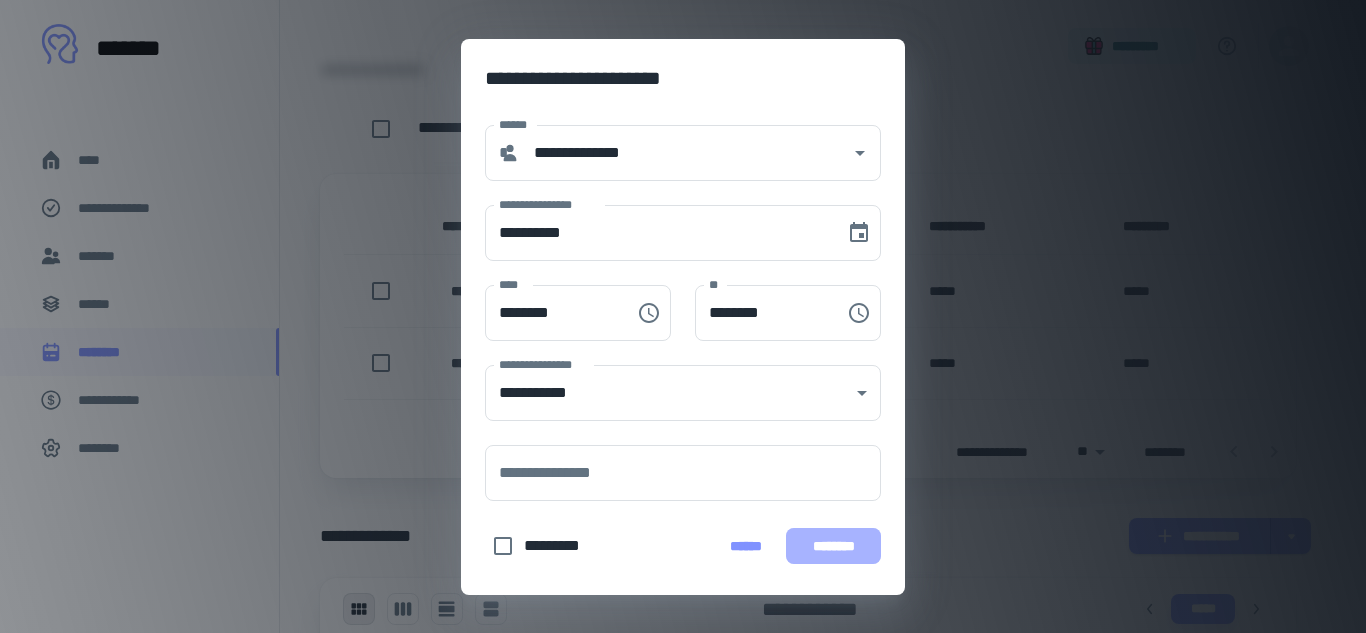 click on "********" at bounding box center (833, 546) 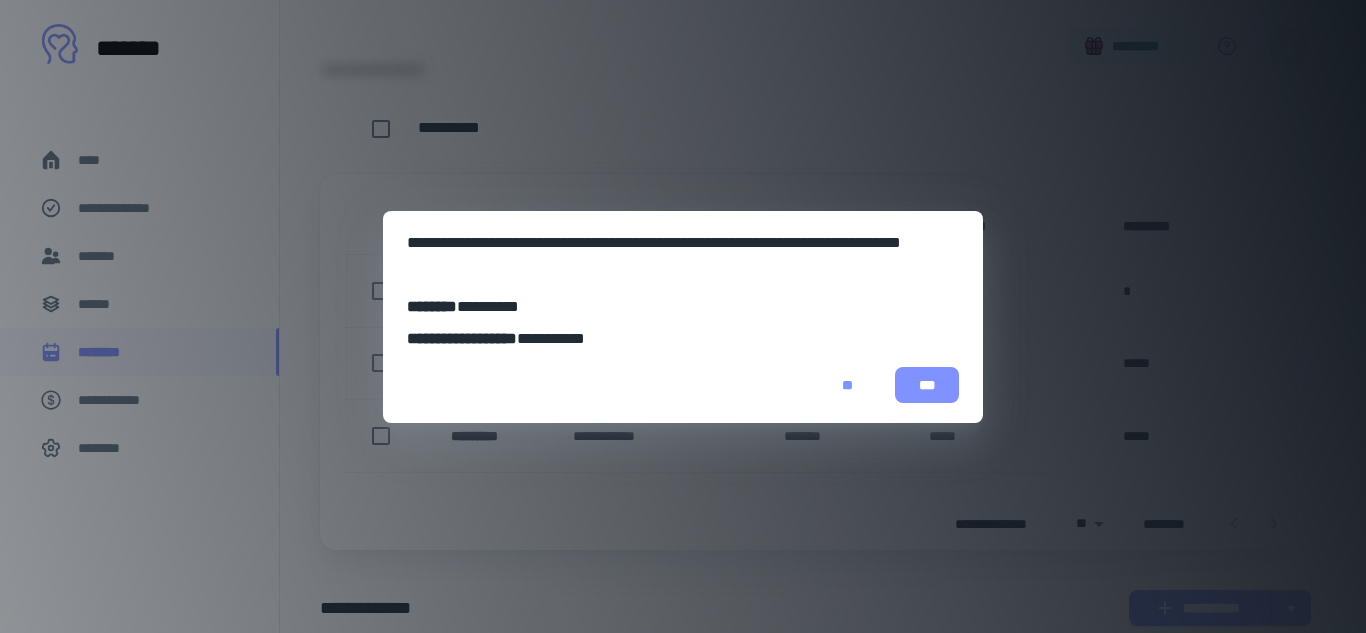 click on "***" at bounding box center (927, 385) 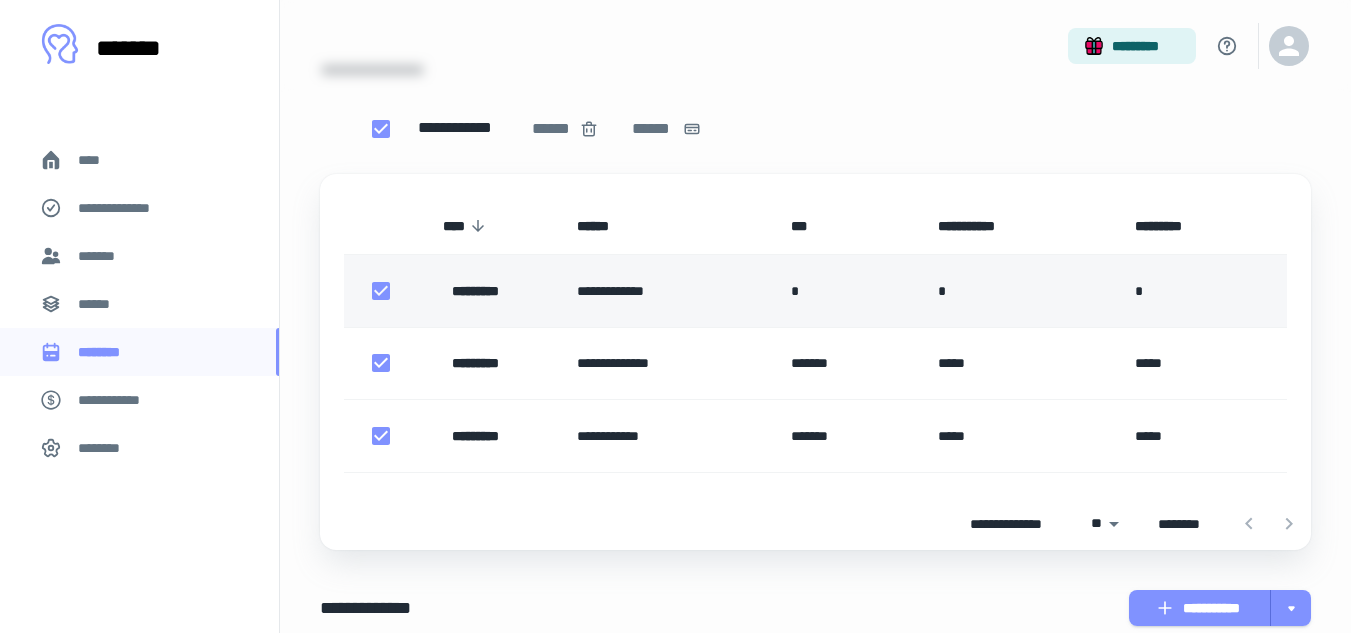 click on "*********" at bounding box center [493, 291] 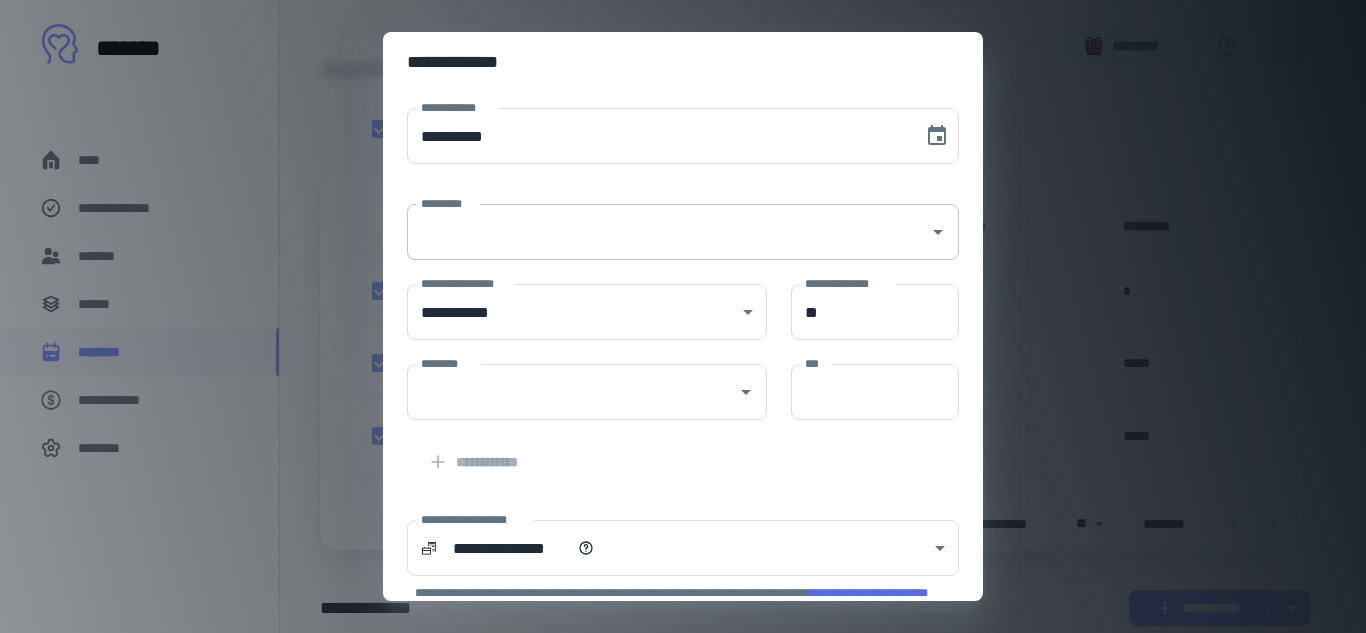 click on "*********" at bounding box center [668, 232] 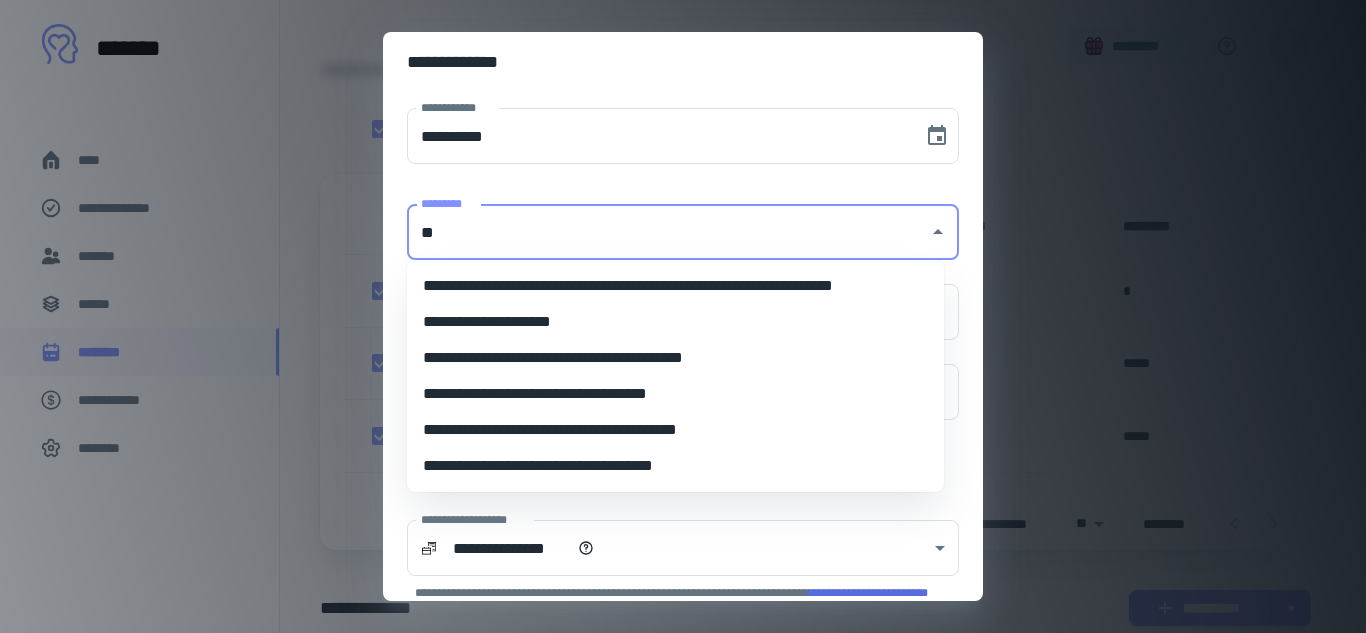click on "**********" at bounding box center [675, 394] 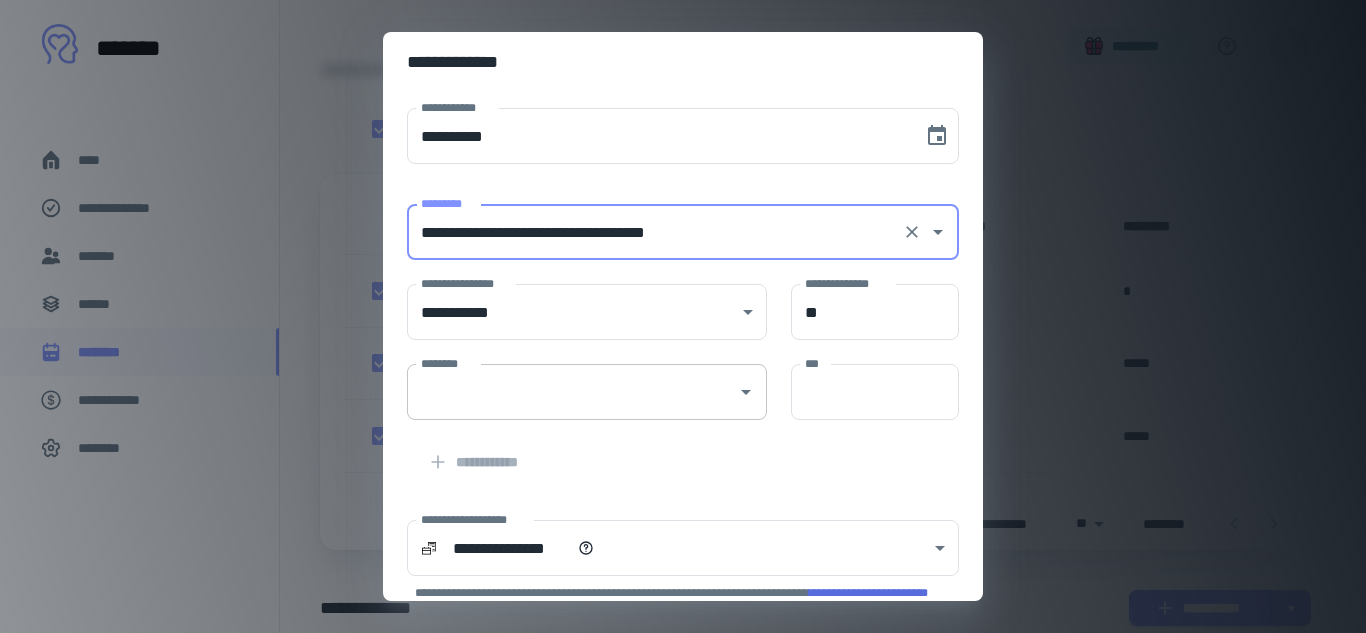 type on "**********" 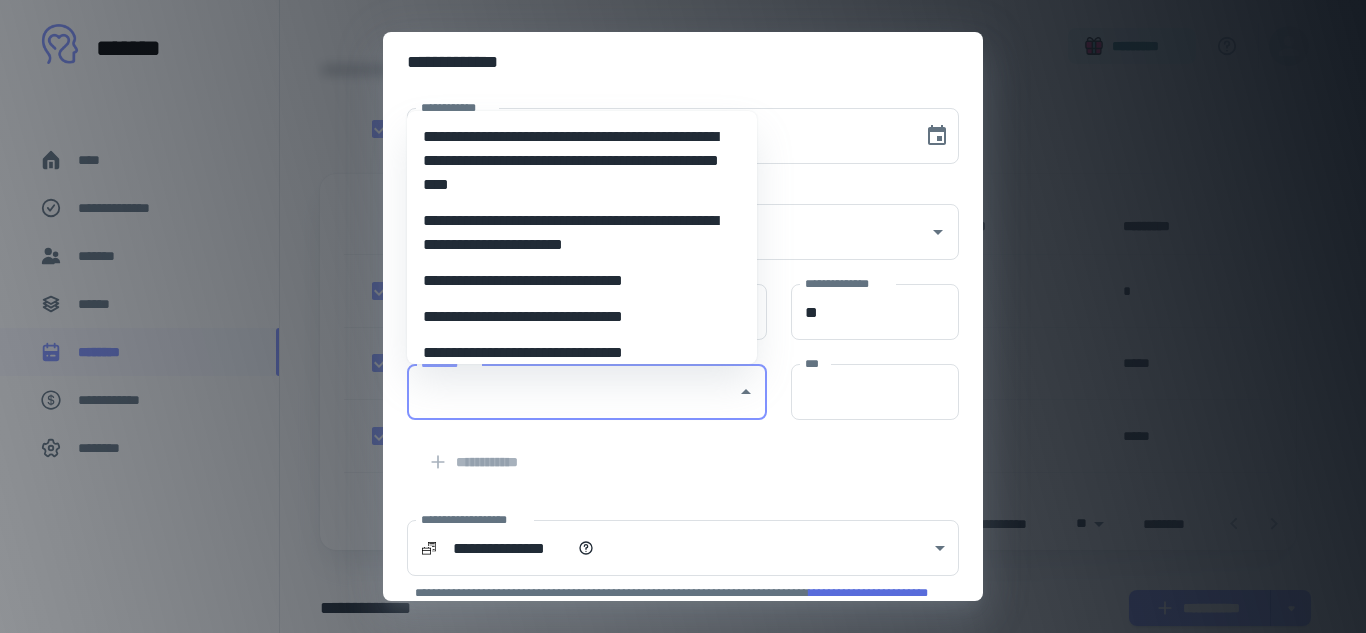 scroll, scrollTop: 100, scrollLeft: 0, axis: vertical 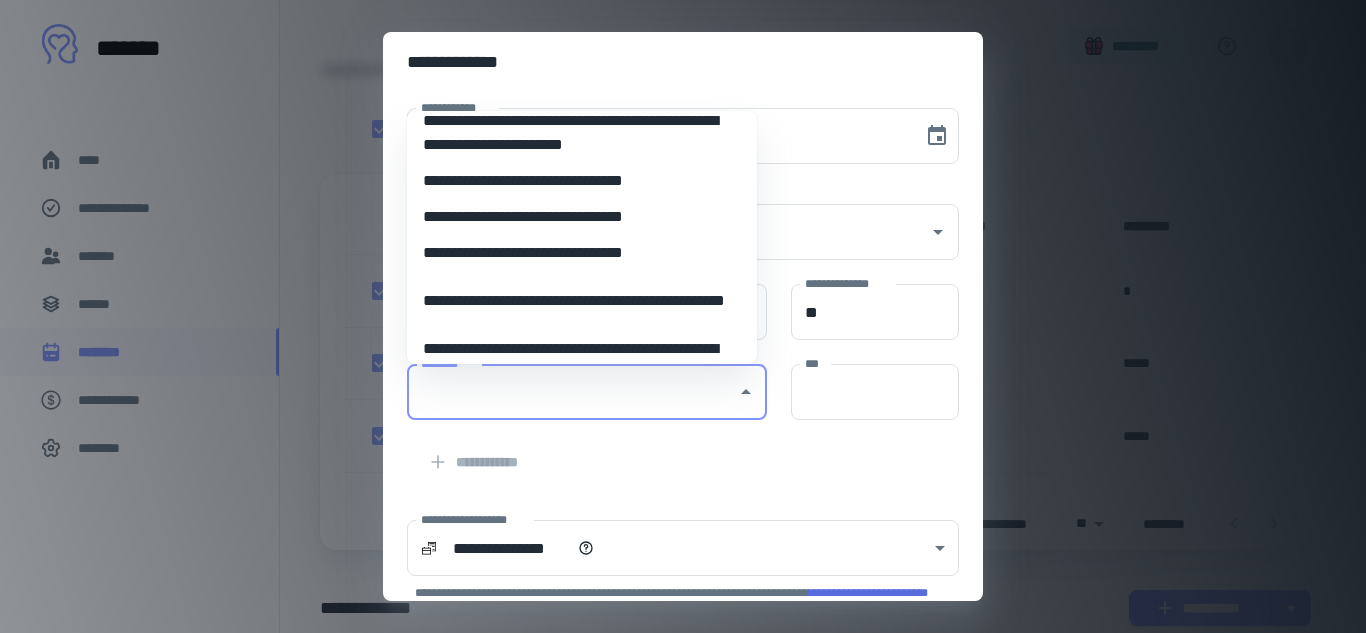 click on "**********" at bounding box center [574, 253] 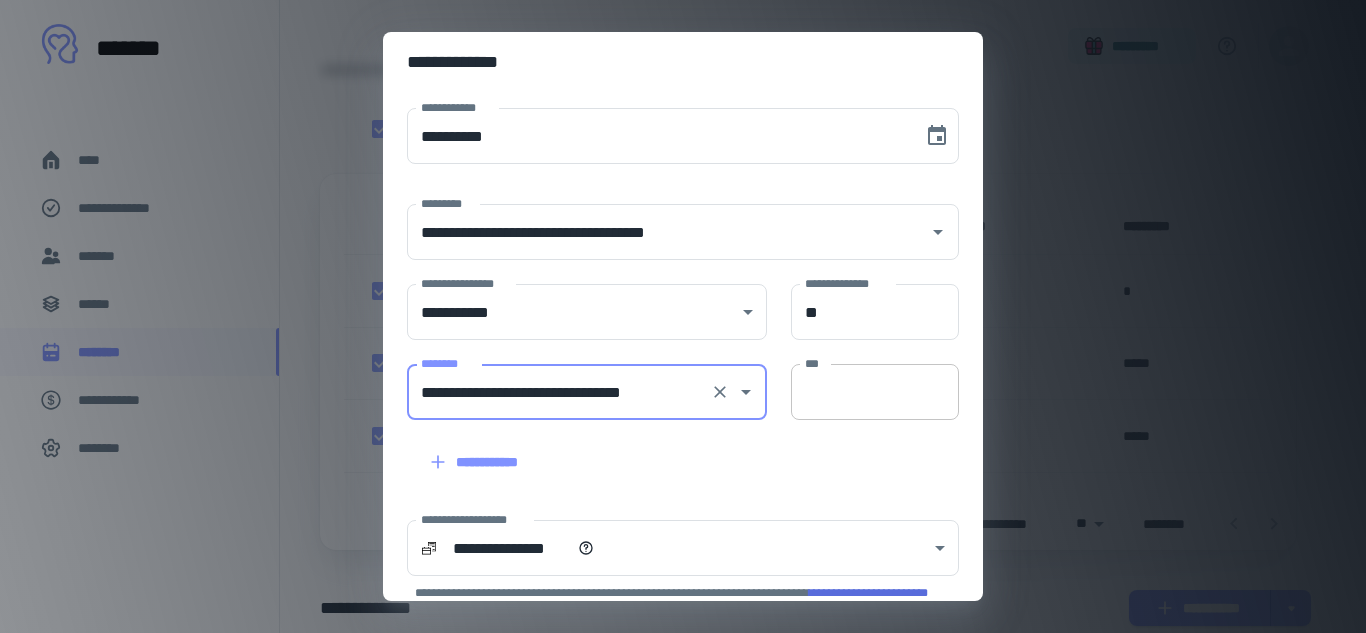 click on "***" at bounding box center [875, 392] 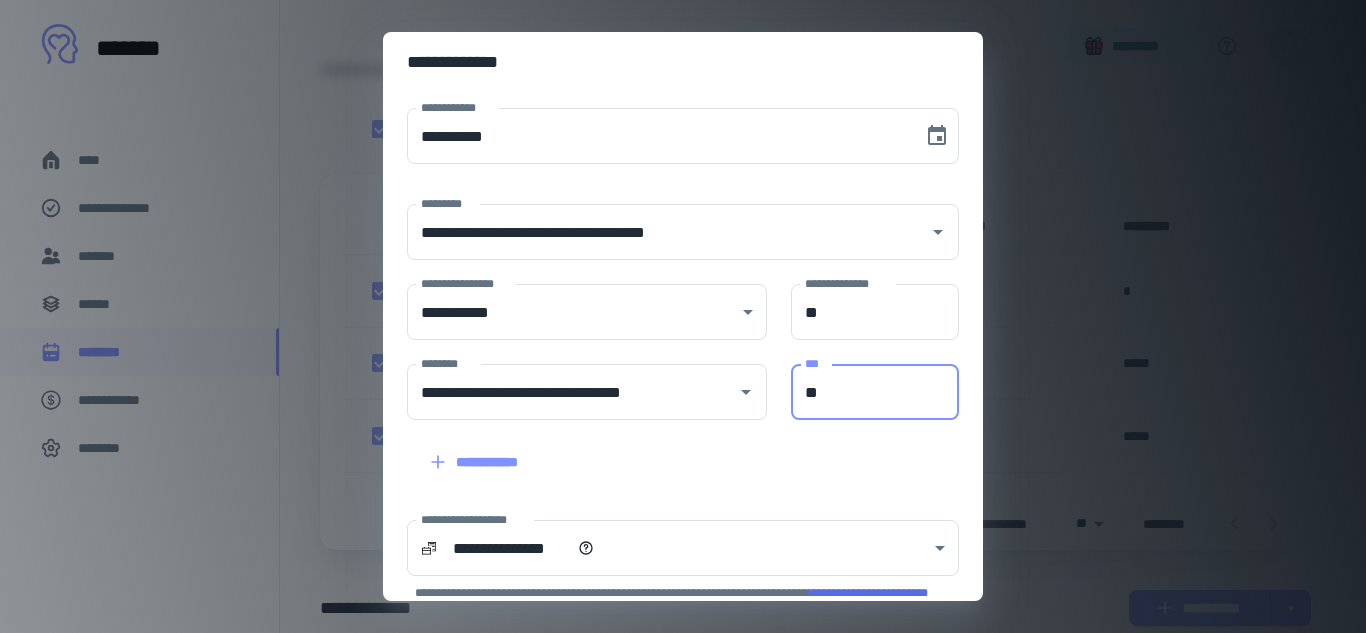 type on "*" 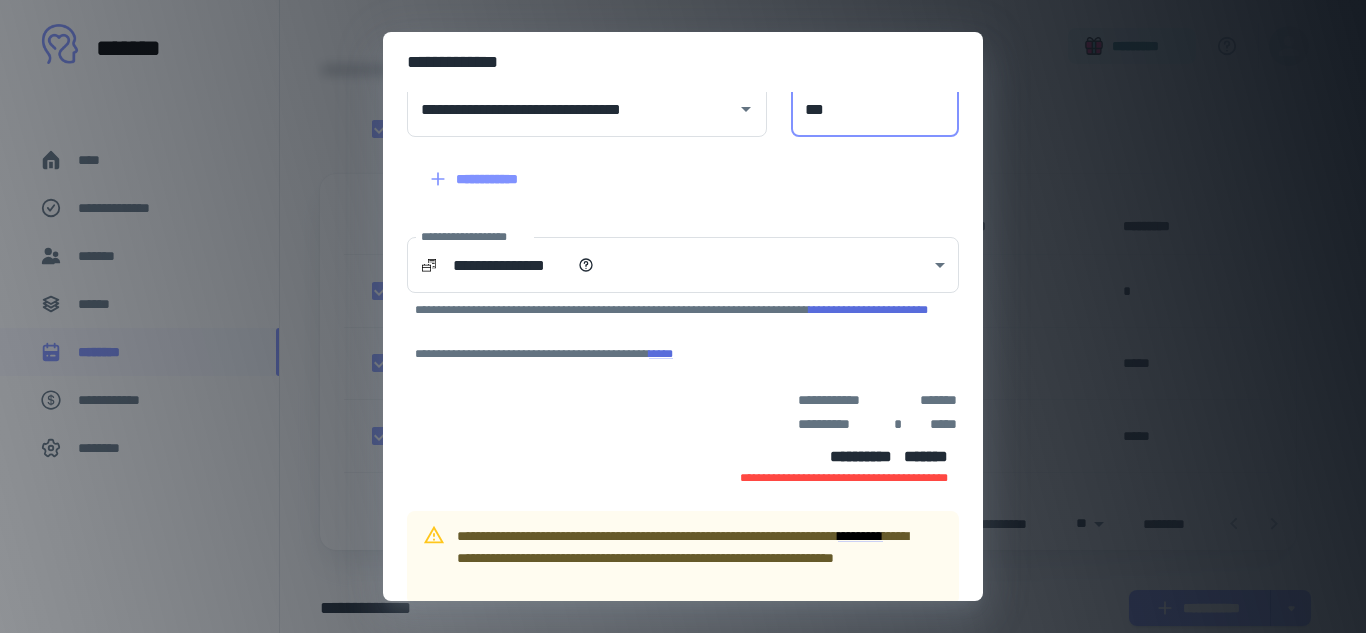 scroll, scrollTop: 367, scrollLeft: 0, axis: vertical 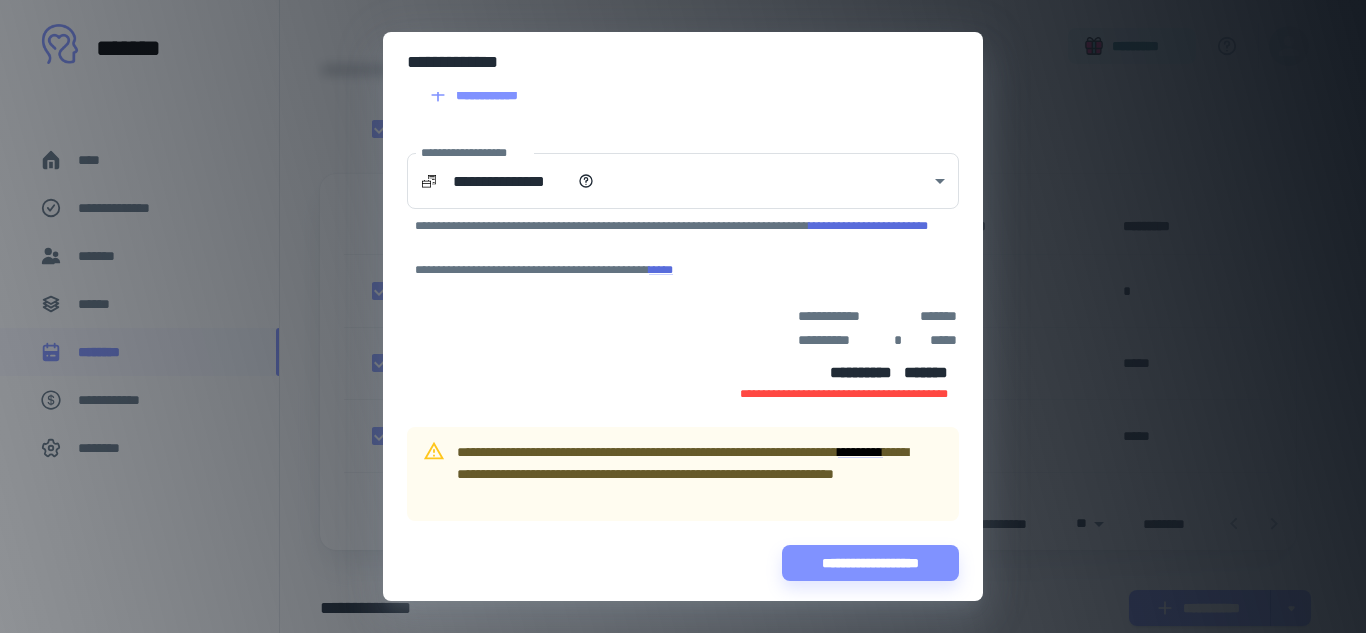 type on "***" 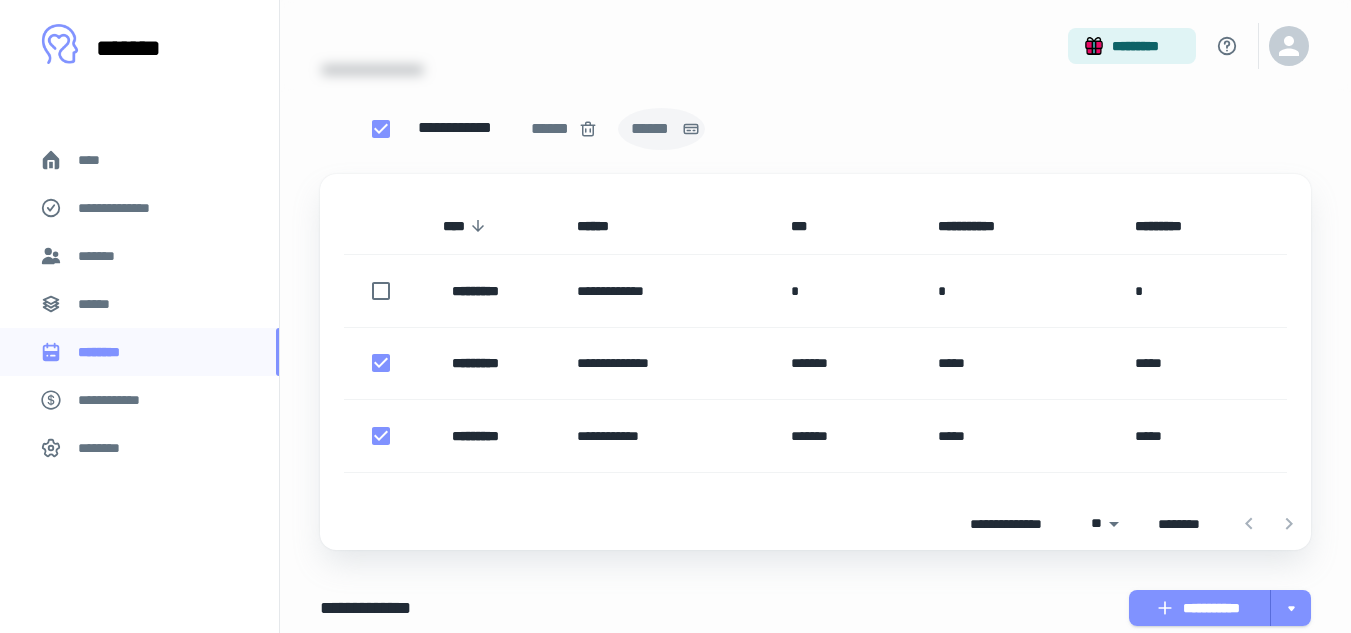 click on "******" at bounding box center (652, 129) 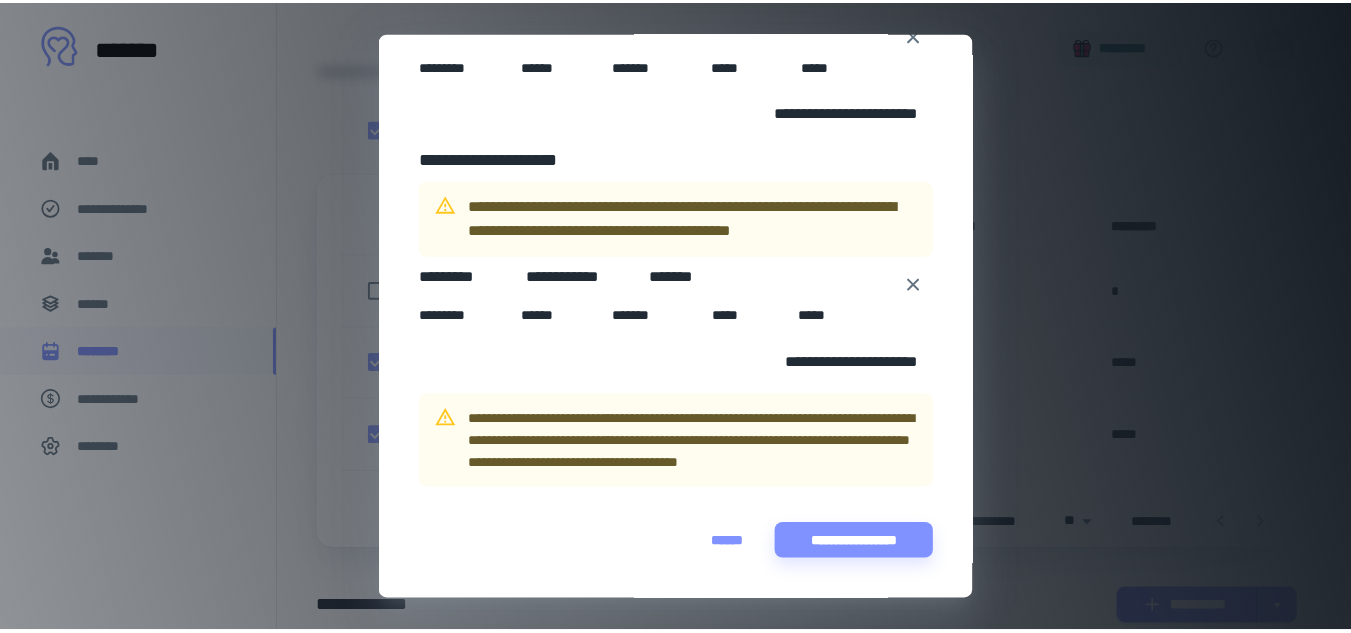 scroll, scrollTop: 259, scrollLeft: 0, axis: vertical 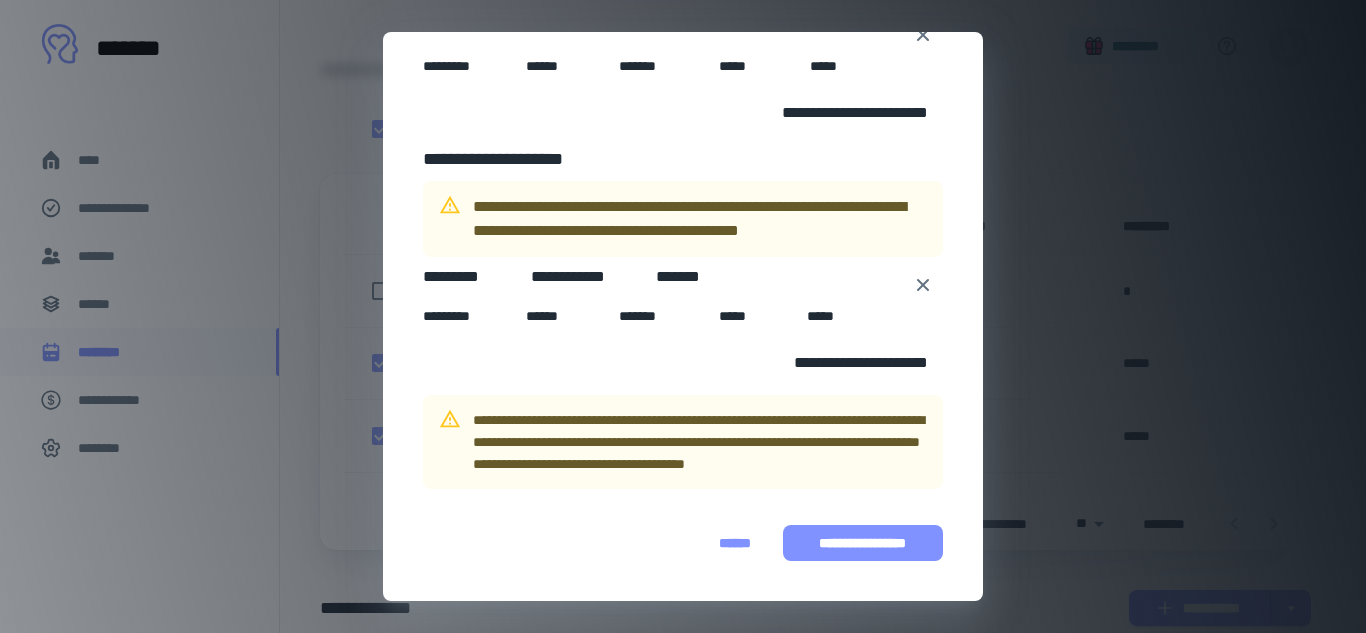 click on "**********" at bounding box center [863, 543] 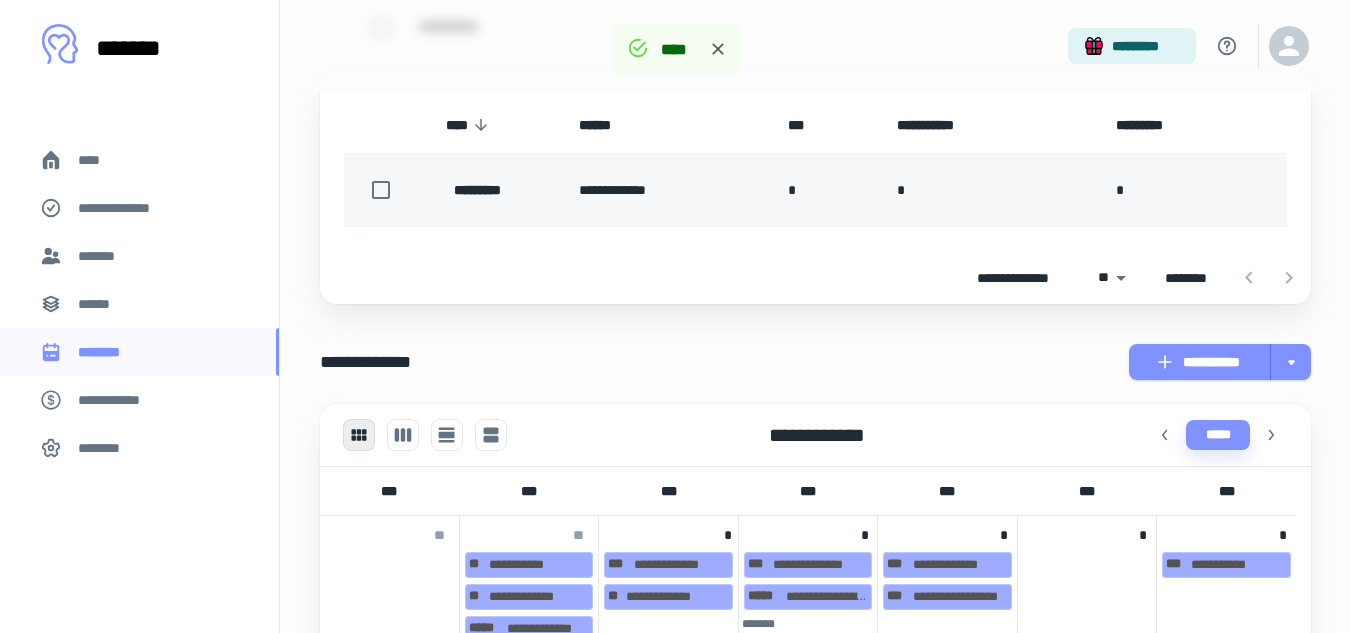 scroll, scrollTop: 300, scrollLeft: 0, axis: vertical 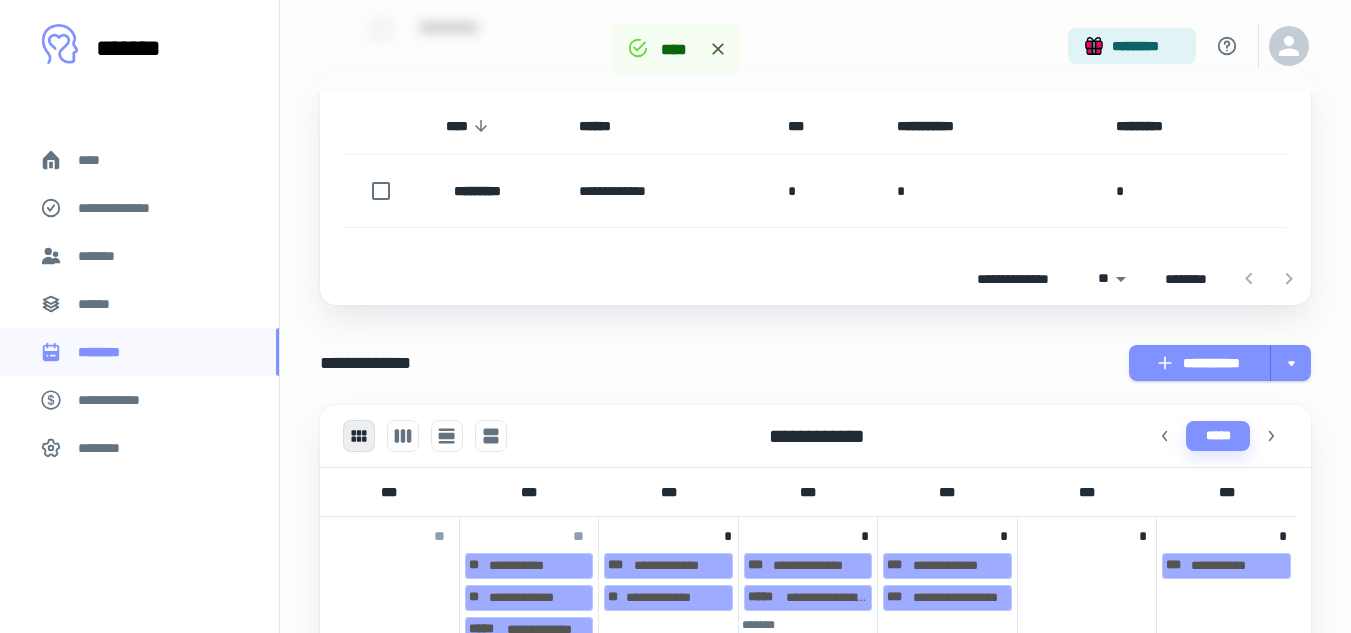 click on "*******" at bounding box center [139, 256] 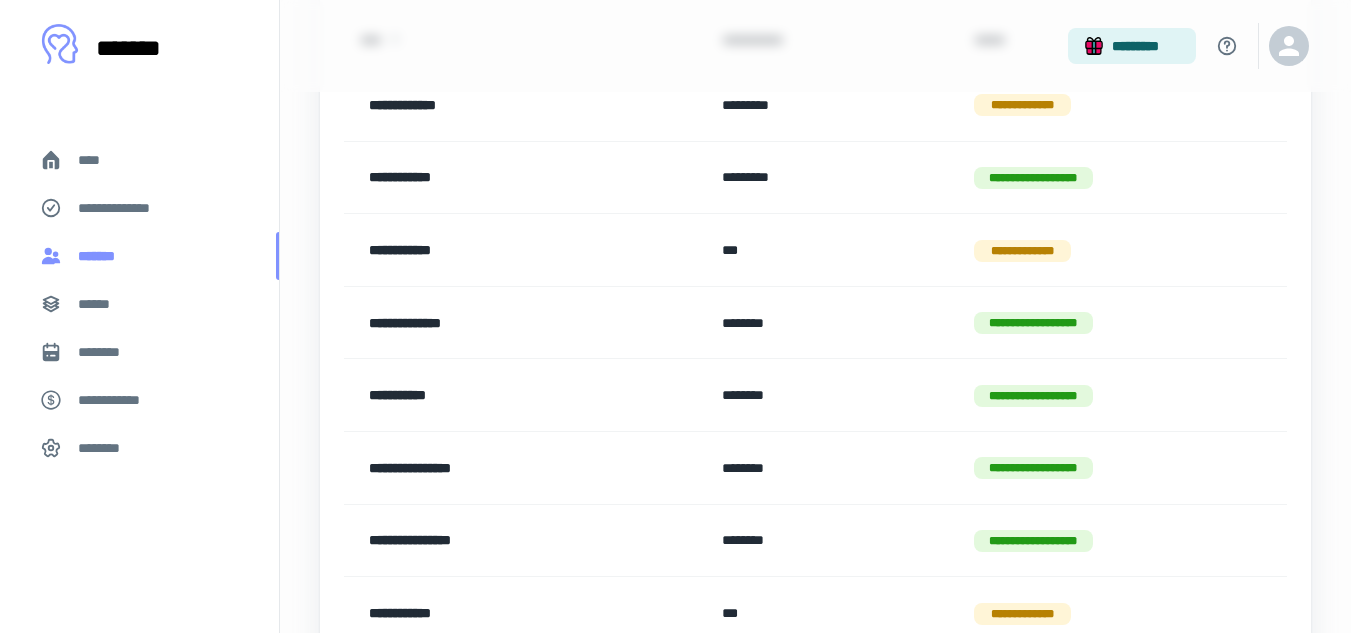 scroll, scrollTop: 0, scrollLeft: 0, axis: both 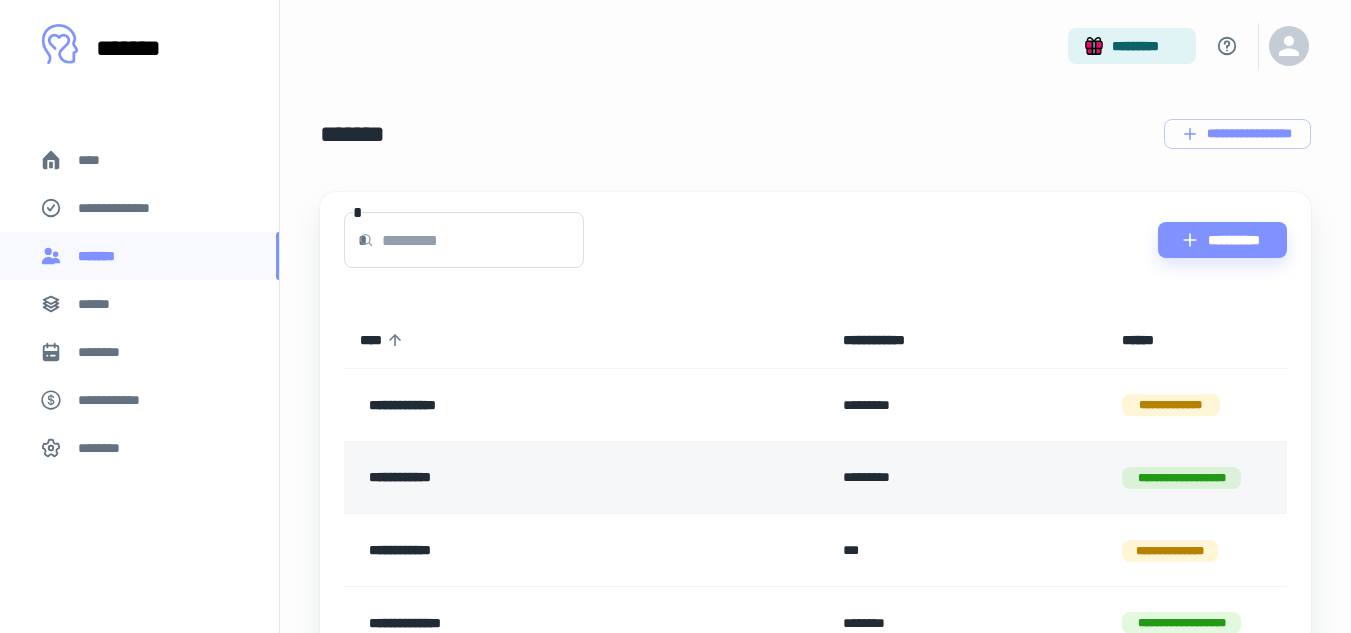 click on "**********" at bounding box center [546, 478] 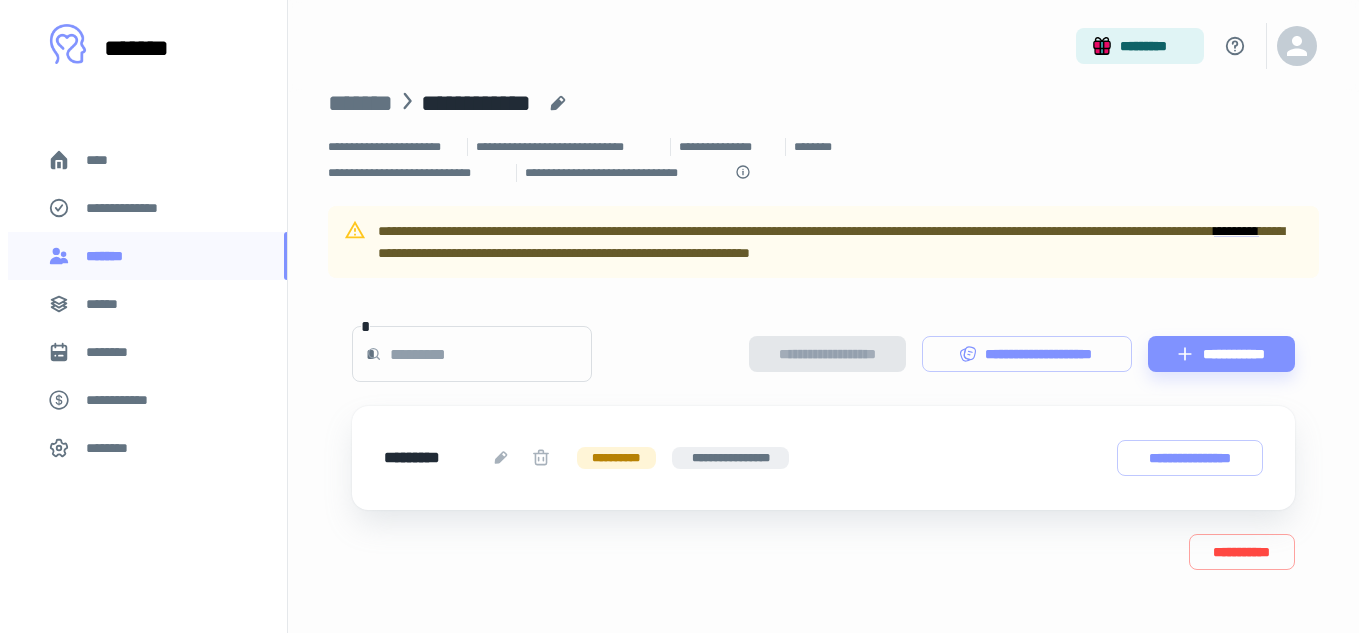 scroll, scrollTop: 49, scrollLeft: 0, axis: vertical 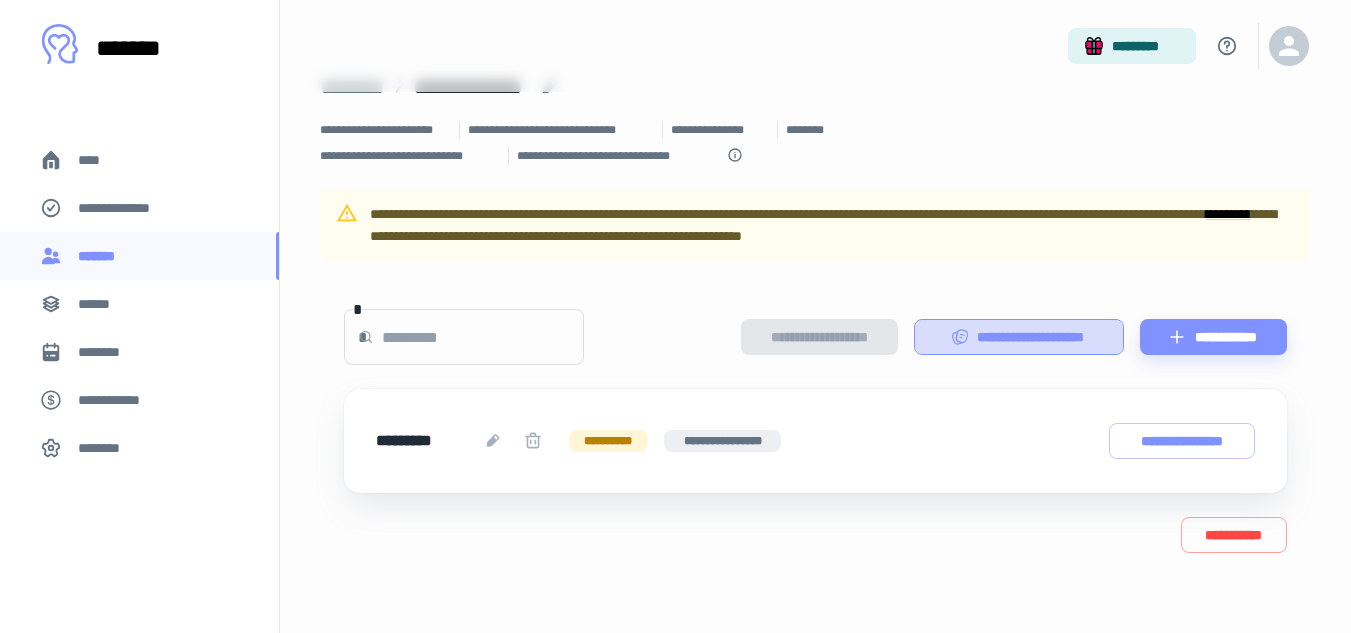 click on "**********" at bounding box center [1019, 337] 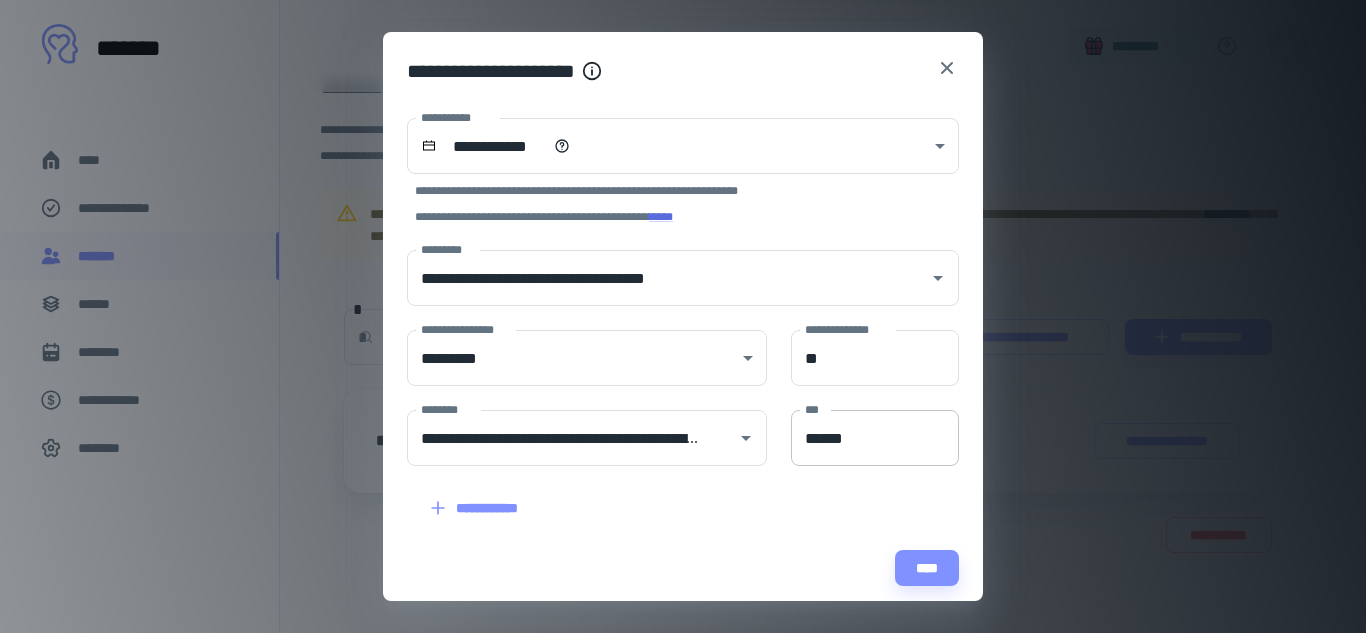 click on "******" at bounding box center (875, 438) 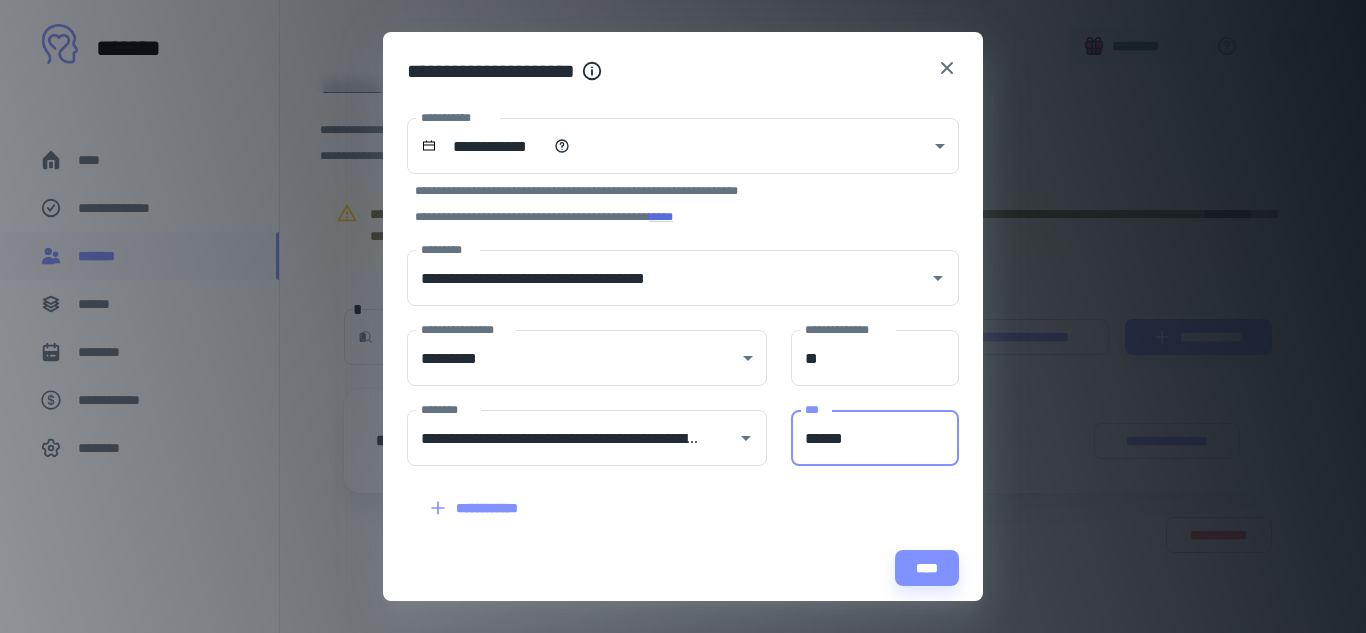 click on "******" at bounding box center (875, 438) 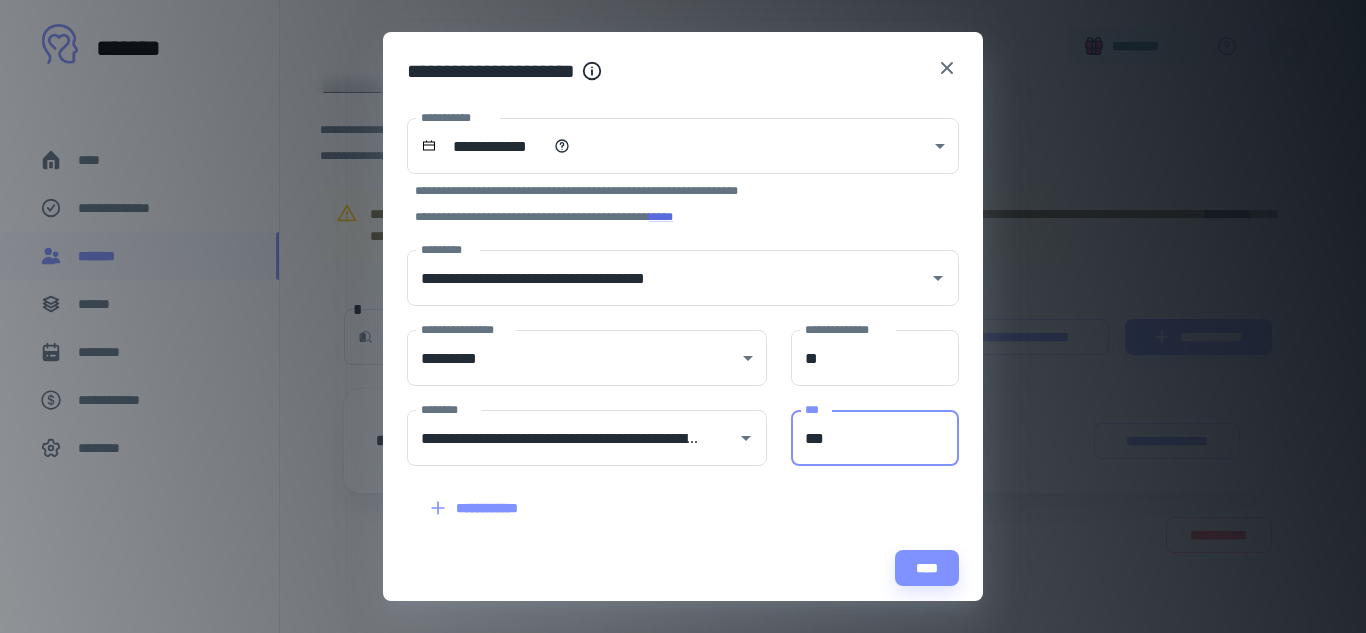 type on "***" 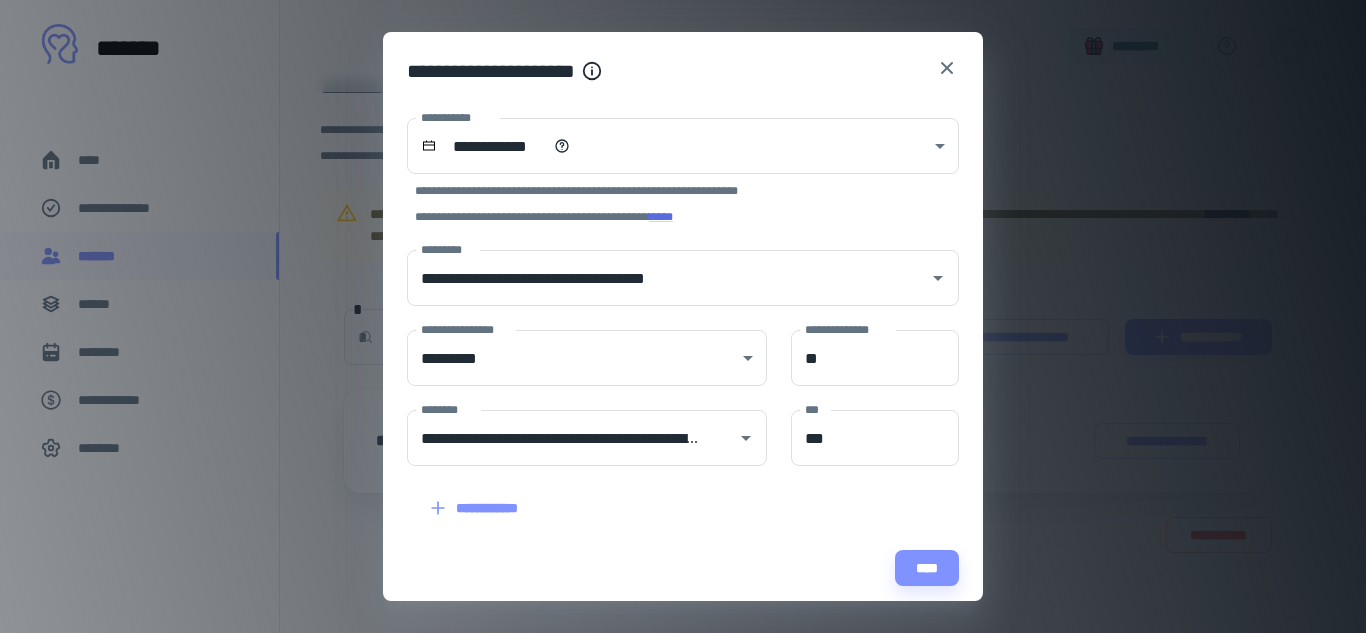 click on "**********" at bounding box center [671, 496] 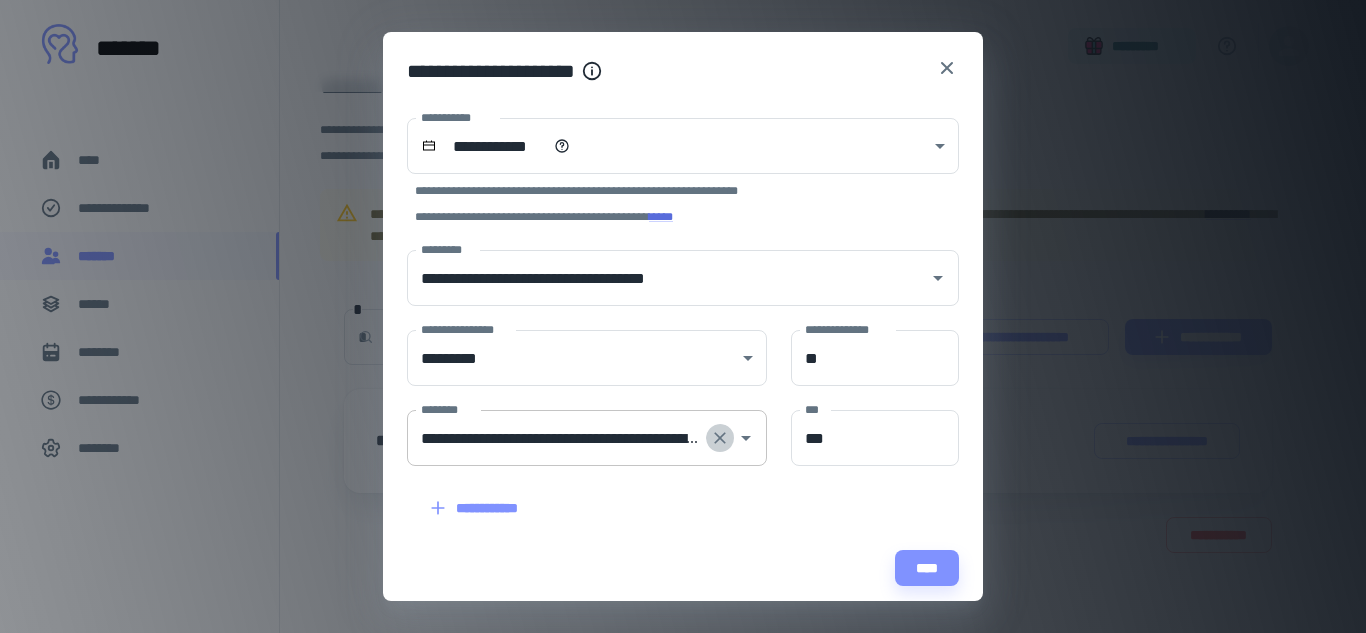 click at bounding box center (720, 438) 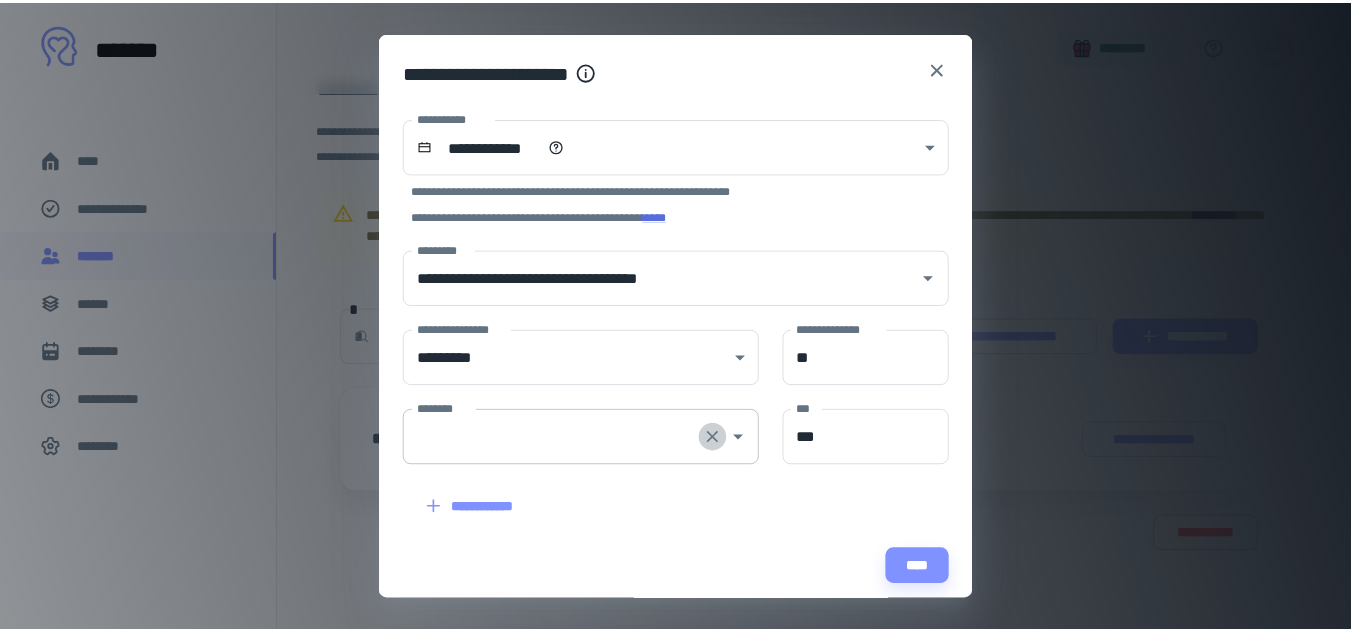 scroll, scrollTop: 0, scrollLeft: 0, axis: both 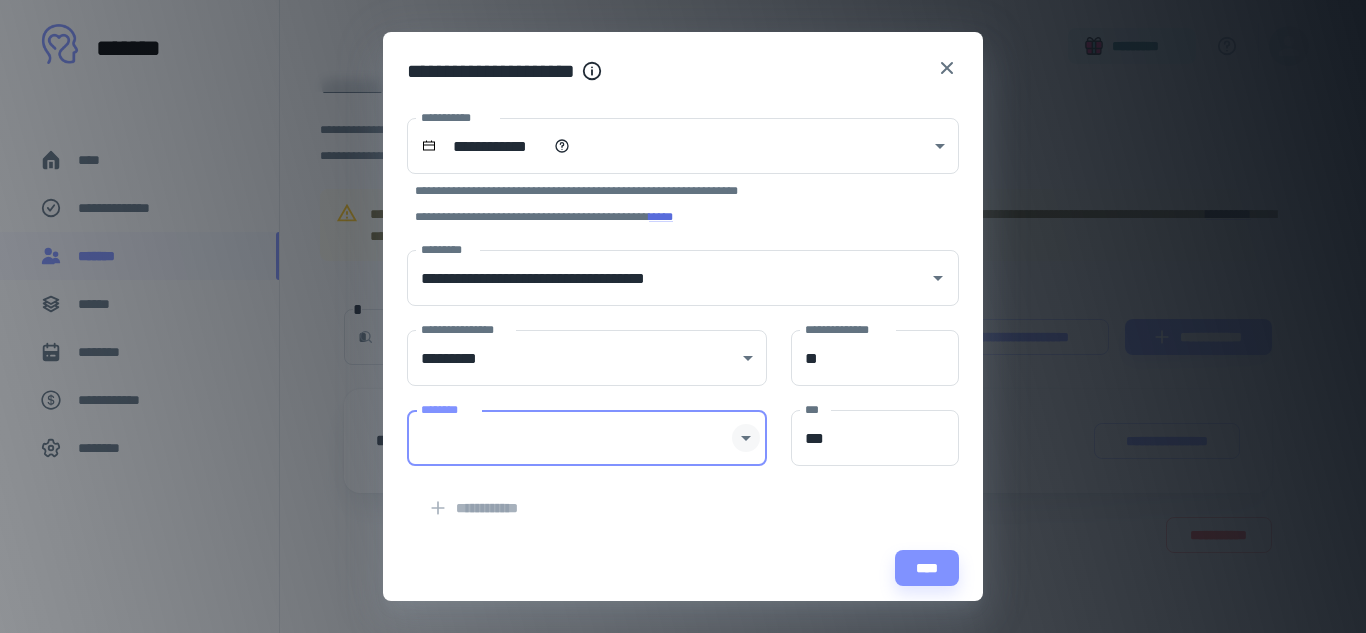 click 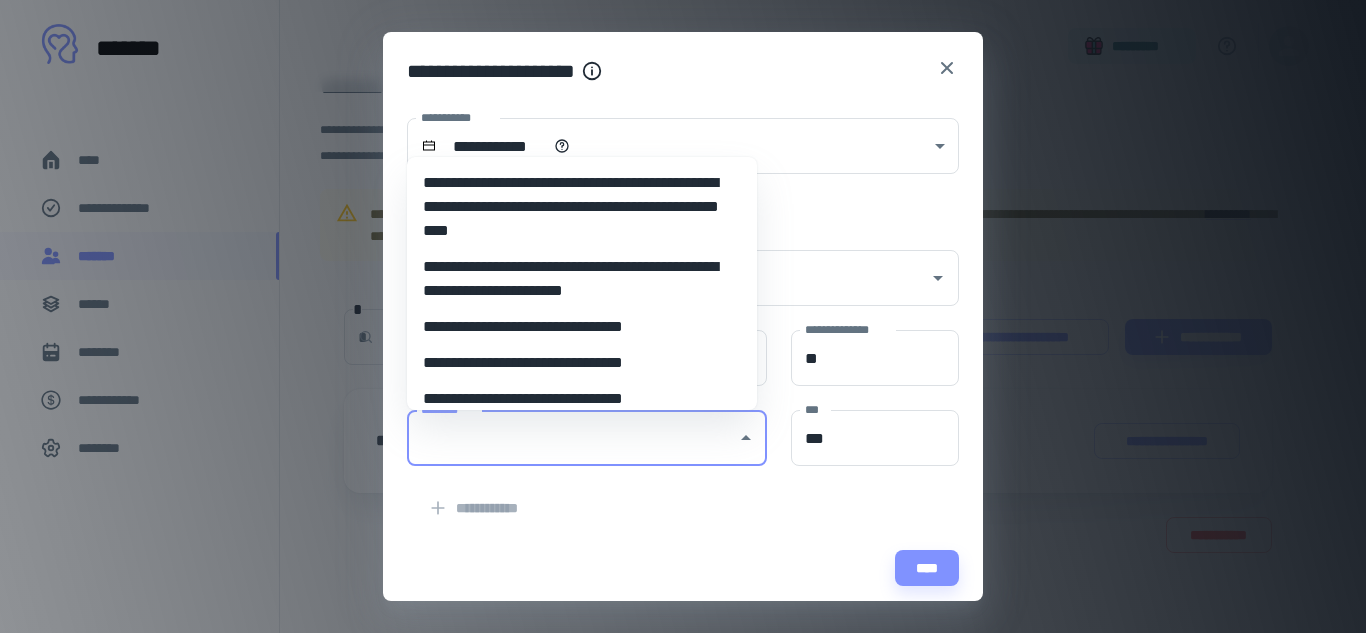 click on "**********" at bounding box center [574, 399] 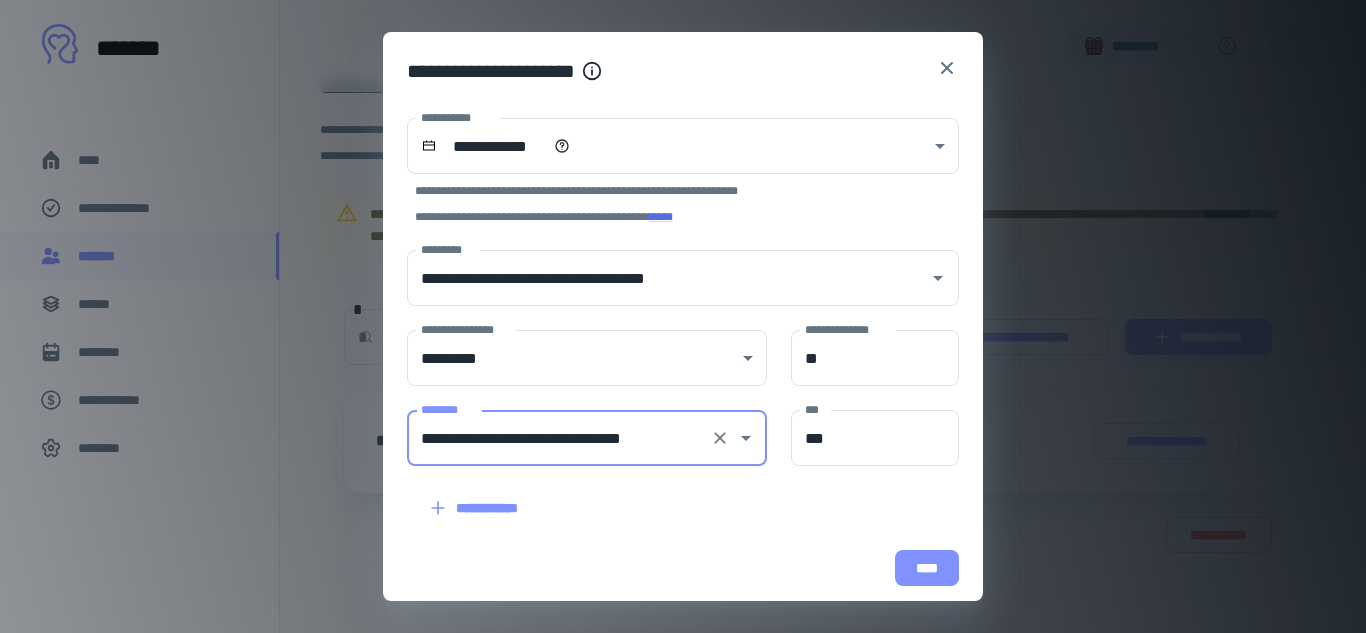 click on "****" at bounding box center (927, 568) 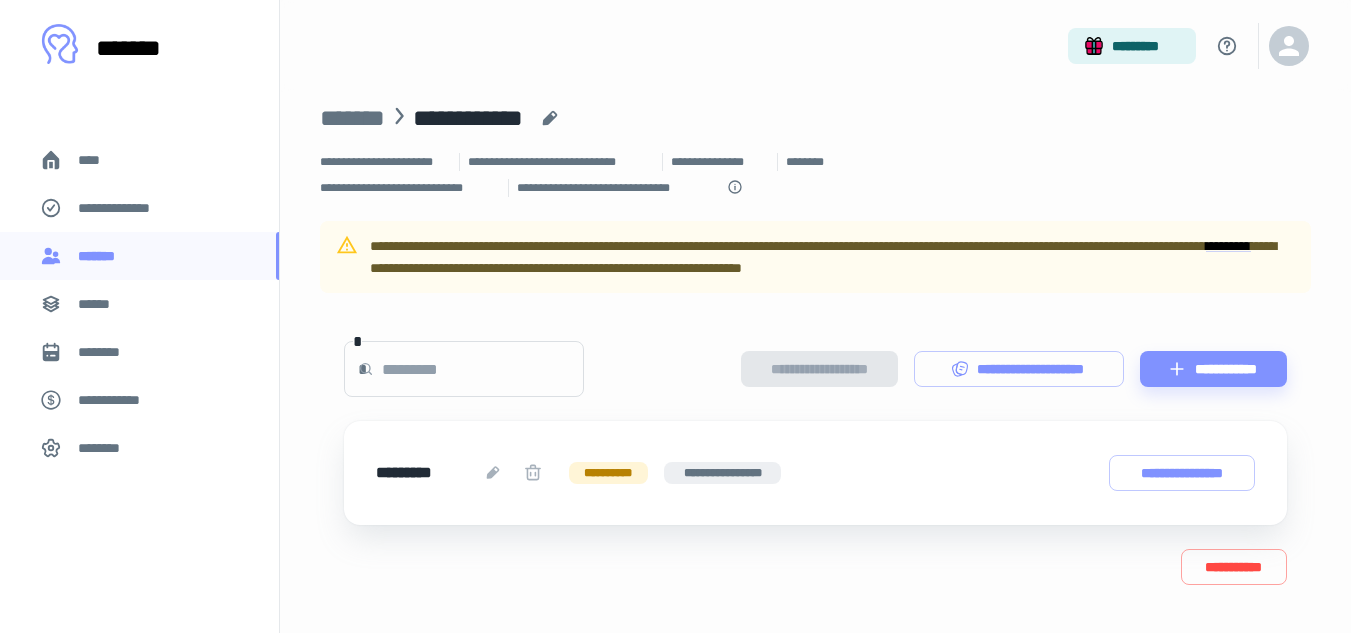 scroll, scrollTop: 0, scrollLeft: 0, axis: both 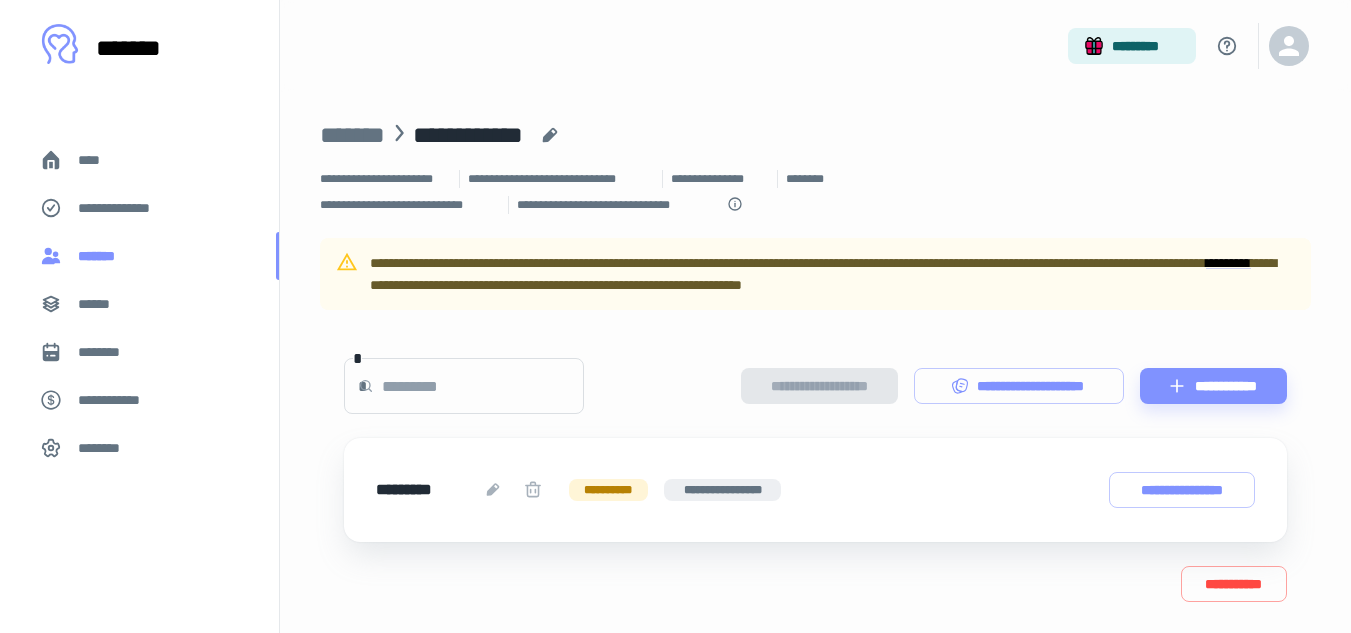 click on "*******" at bounding box center [139, 256] 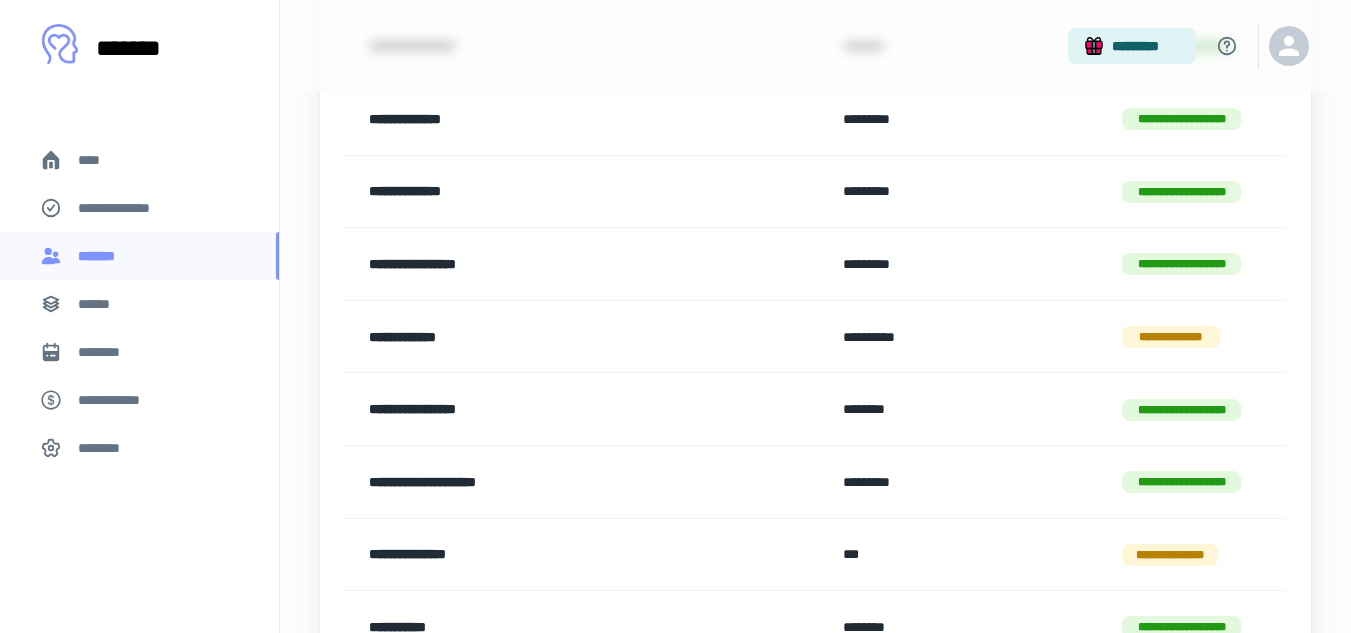 scroll, scrollTop: 1400, scrollLeft: 0, axis: vertical 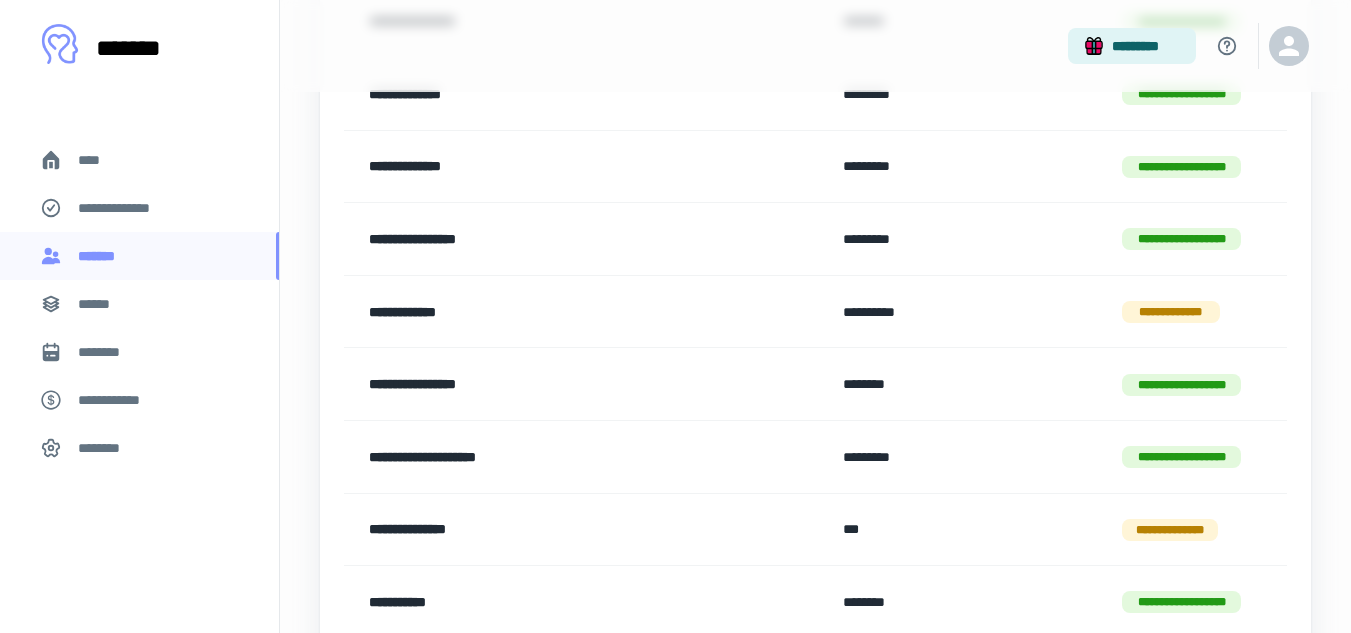 click on "**********" at bounding box center (546, 312) 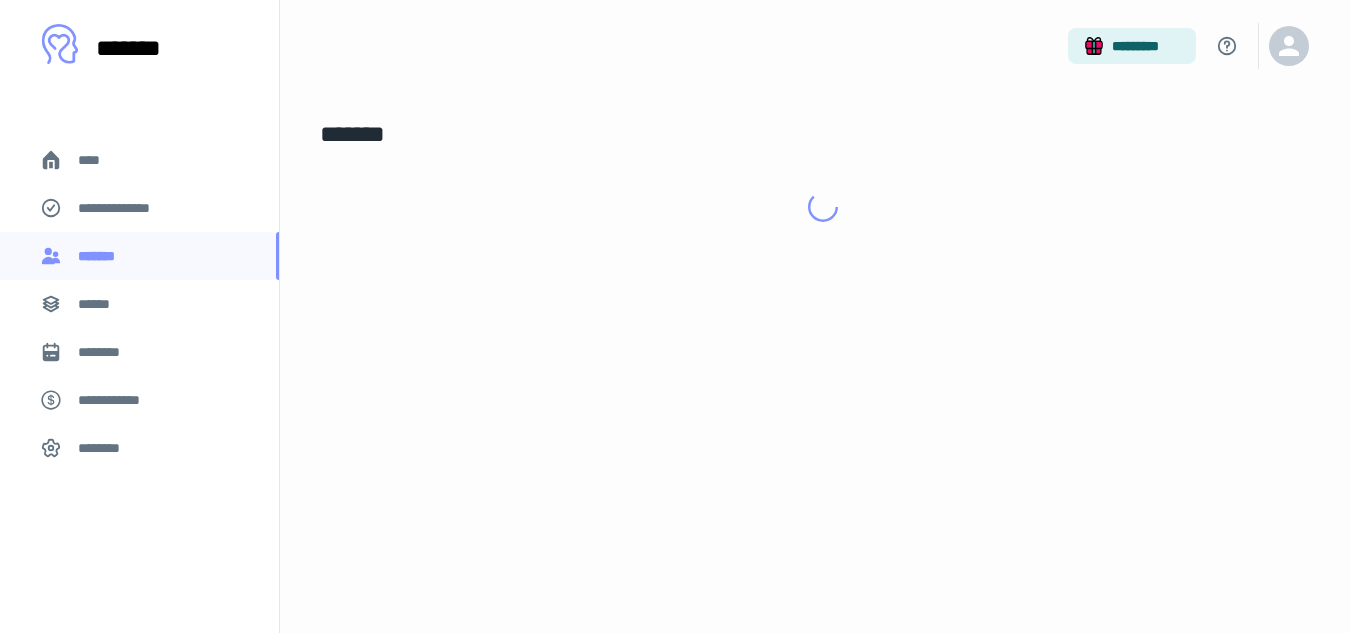 scroll, scrollTop: 0, scrollLeft: 0, axis: both 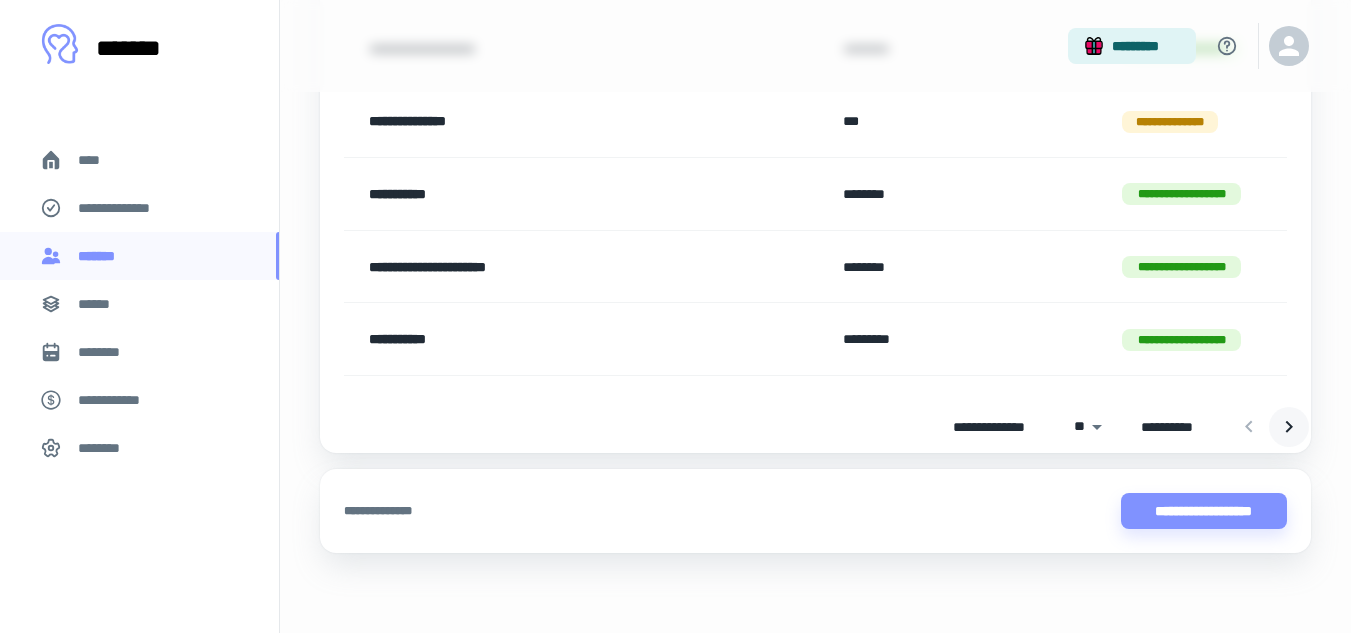 click 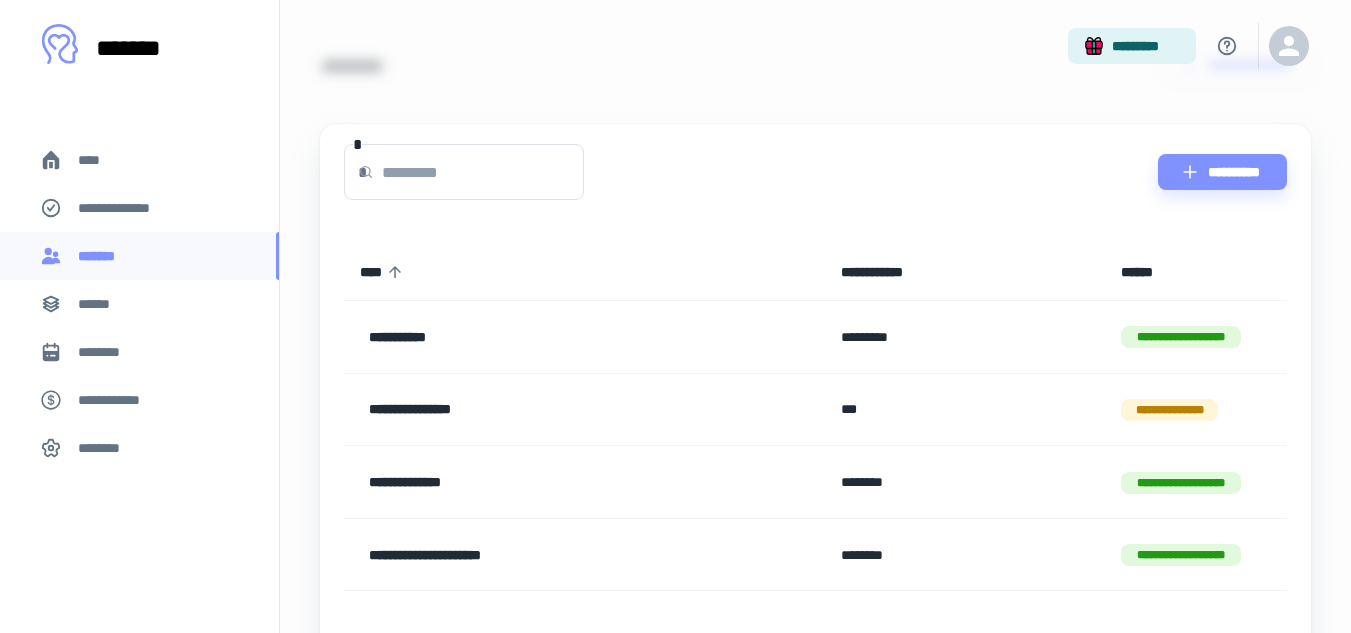 scroll, scrollTop: 200, scrollLeft: 0, axis: vertical 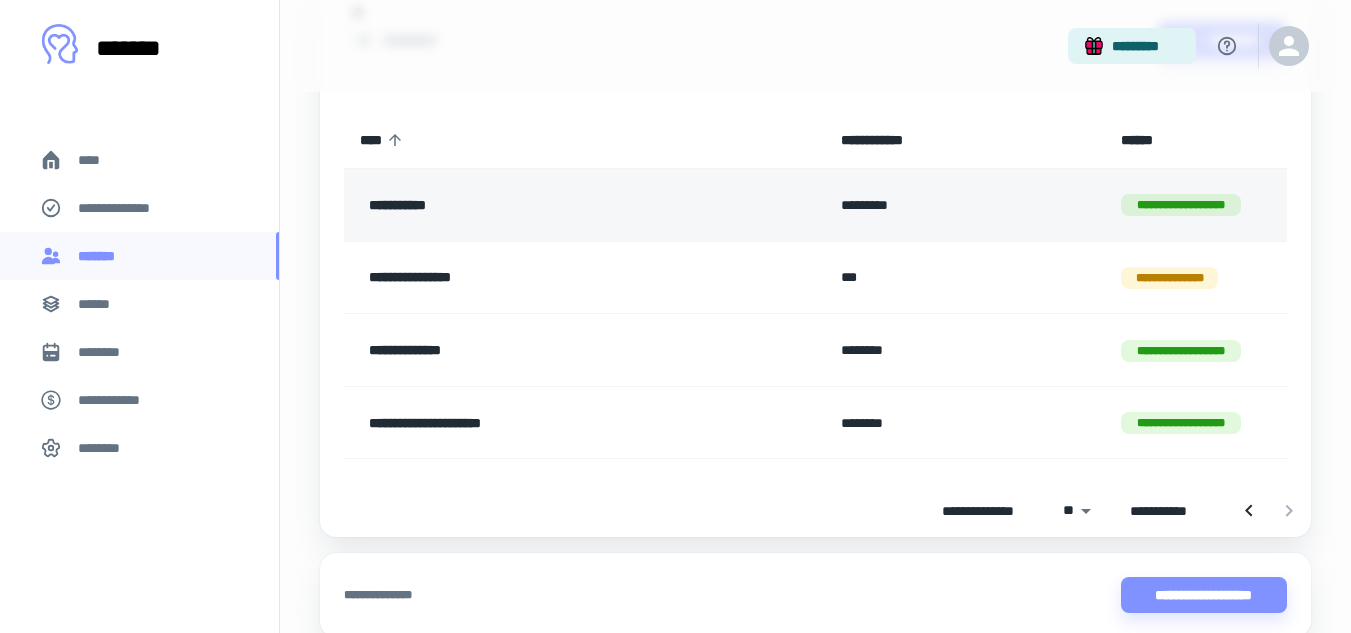 click on "**********" at bounding box center (544, 205) 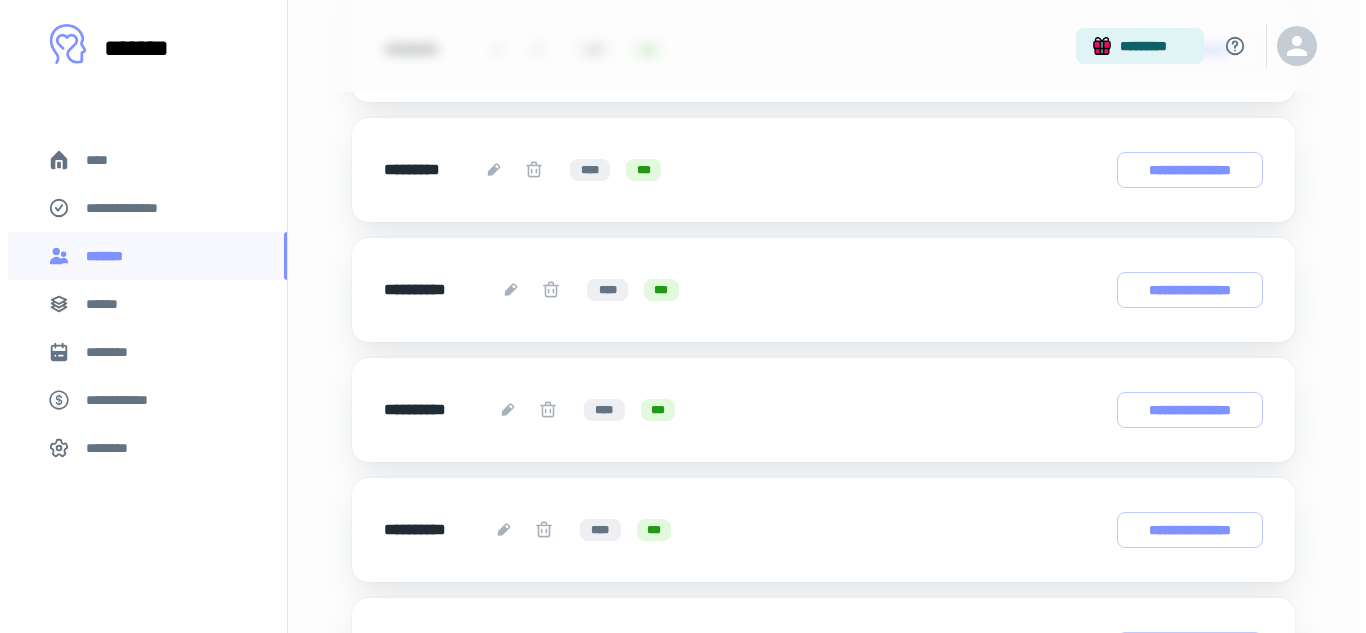 scroll, scrollTop: 2329, scrollLeft: 0, axis: vertical 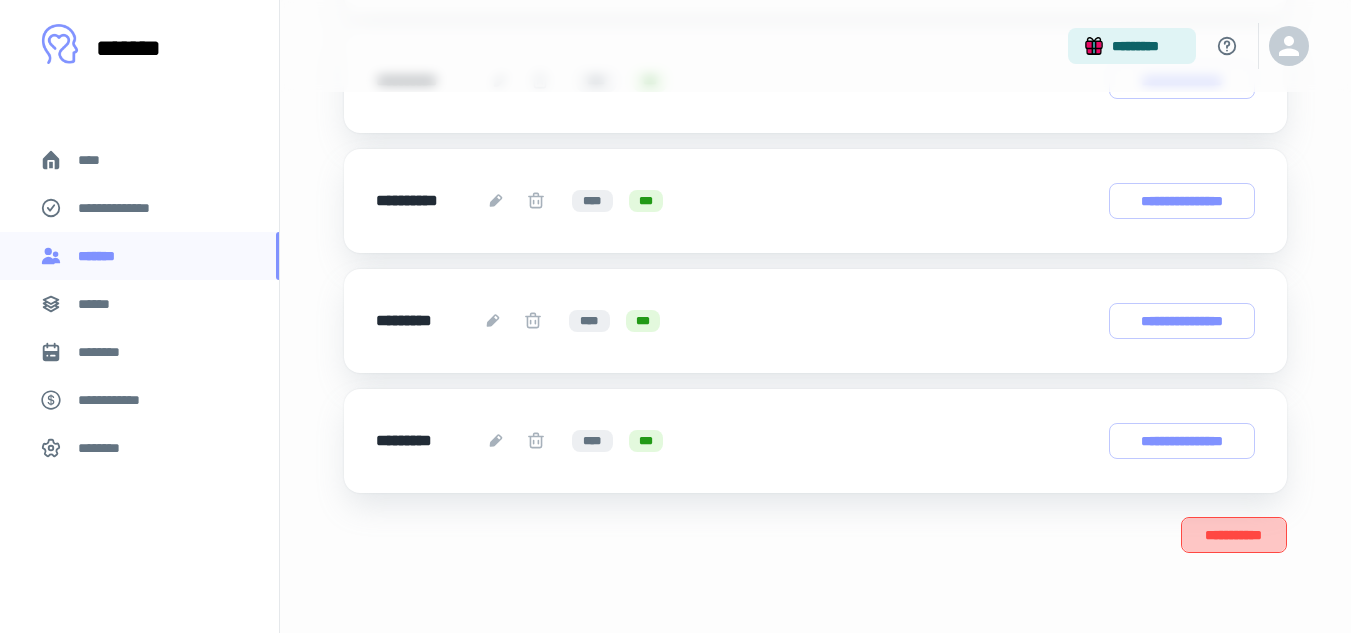 click on "**********" at bounding box center [1234, 535] 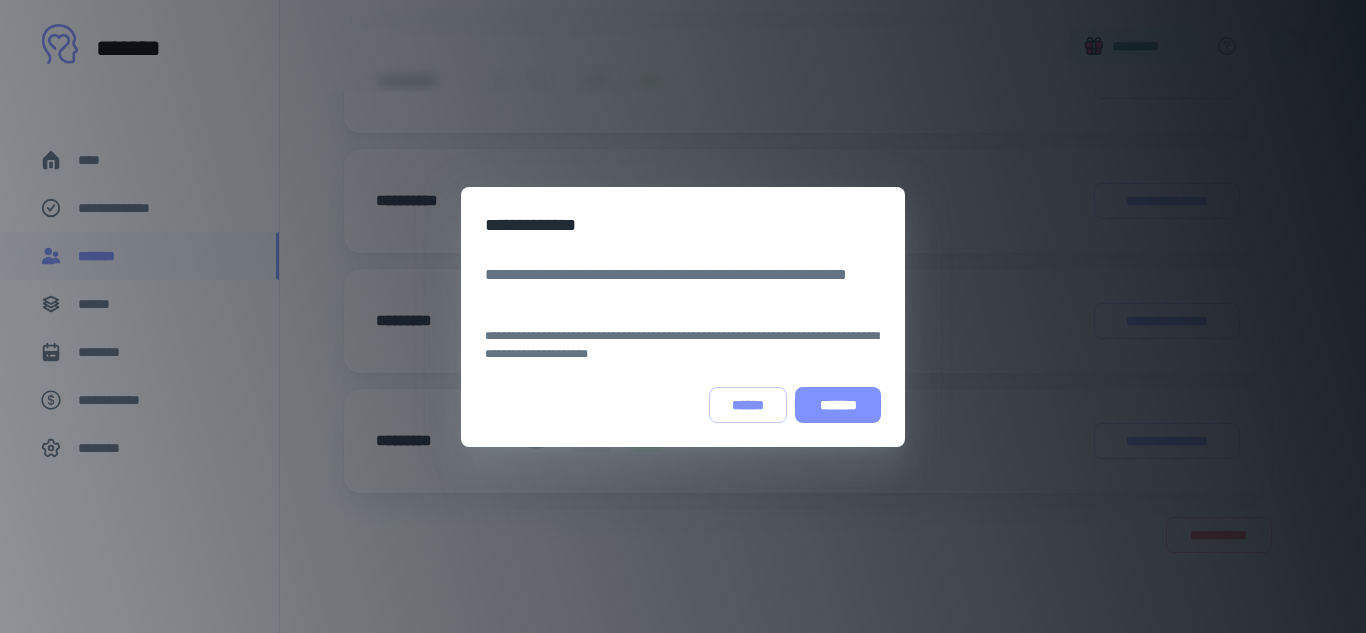click on "*******" at bounding box center [838, 405] 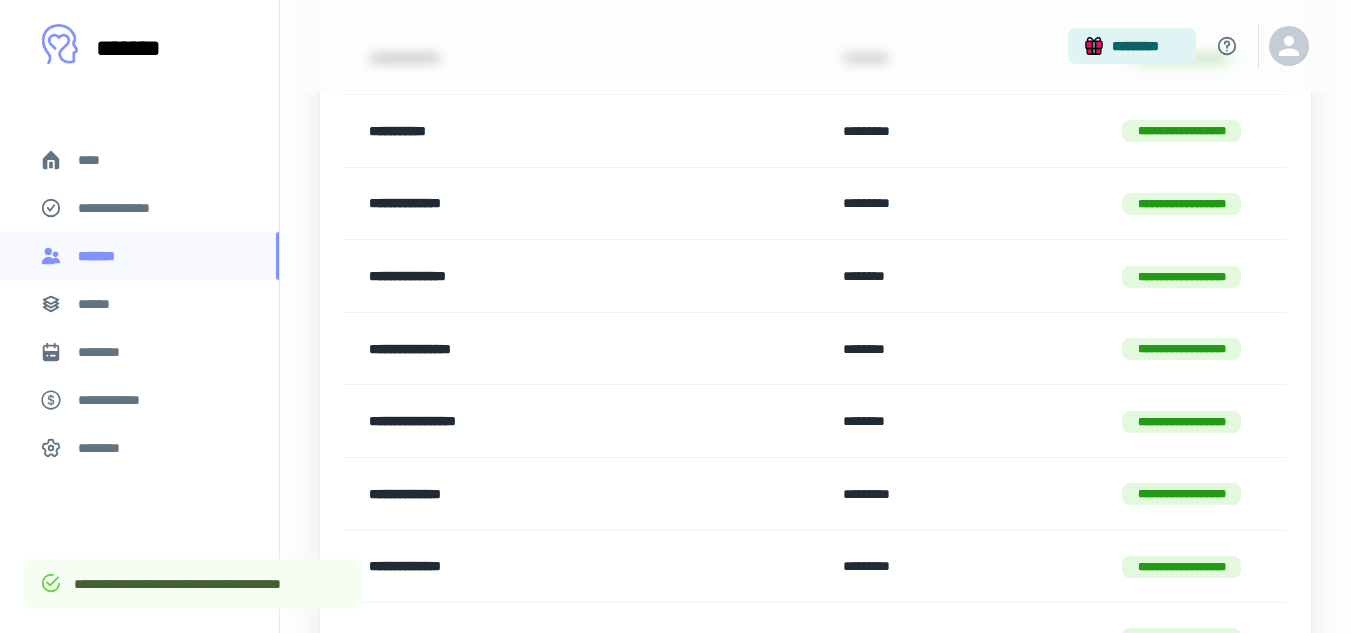 scroll, scrollTop: 1808, scrollLeft: 0, axis: vertical 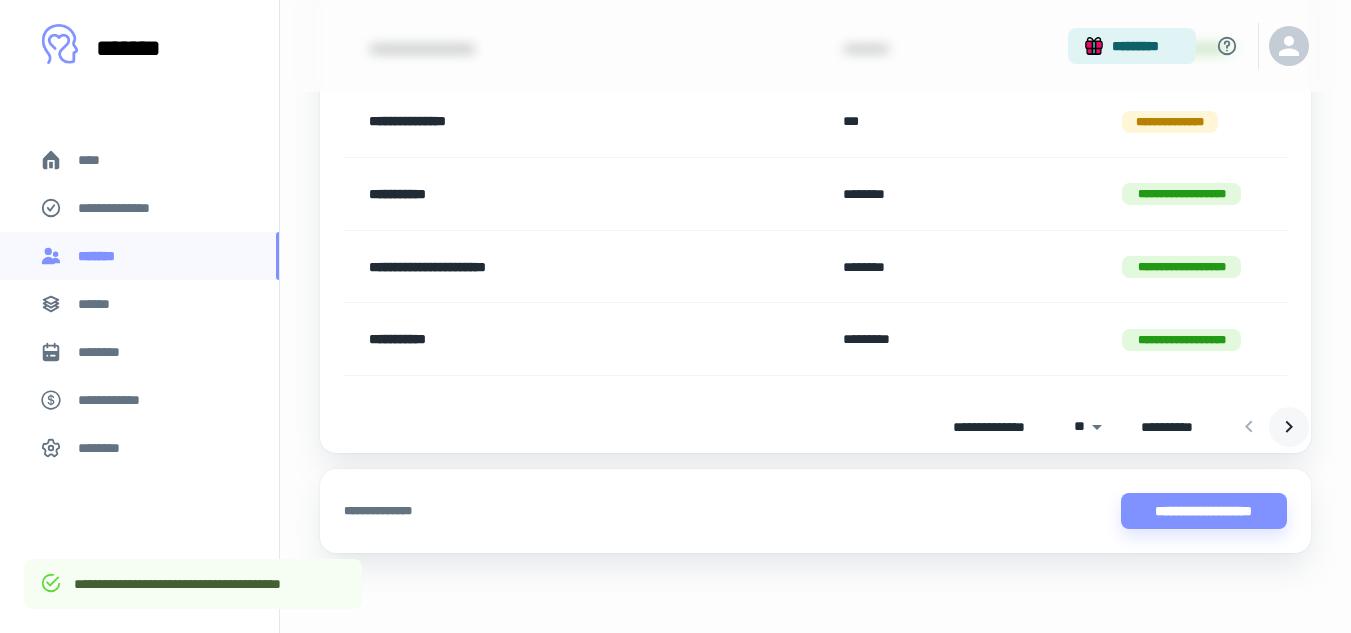 click 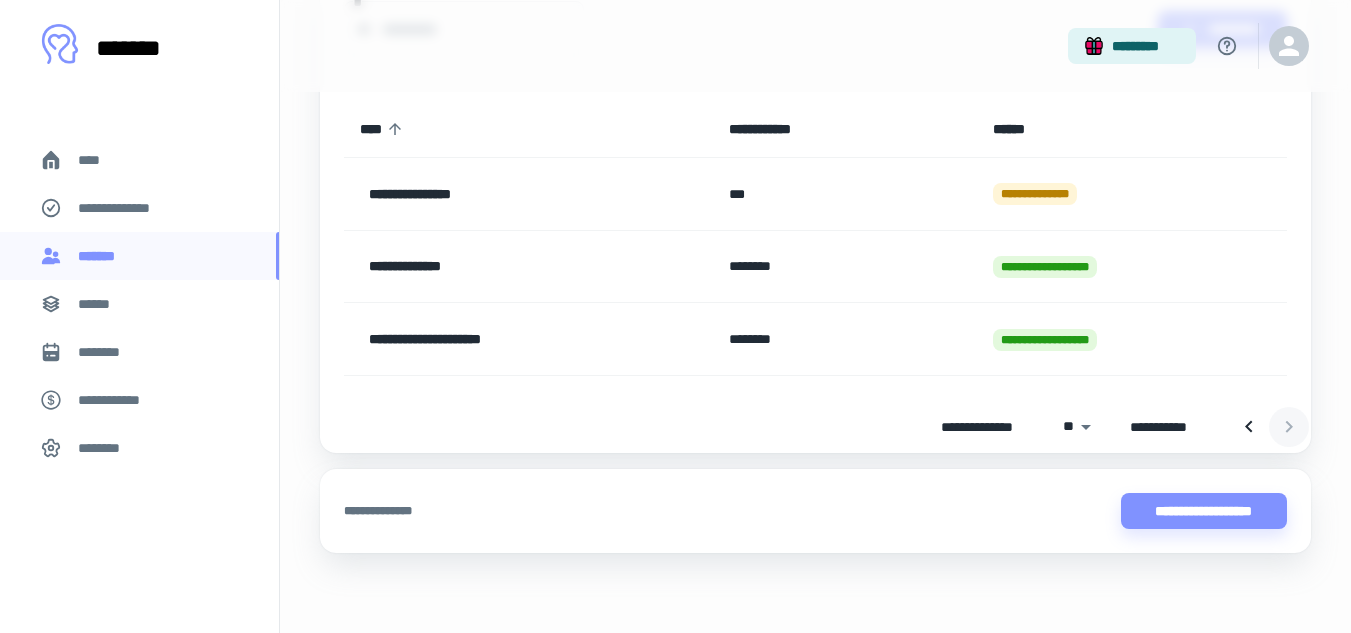 scroll, scrollTop: 211, scrollLeft: 0, axis: vertical 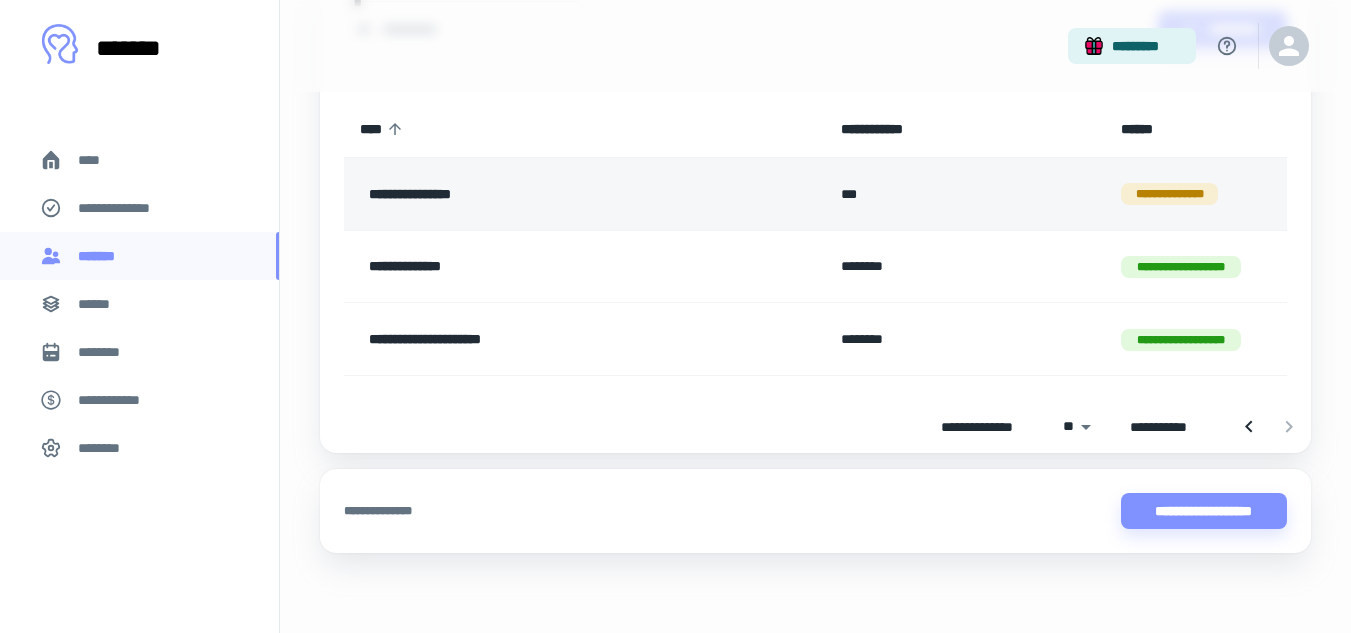 click on "**********" at bounding box center (544, 194) 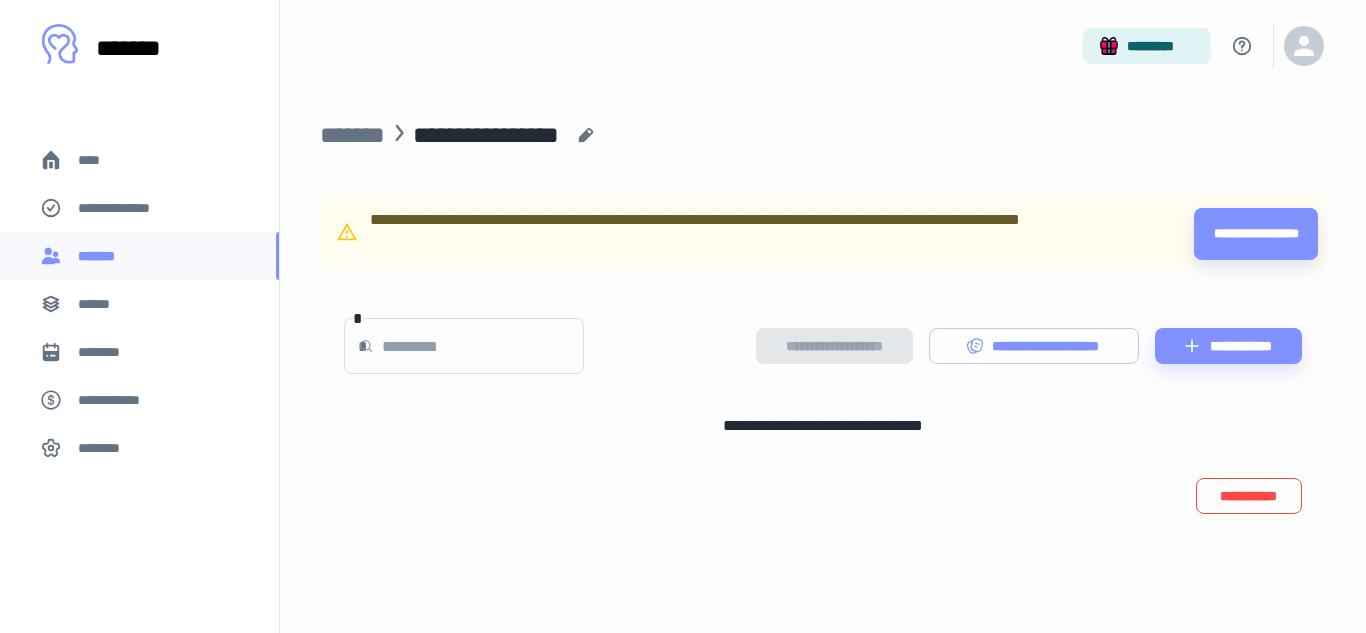 click on "**********" at bounding box center (1249, 496) 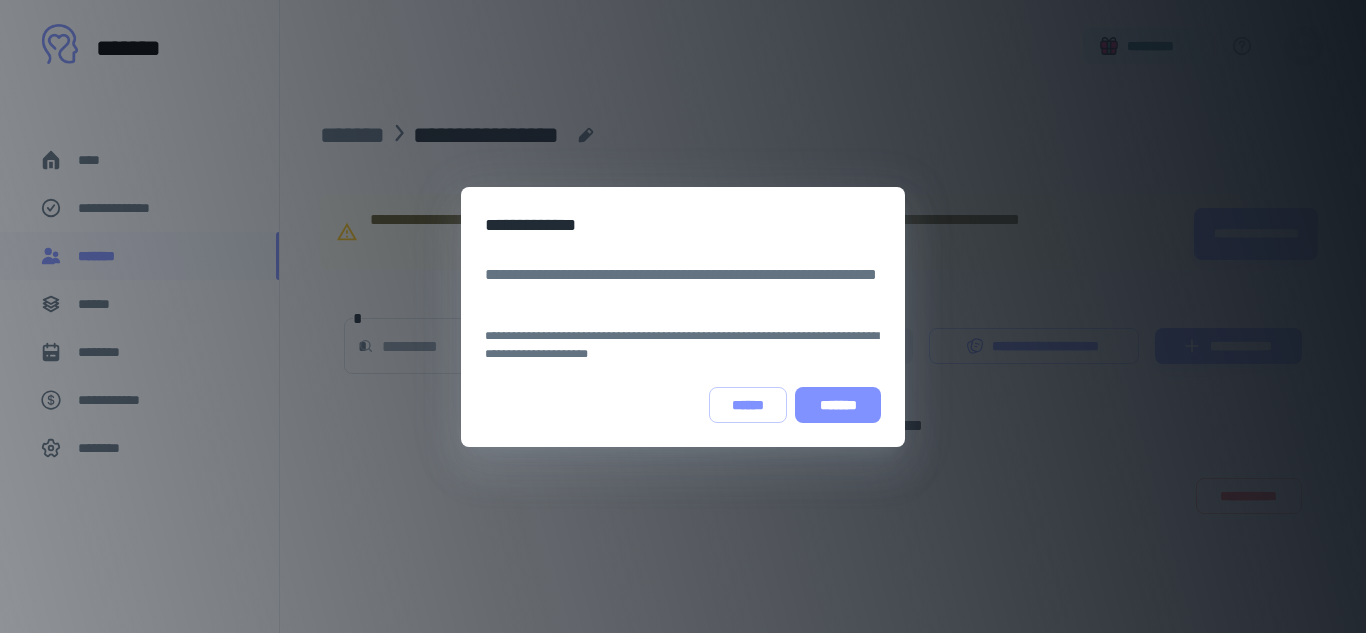 click on "*******" at bounding box center (838, 405) 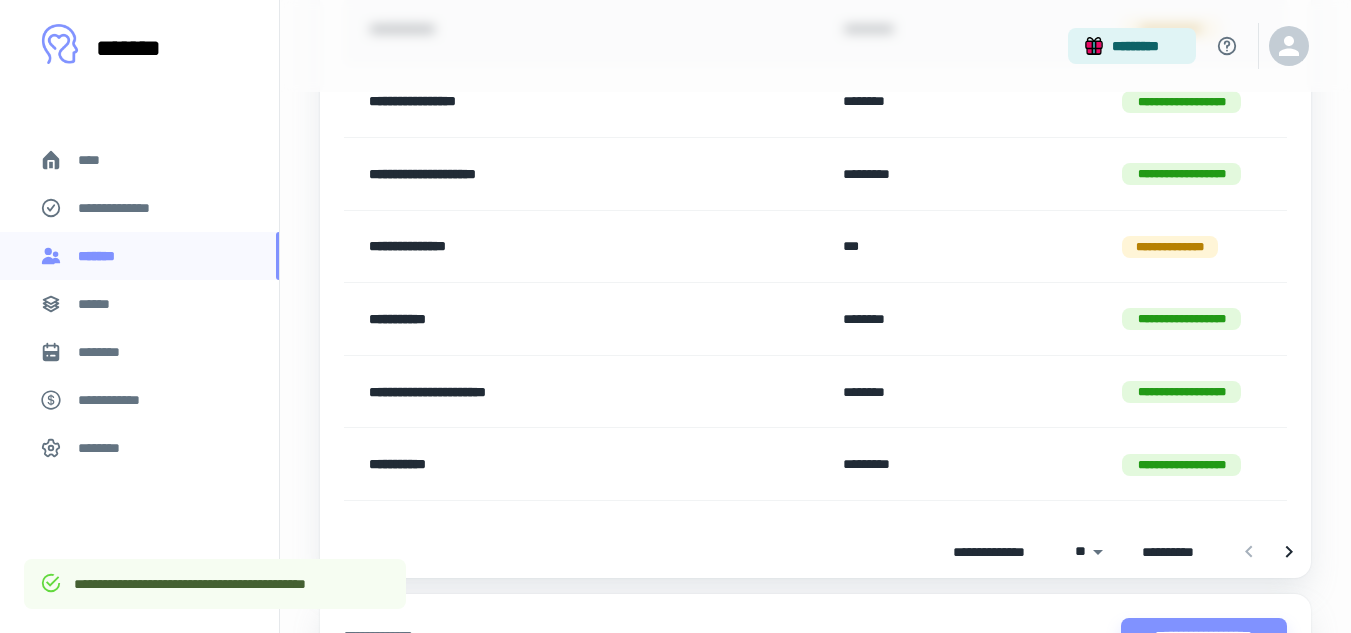 scroll, scrollTop: 1808, scrollLeft: 0, axis: vertical 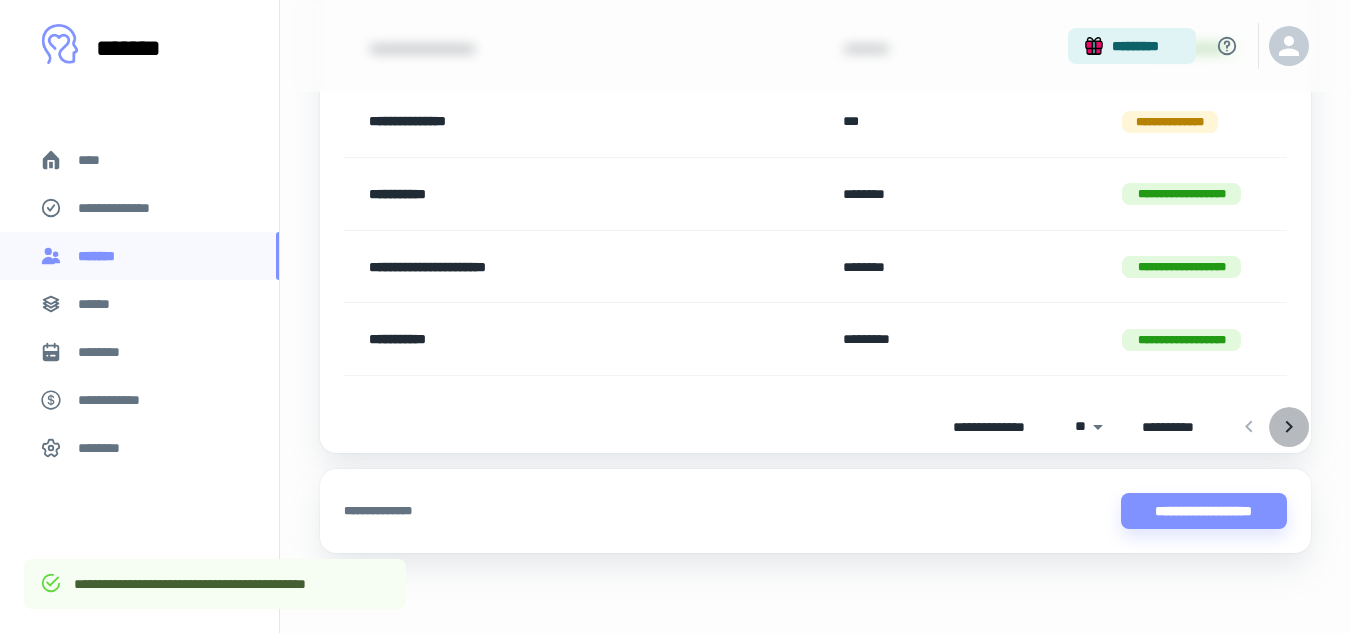 click 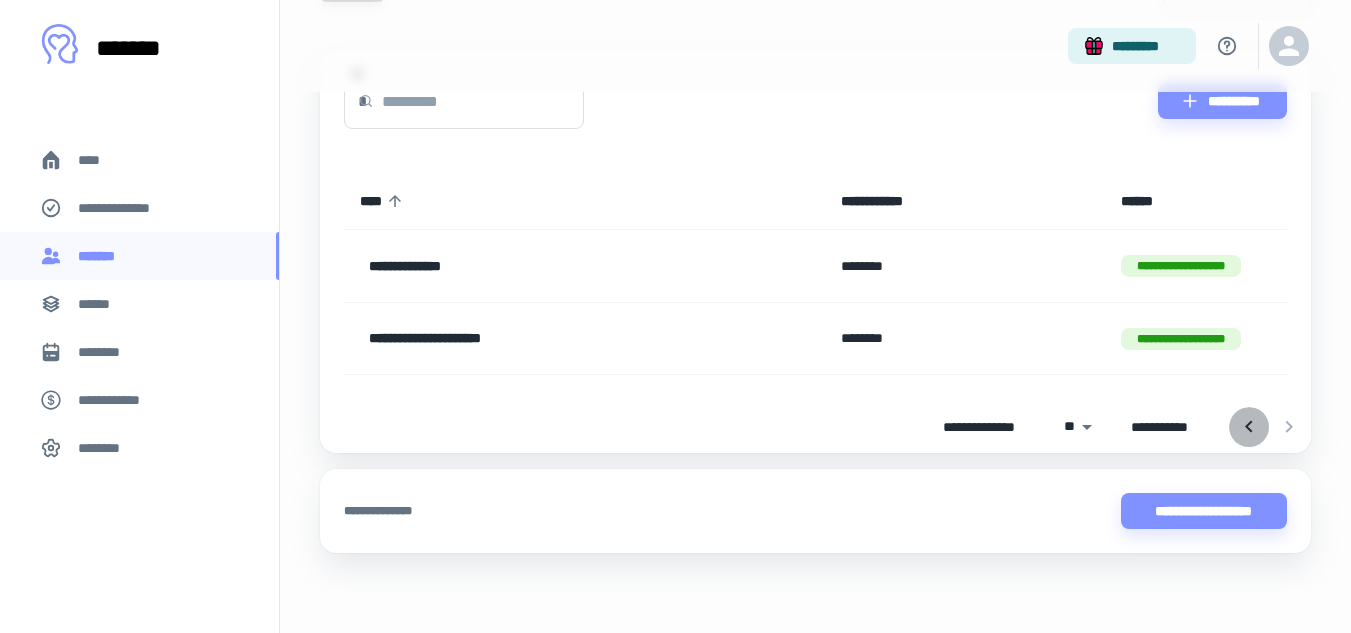 click 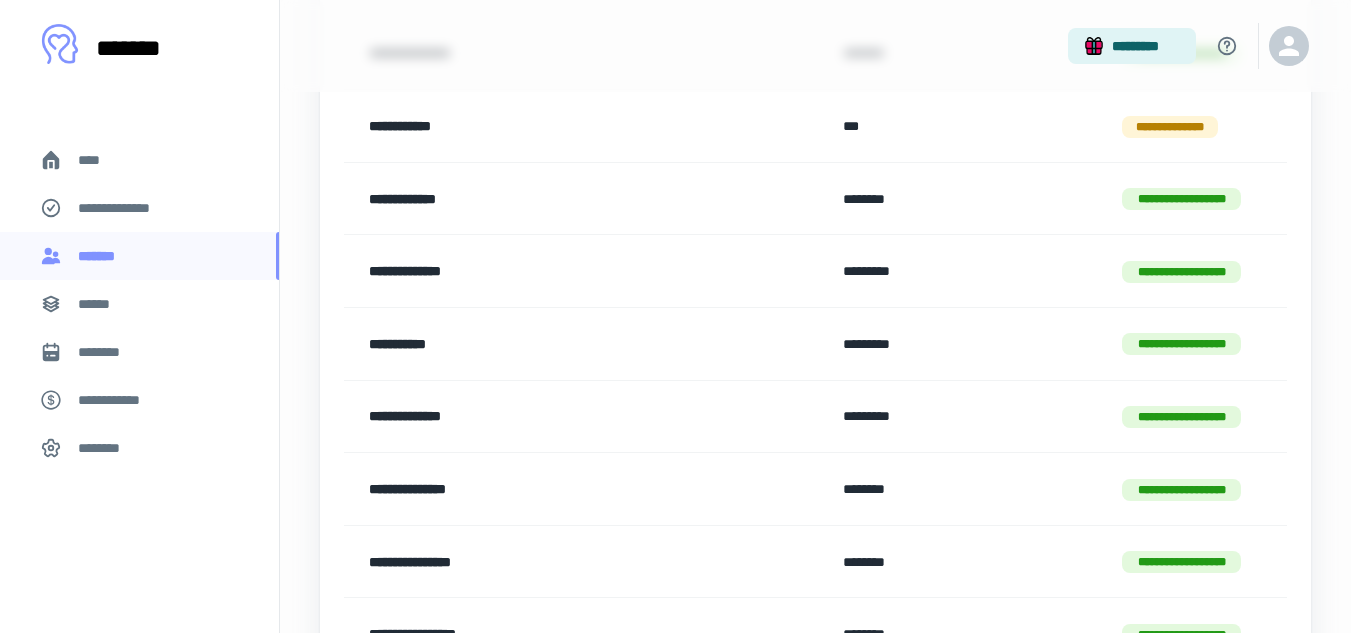 scroll, scrollTop: 839, scrollLeft: 0, axis: vertical 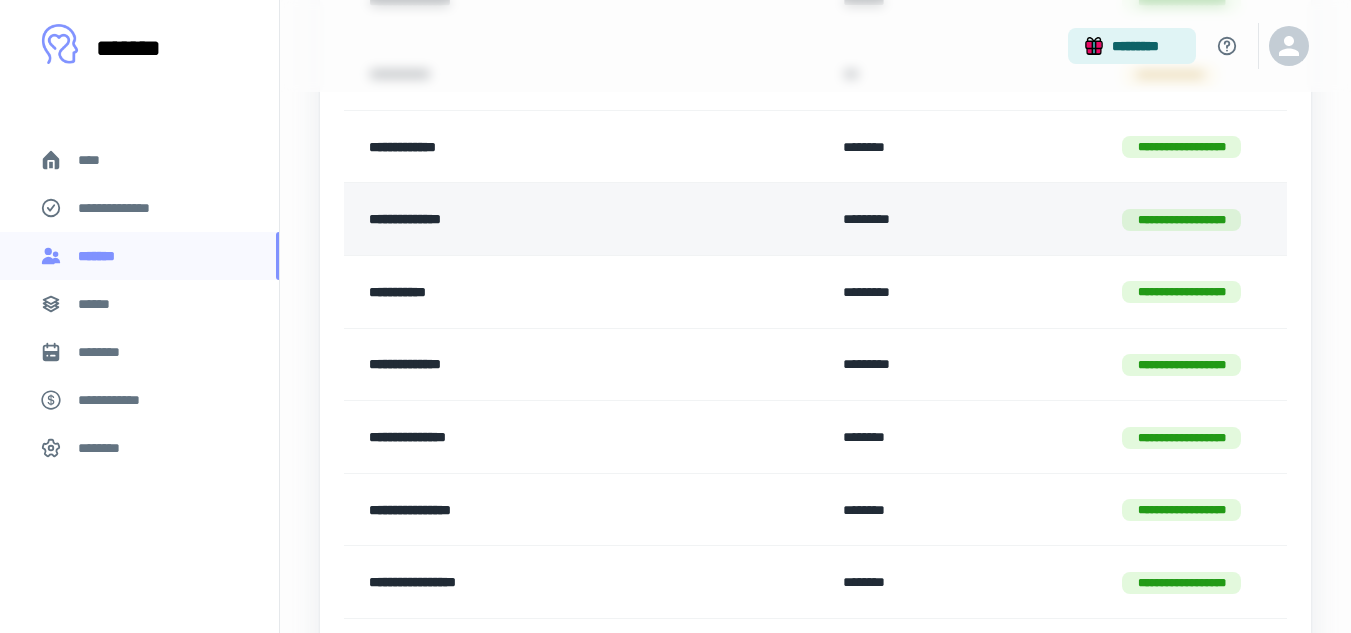 click on "**********" at bounding box center [546, 219] 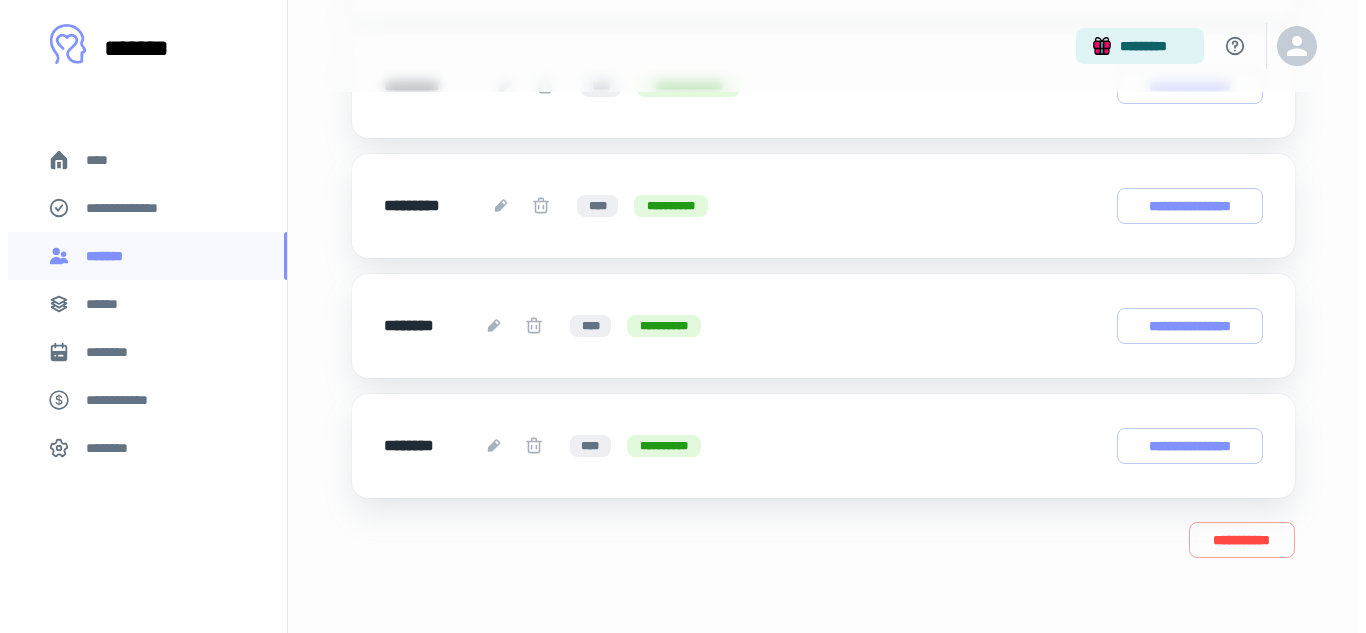 scroll, scrollTop: 8137, scrollLeft: 0, axis: vertical 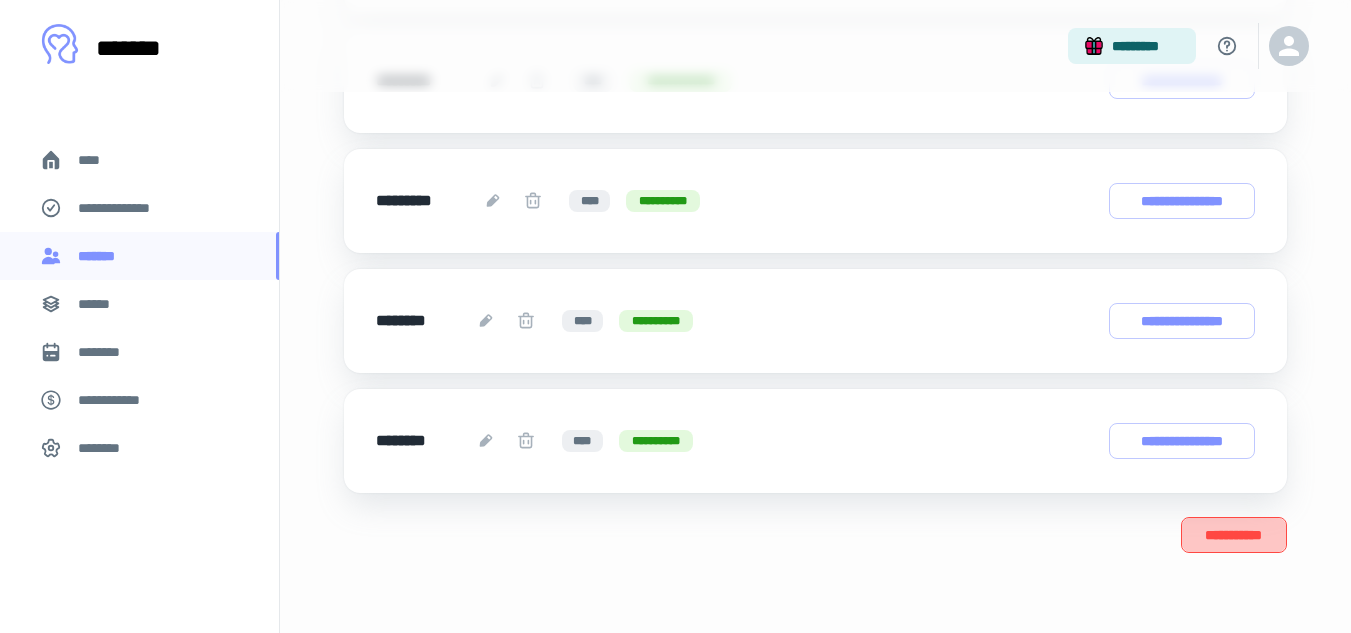 click on "**********" at bounding box center (1234, 535) 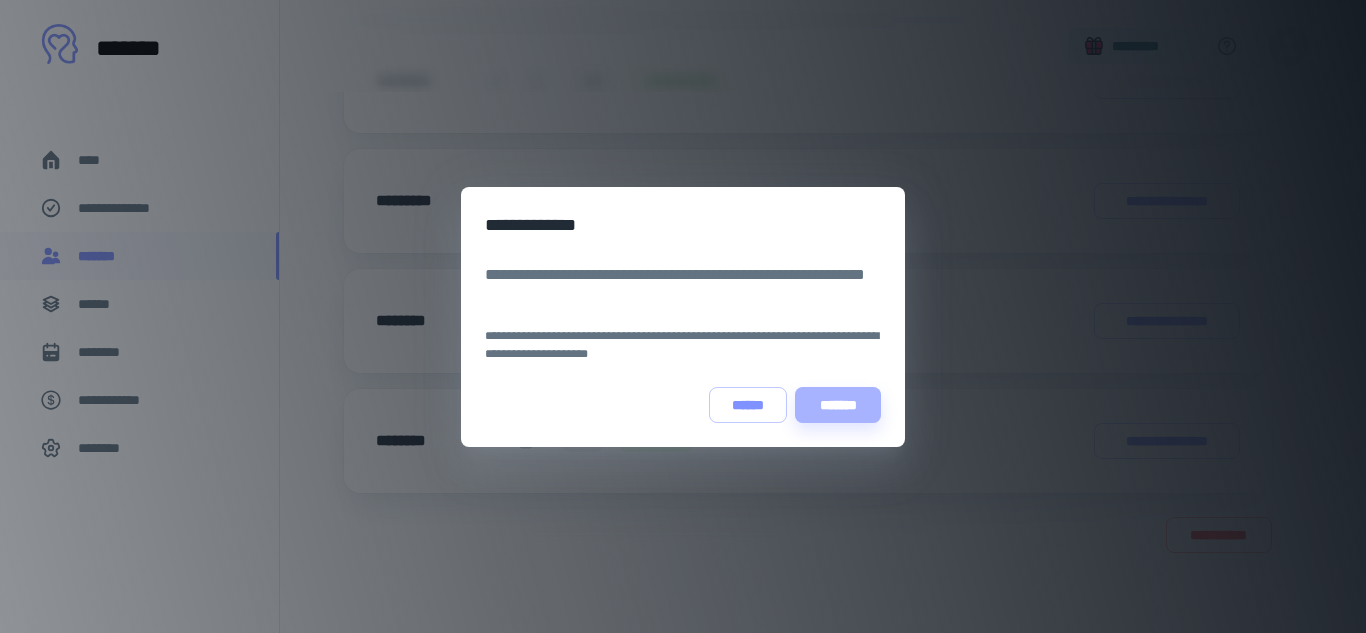 click on "*******" at bounding box center (838, 405) 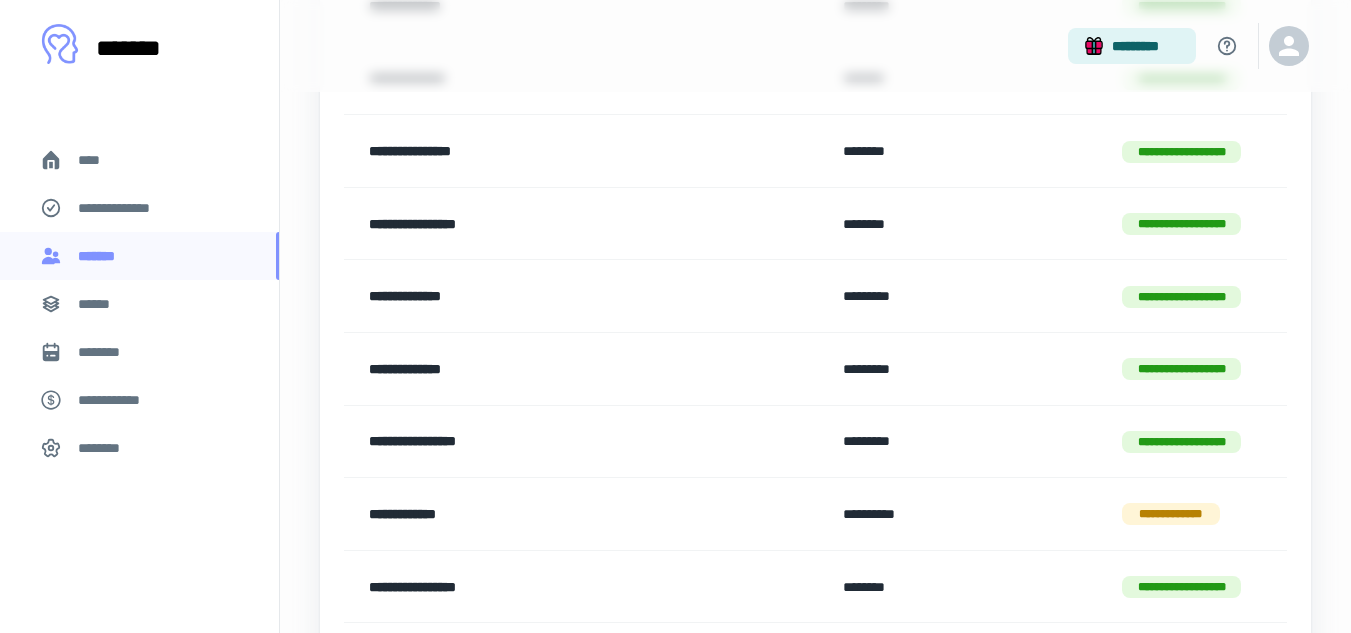 scroll, scrollTop: 1208, scrollLeft: 0, axis: vertical 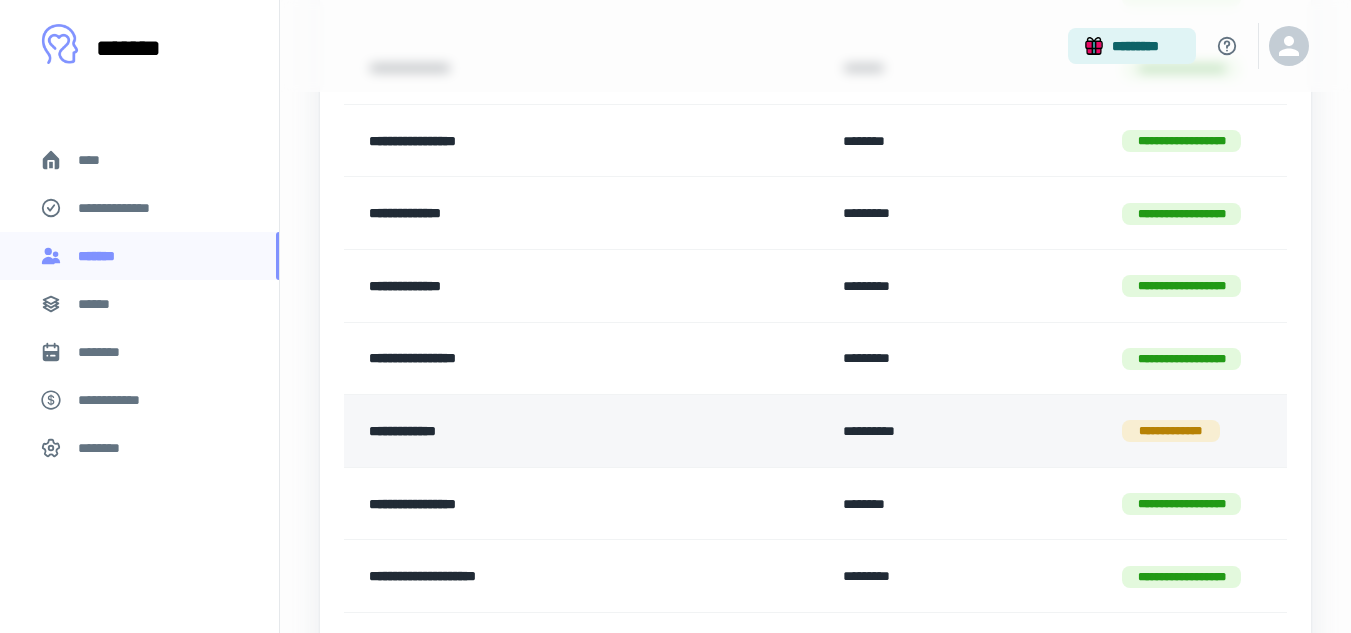 click on "**********" at bounding box center (546, 431) 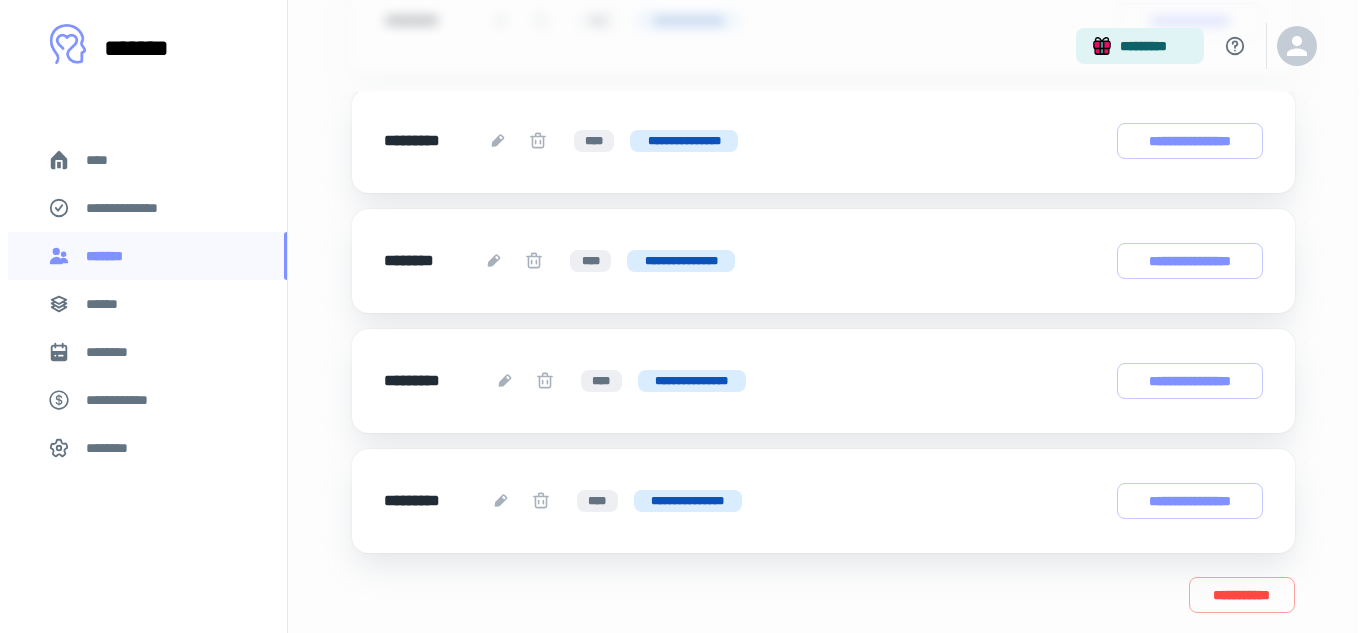 scroll, scrollTop: 2629, scrollLeft: 0, axis: vertical 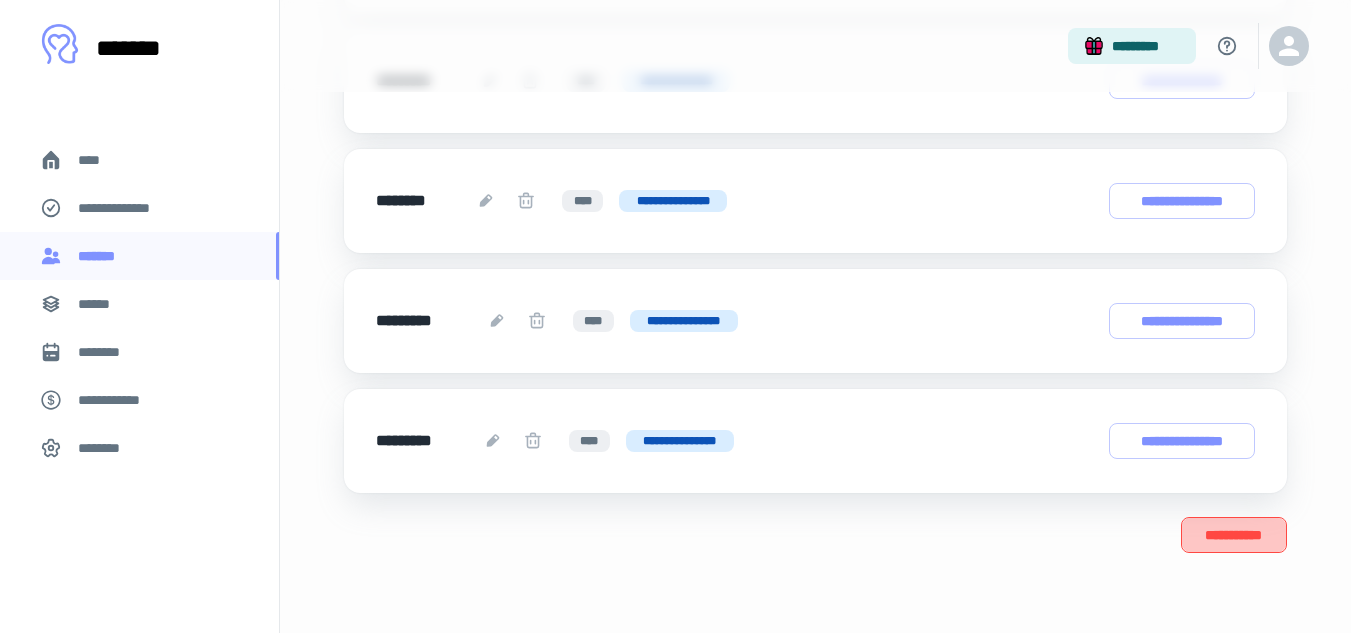 click on "**********" at bounding box center [1234, 535] 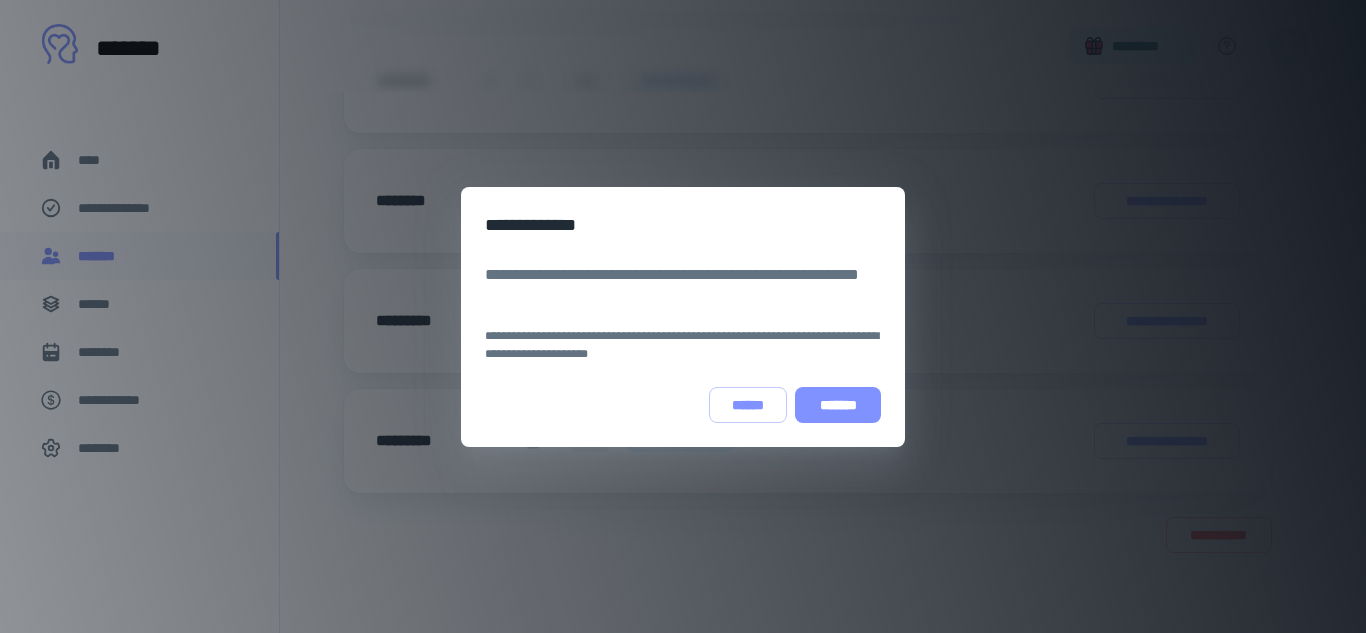 click on "*******" at bounding box center (838, 405) 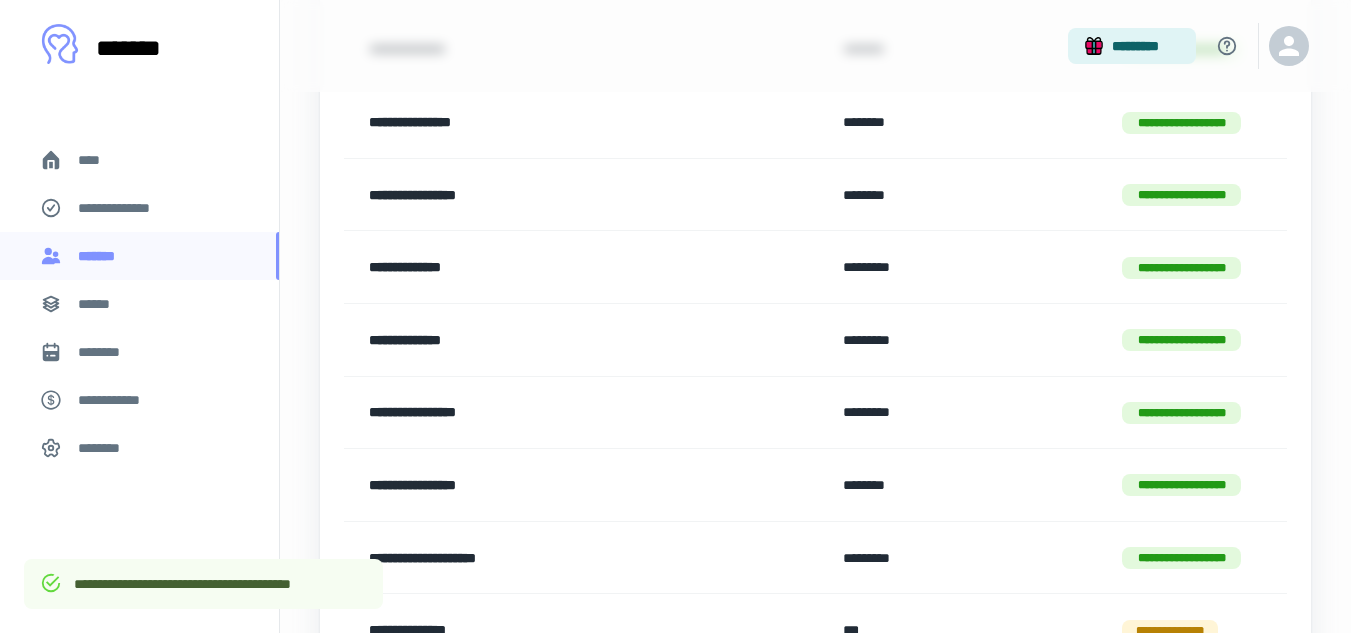 scroll, scrollTop: 1200, scrollLeft: 0, axis: vertical 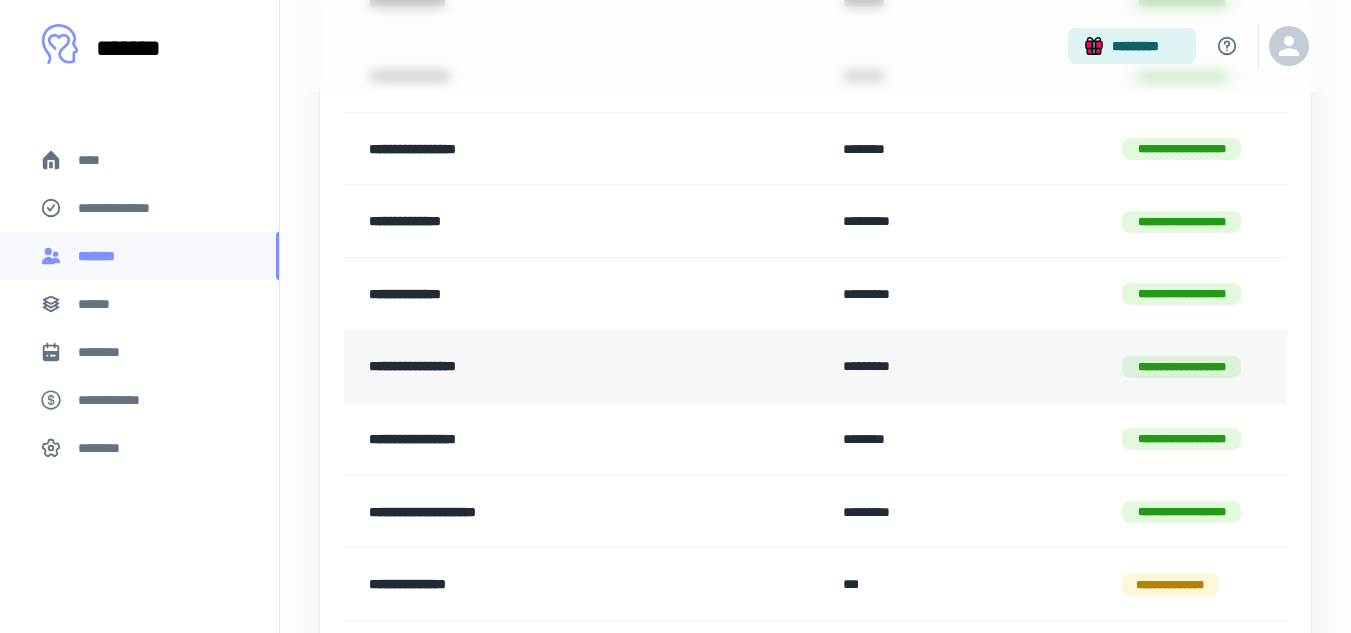 click on "**********" at bounding box center [546, 367] 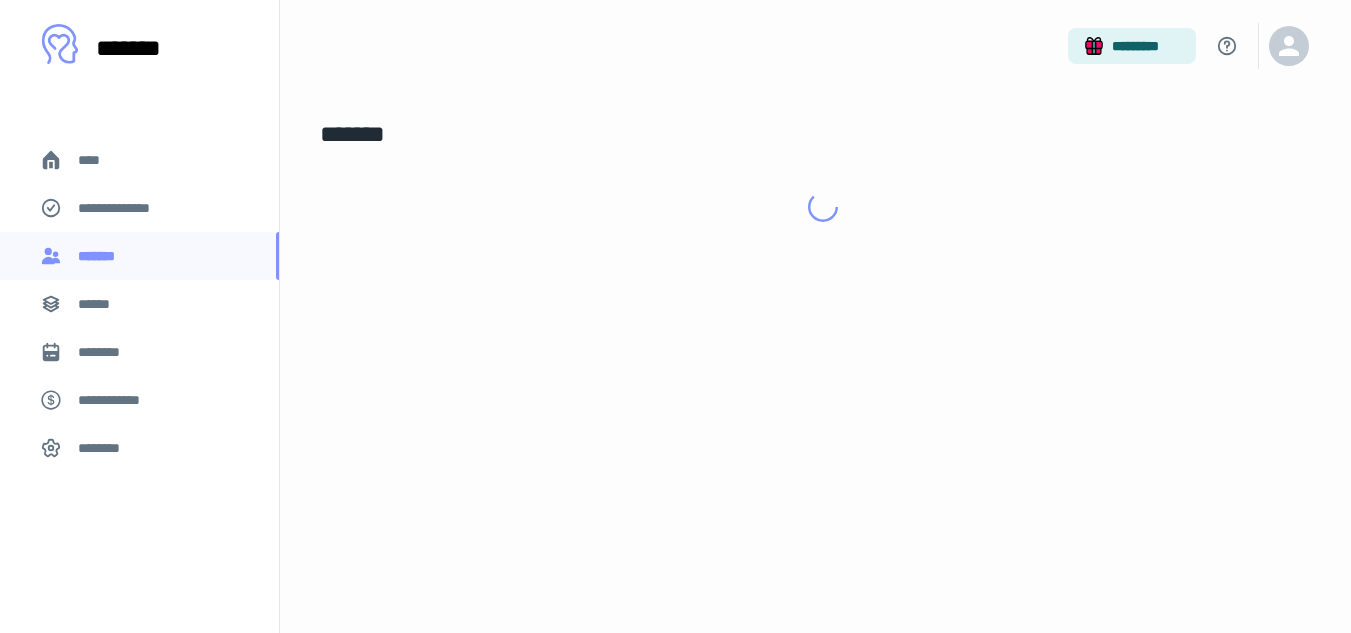 scroll, scrollTop: 0, scrollLeft: 0, axis: both 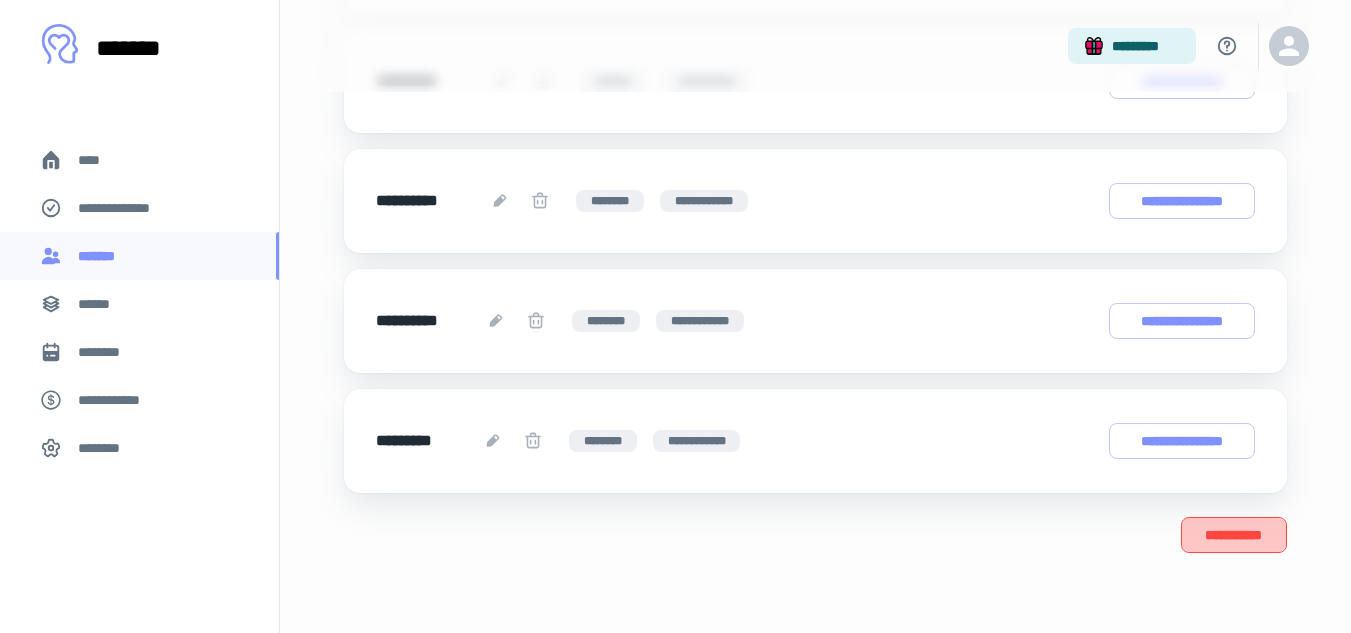 click on "**********" at bounding box center [1234, 535] 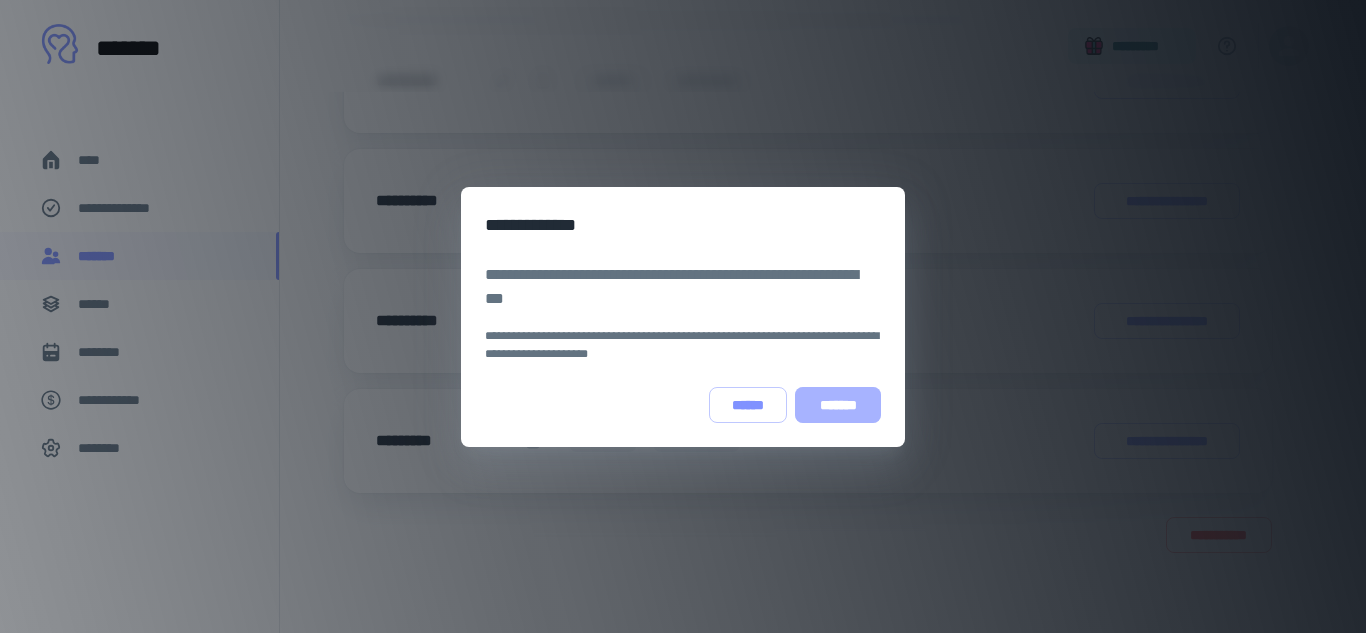 click on "*******" at bounding box center [838, 405] 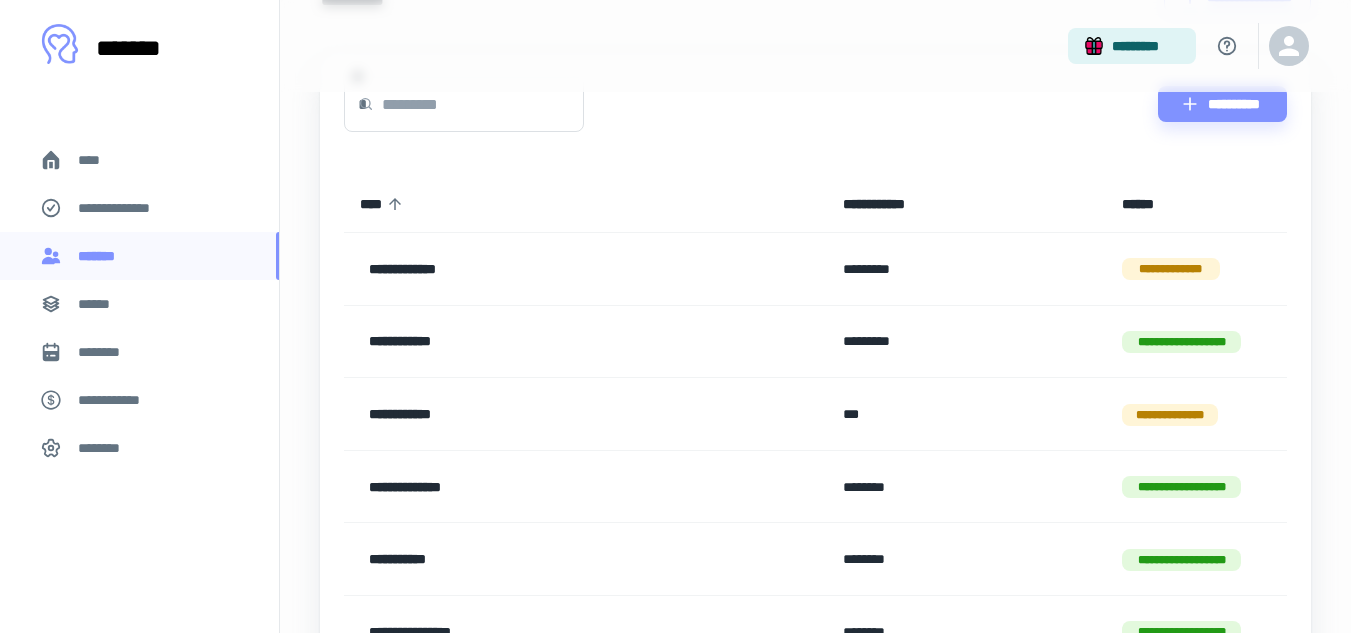 scroll, scrollTop: 0, scrollLeft: 0, axis: both 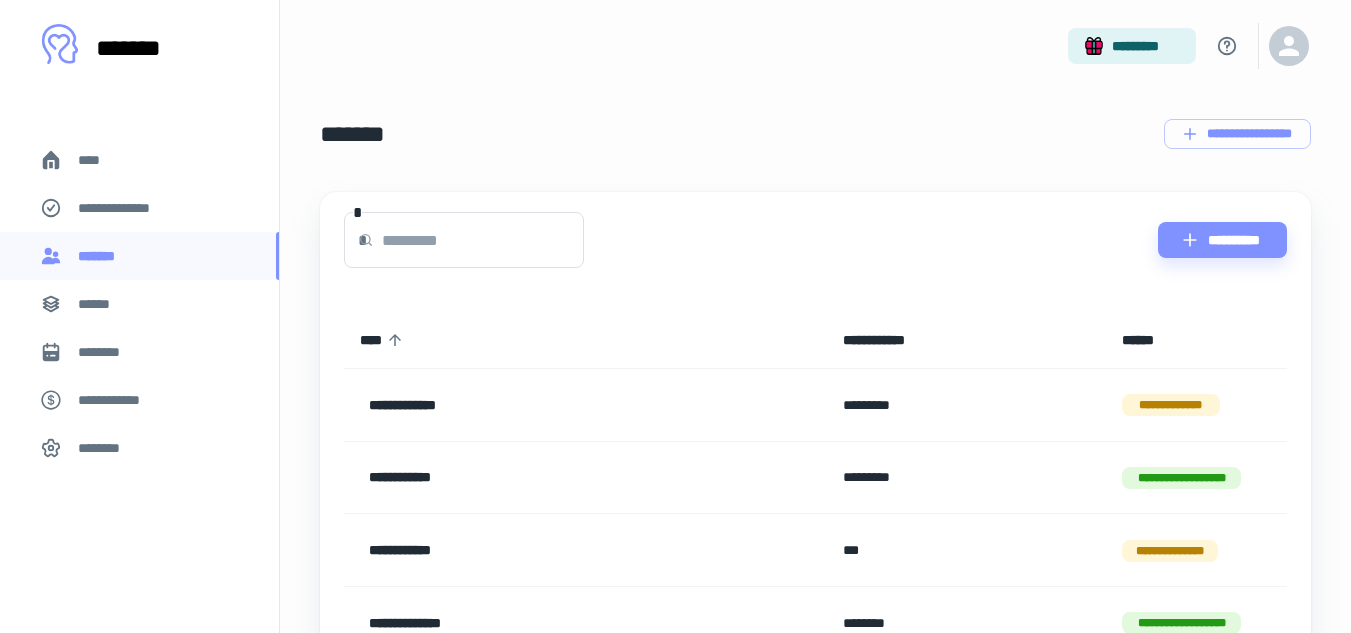 click on "********" at bounding box center (107, 352) 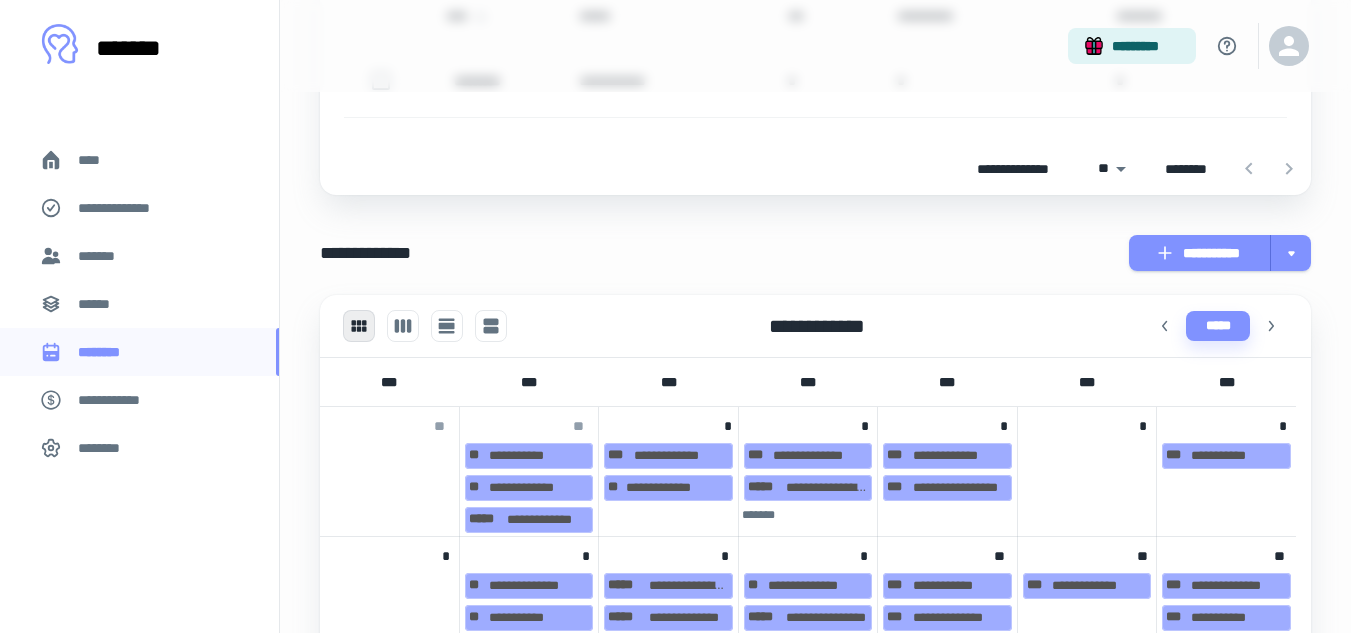 scroll, scrollTop: 600, scrollLeft: 0, axis: vertical 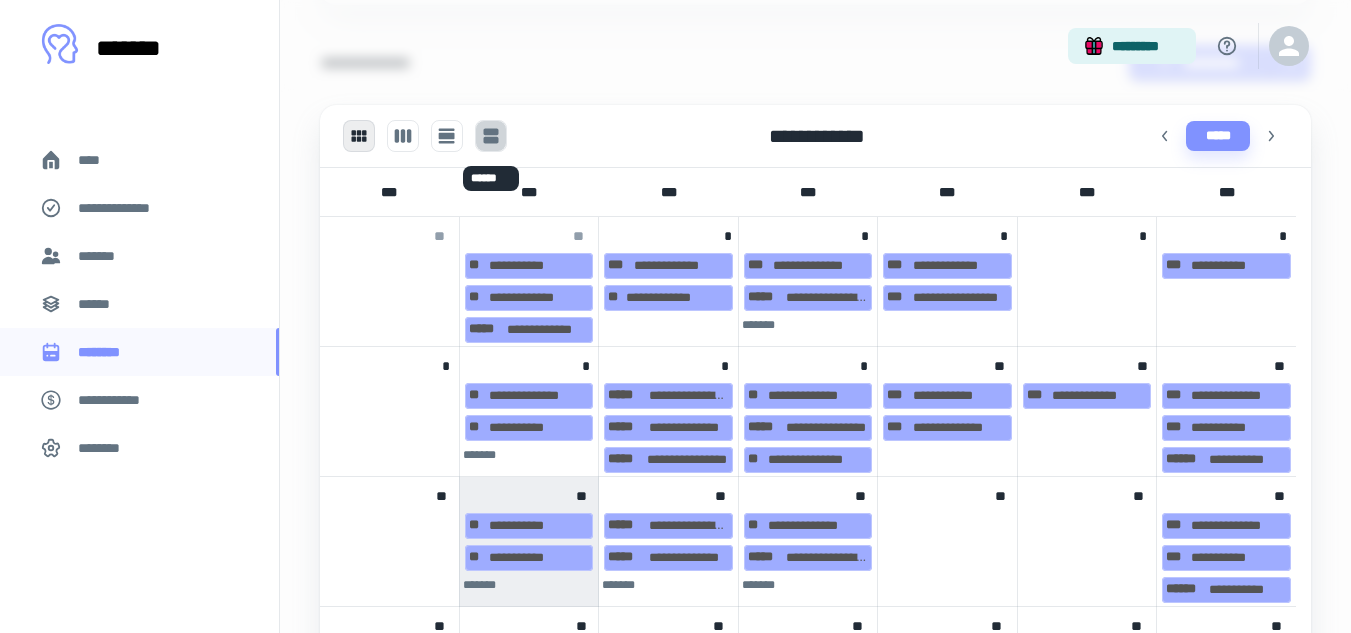 click 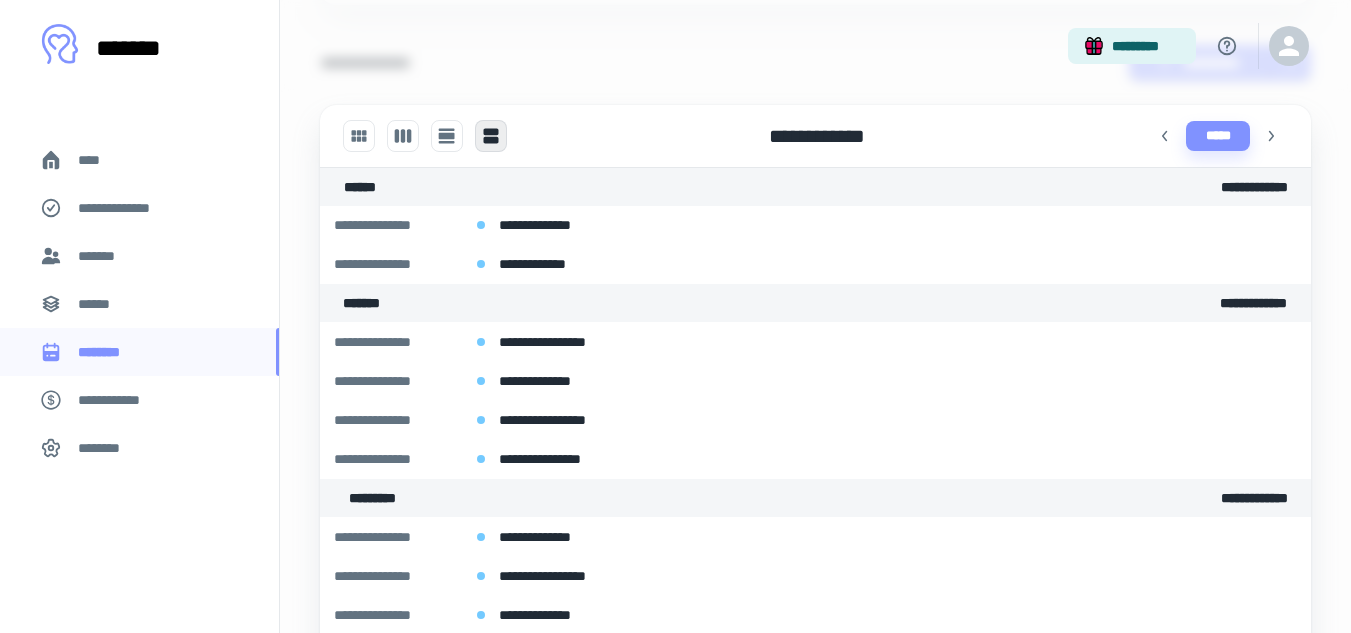 scroll, scrollTop: 123, scrollLeft: 0, axis: vertical 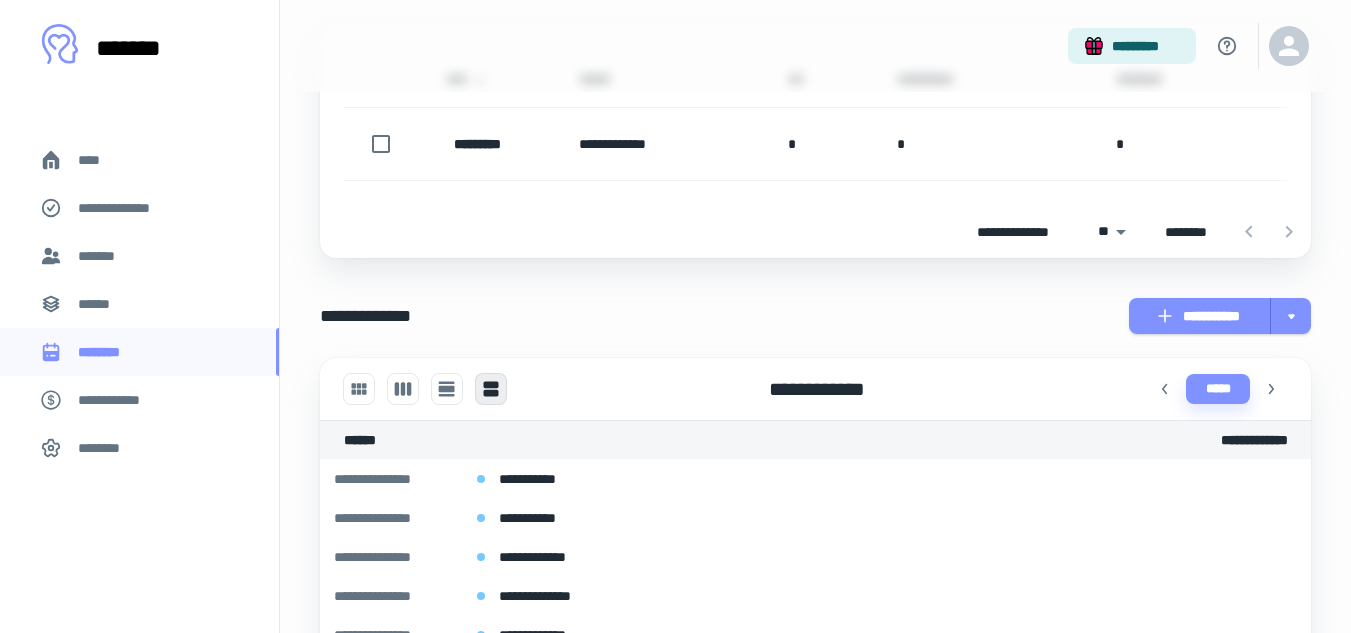 click on "**********" at bounding box center (1200, 316) 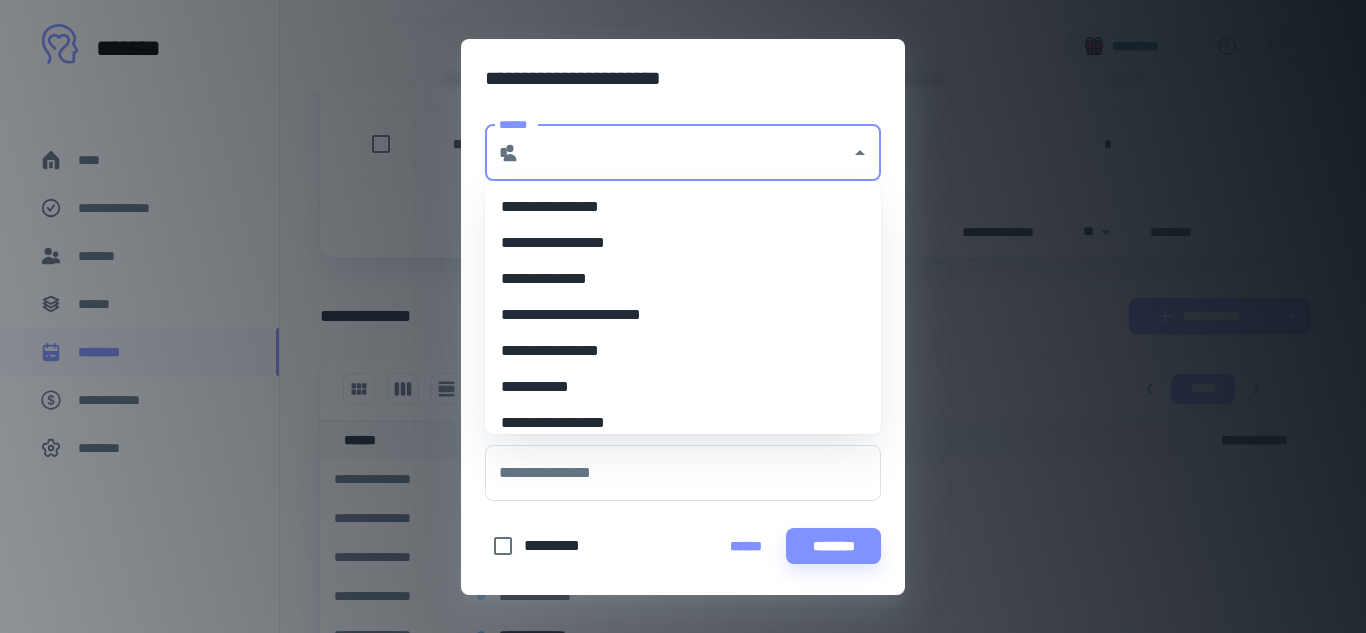 click on "******" at bounding box center [685, 153] 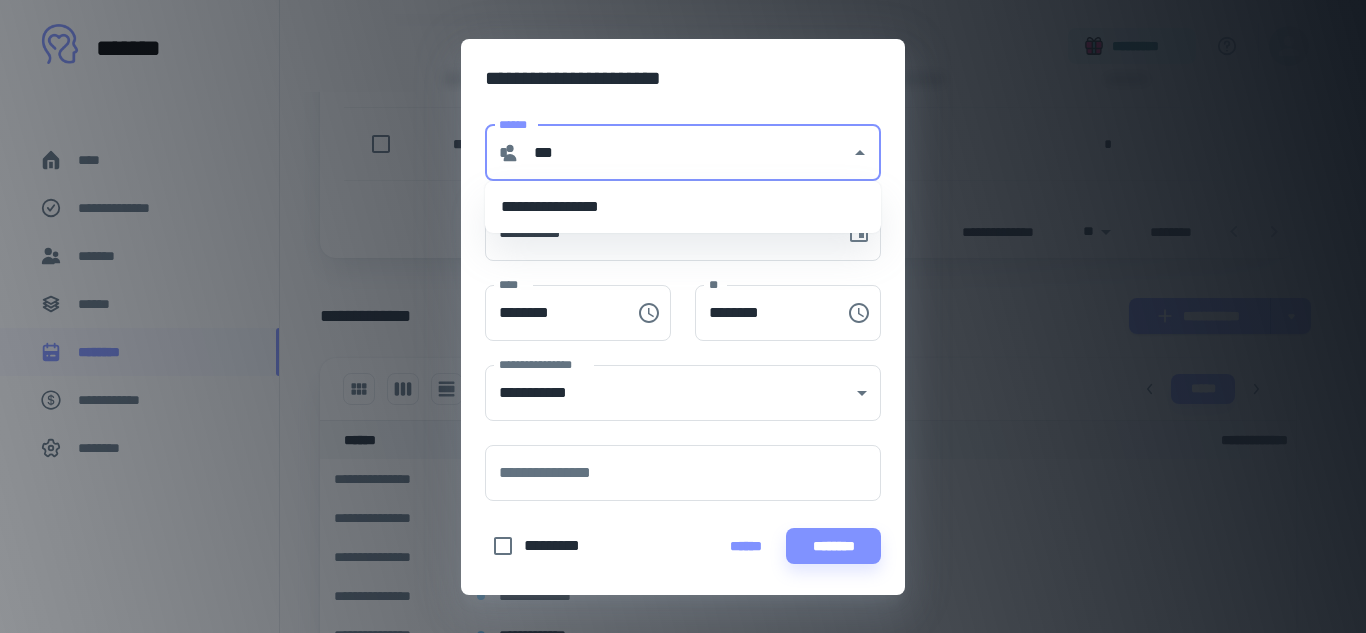 click on "**********" at bounding box center [683, 207] 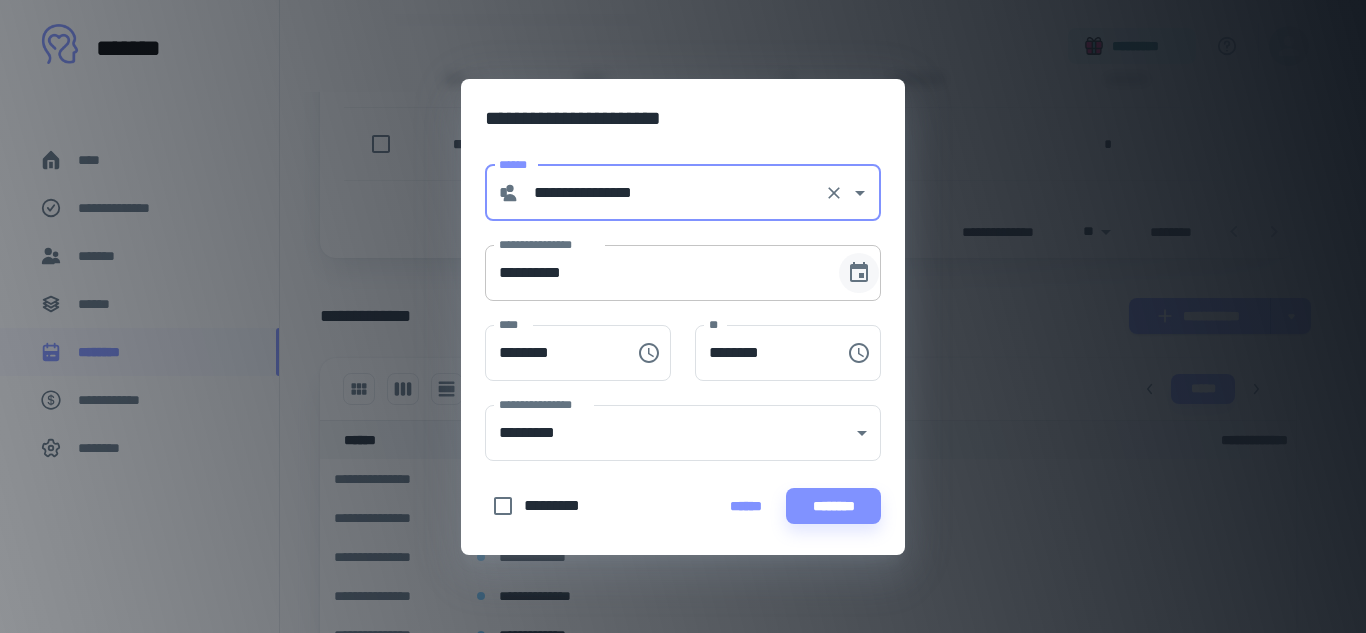 type on "**********" 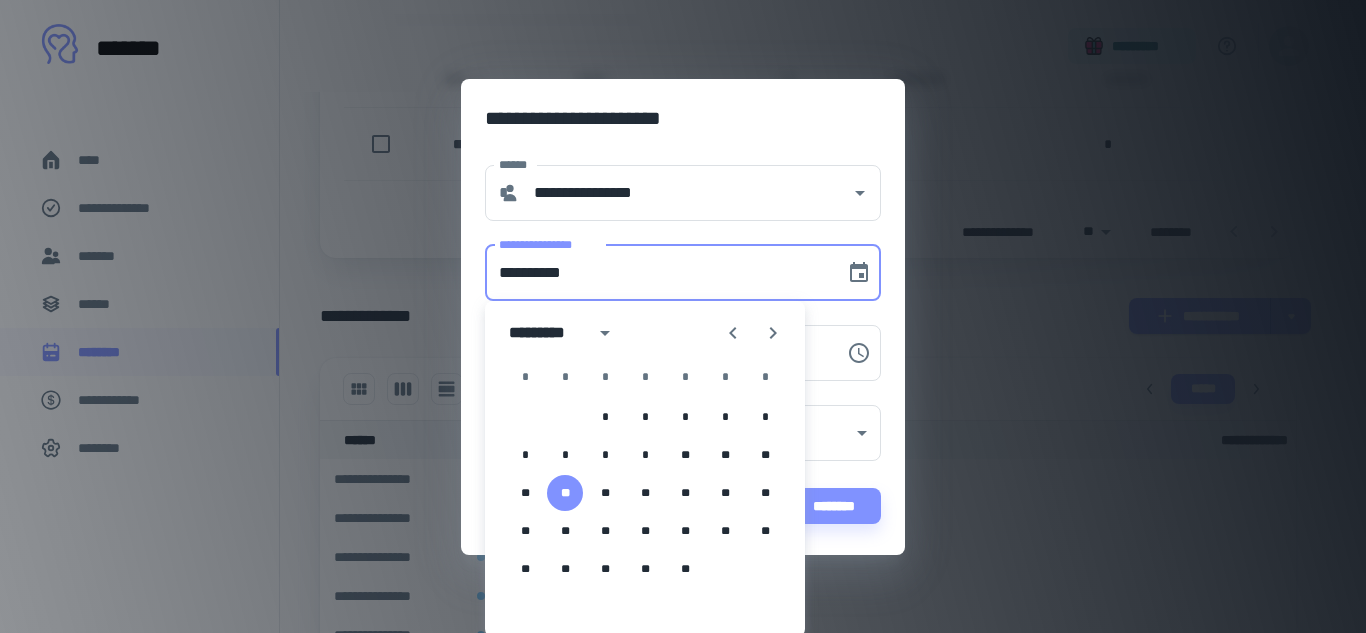 click on "**********" at bounding box center [683, 316] 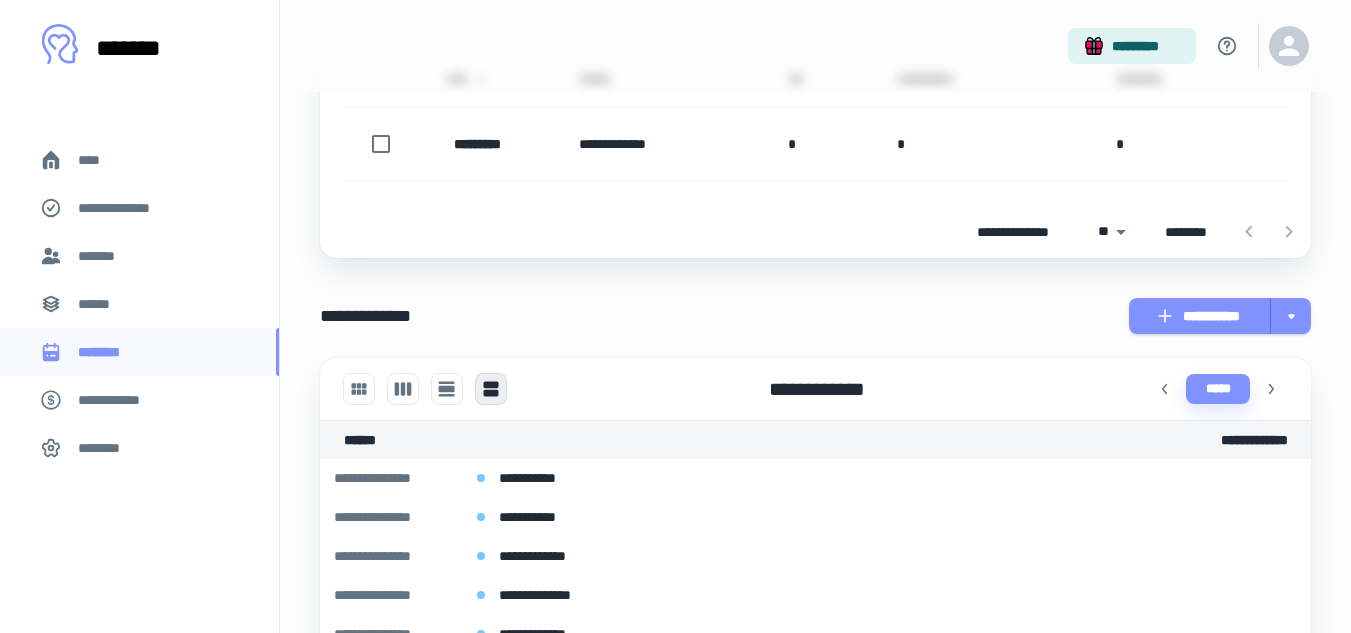 scroll, scrollTop: 0, scrollLeft: 0, axis: both 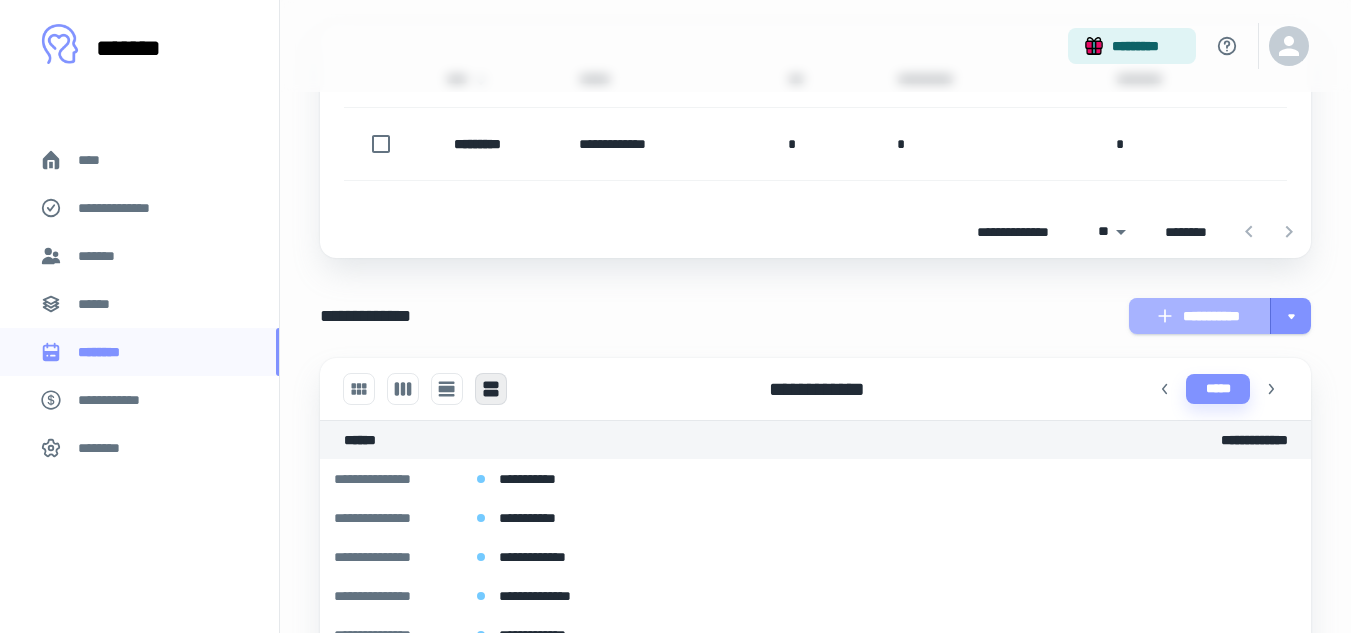 click on "**********" at bounding box center (1200, 316) 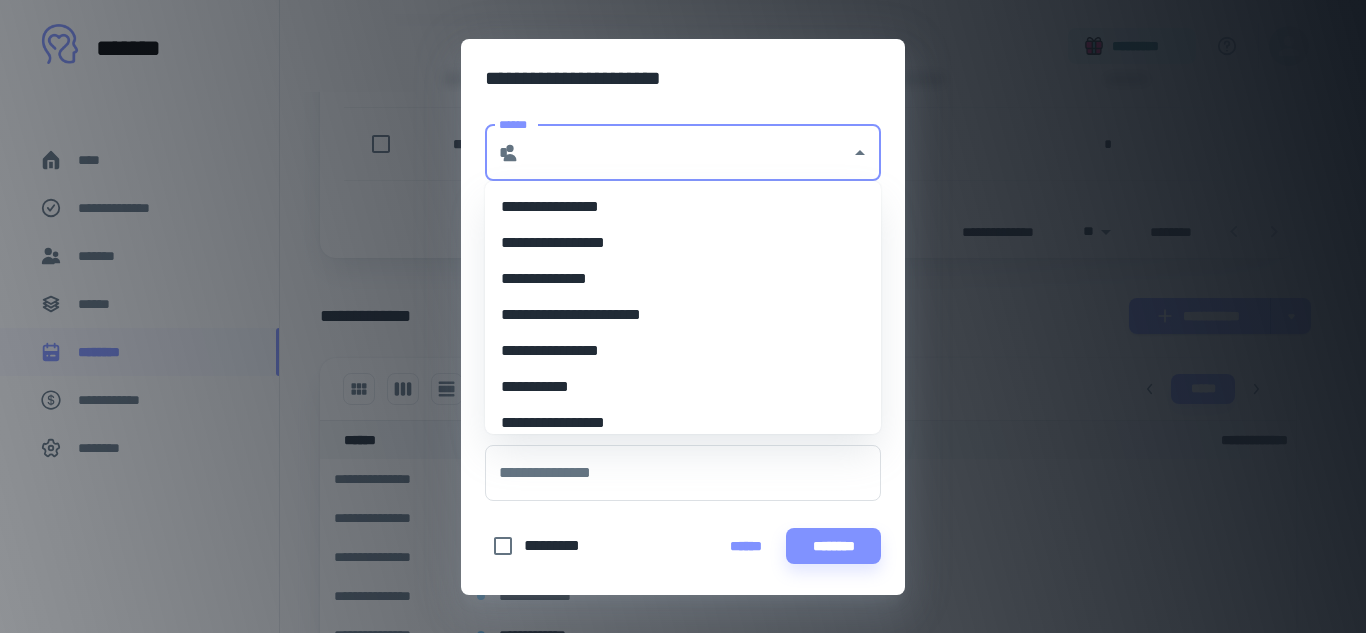 click on "******" at bounding box center [685, 153] 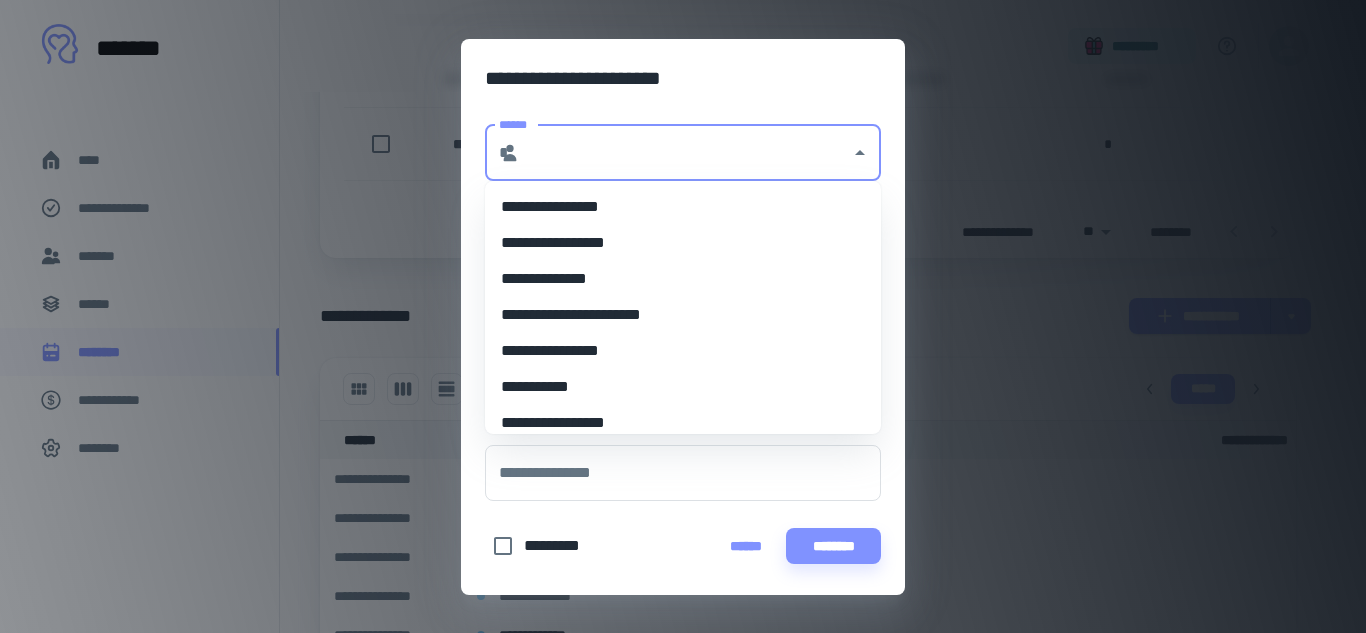 click on "**********" at bounding box center (675, 351) 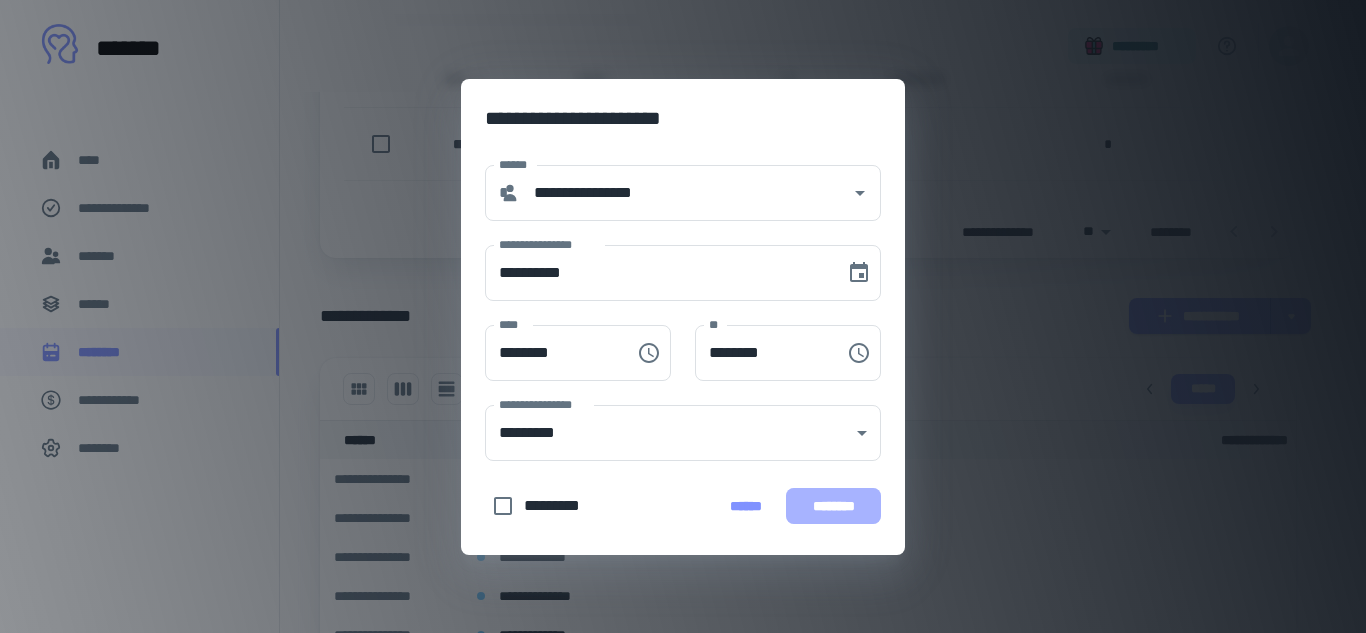 click on "********" at bounding box center (833, 506) 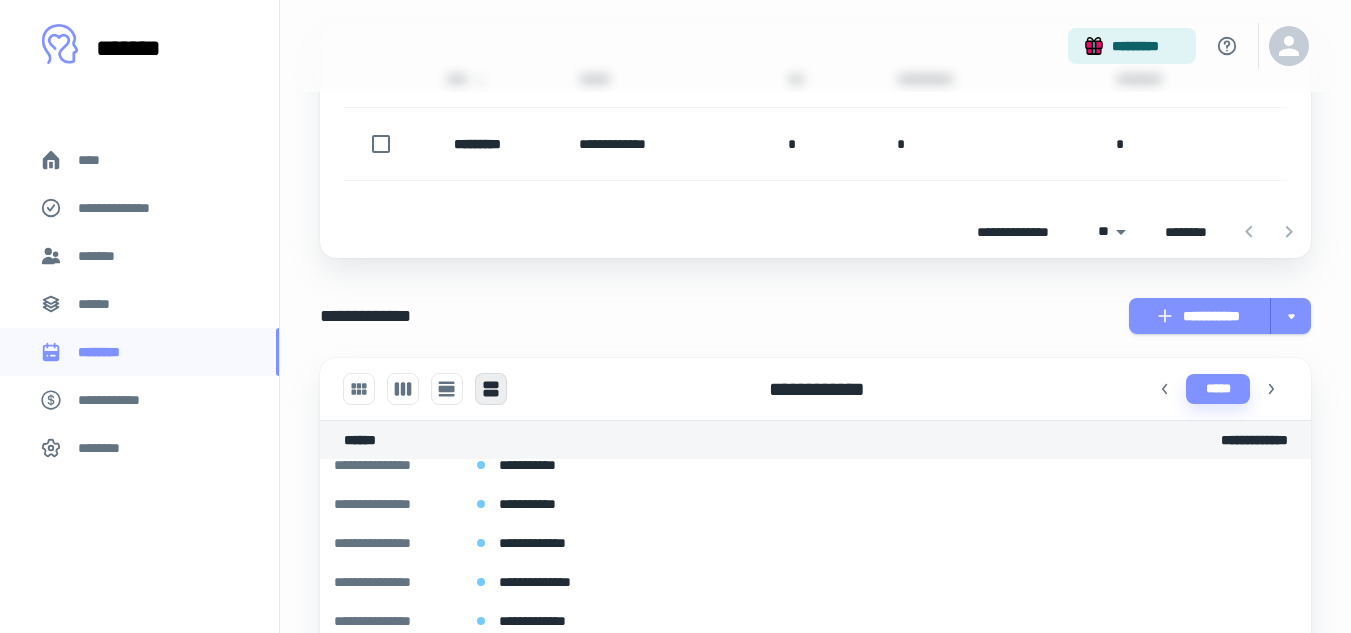 scroll, scrollTop: 100, scrollLeft: 0, axis: vertical 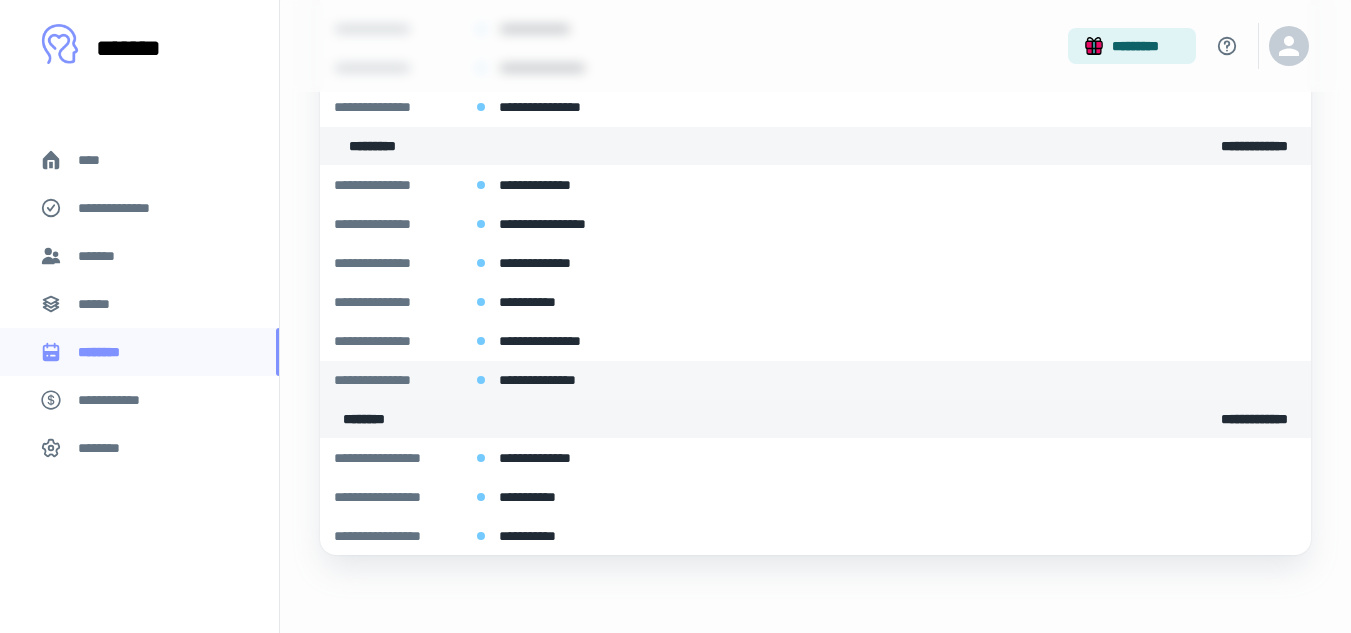 click on "**********" at bounding box center [898, 380] 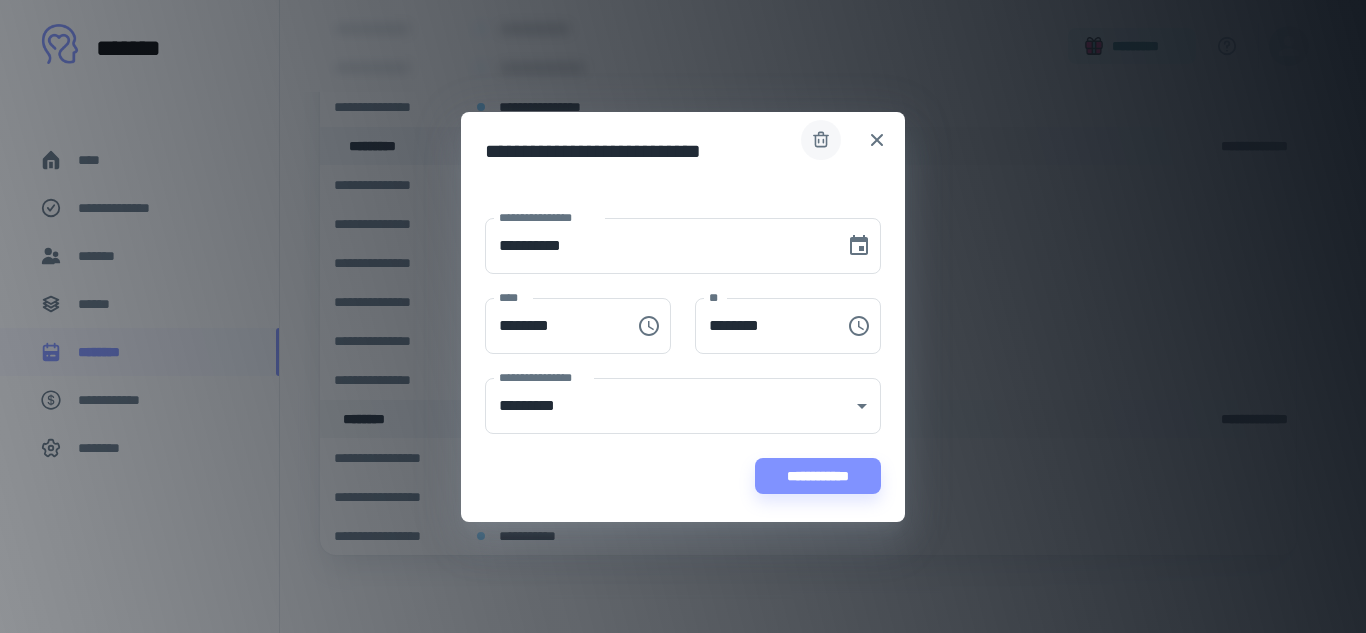 click 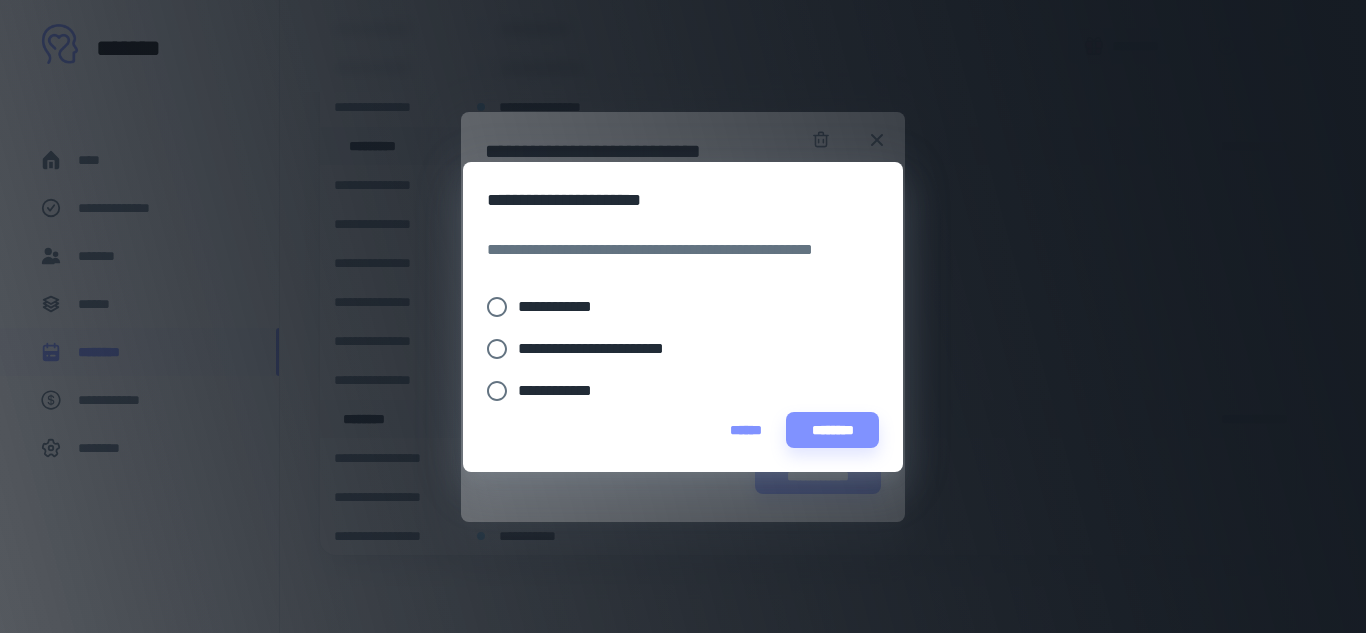 click on "**********" at bounding box center (563, 307) 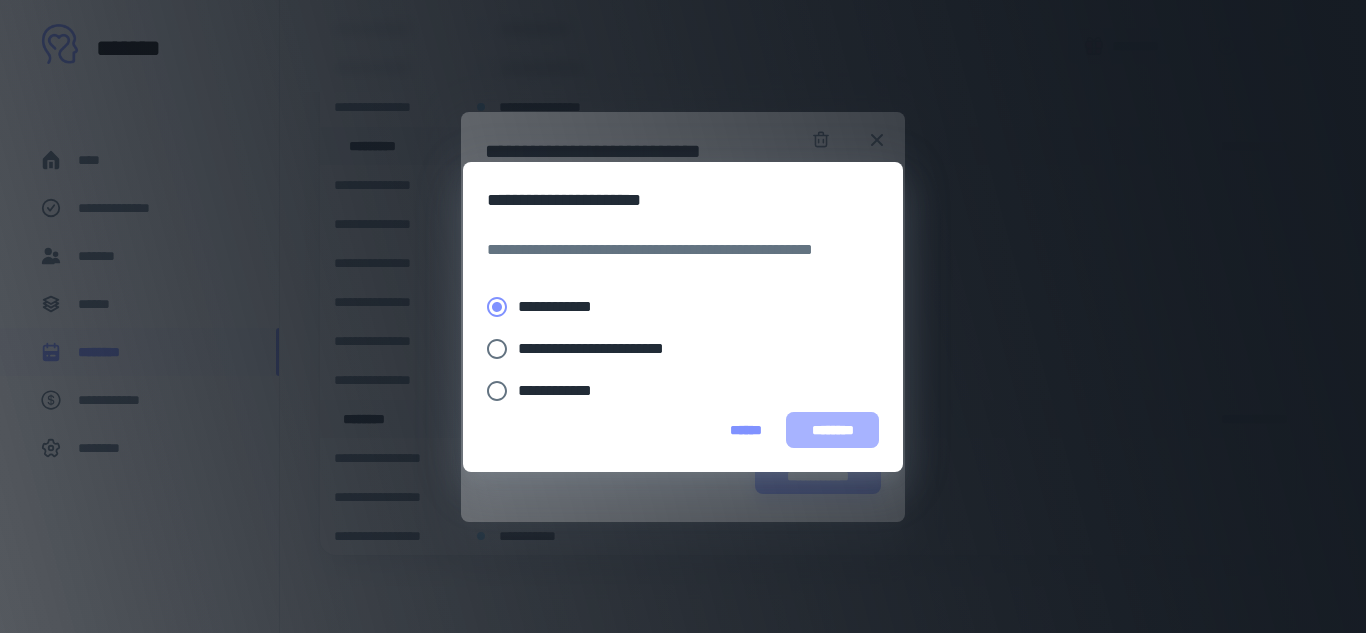 click on "********" at bounding box center [832, 430] 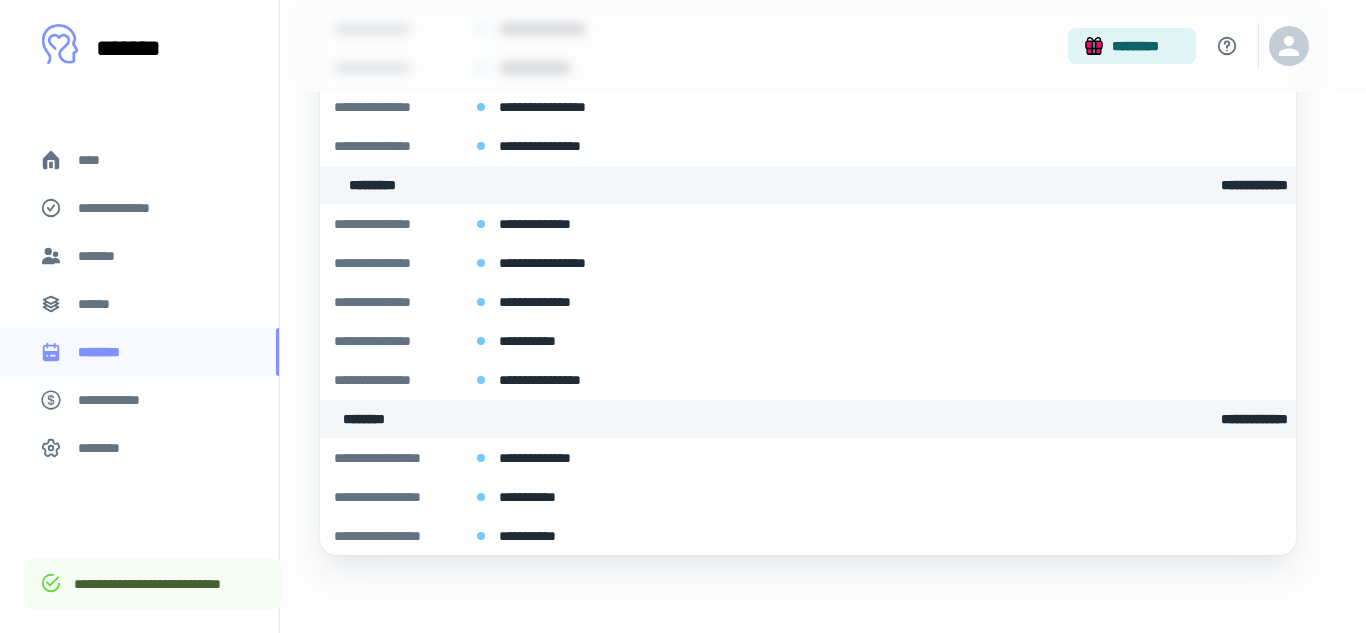 scroll, scrollTop: 347, scrollLeft: 0, axis: vertical 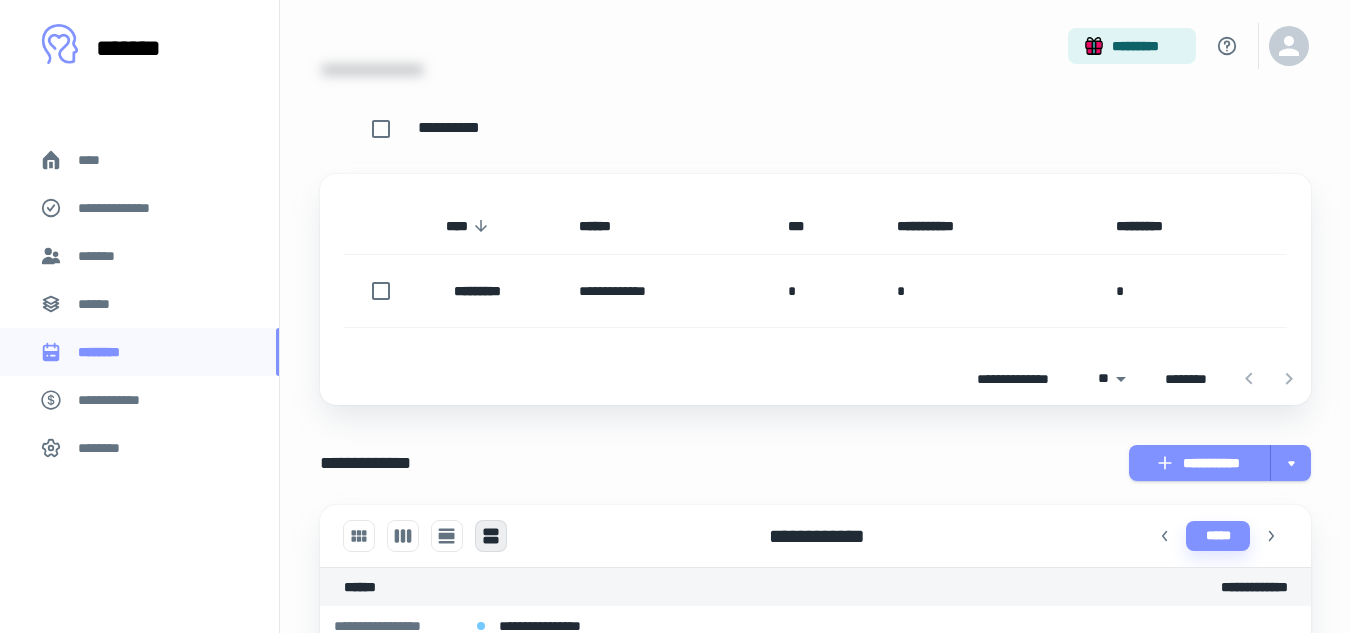 click on "**********" at bounding box center [1200, 463] 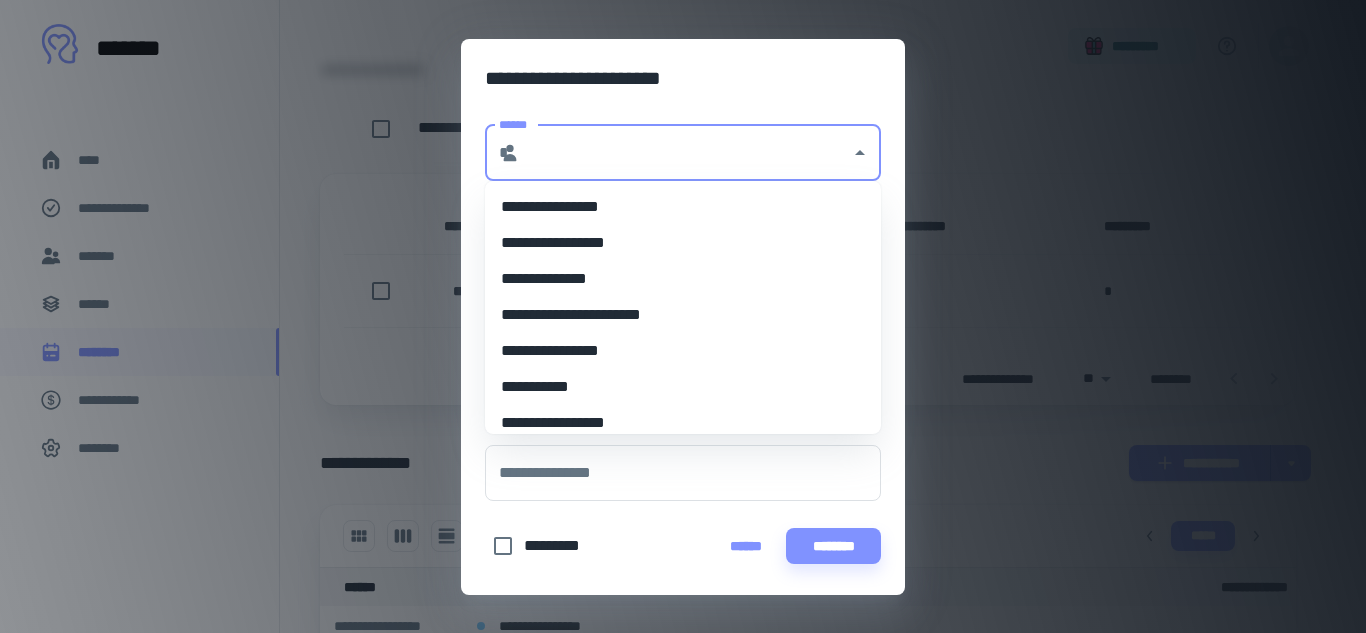 click on "******" at bounding box center (685, 153) 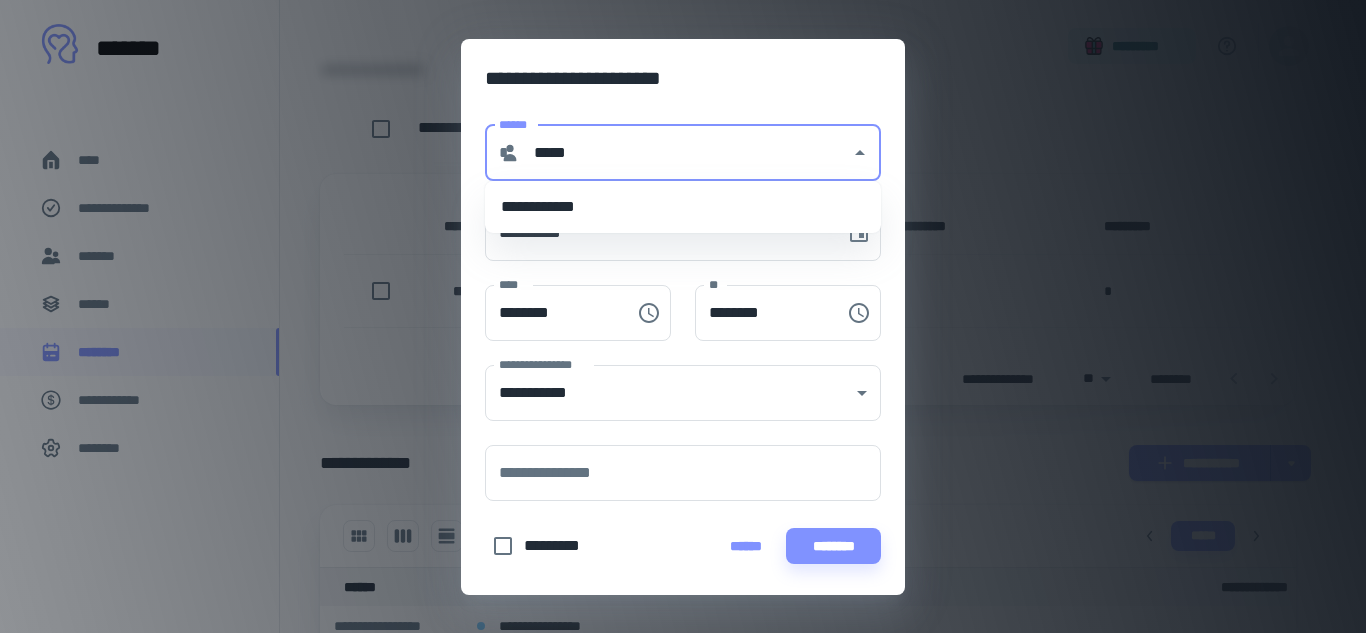 click on "**********" at bounding box center [683, 207] 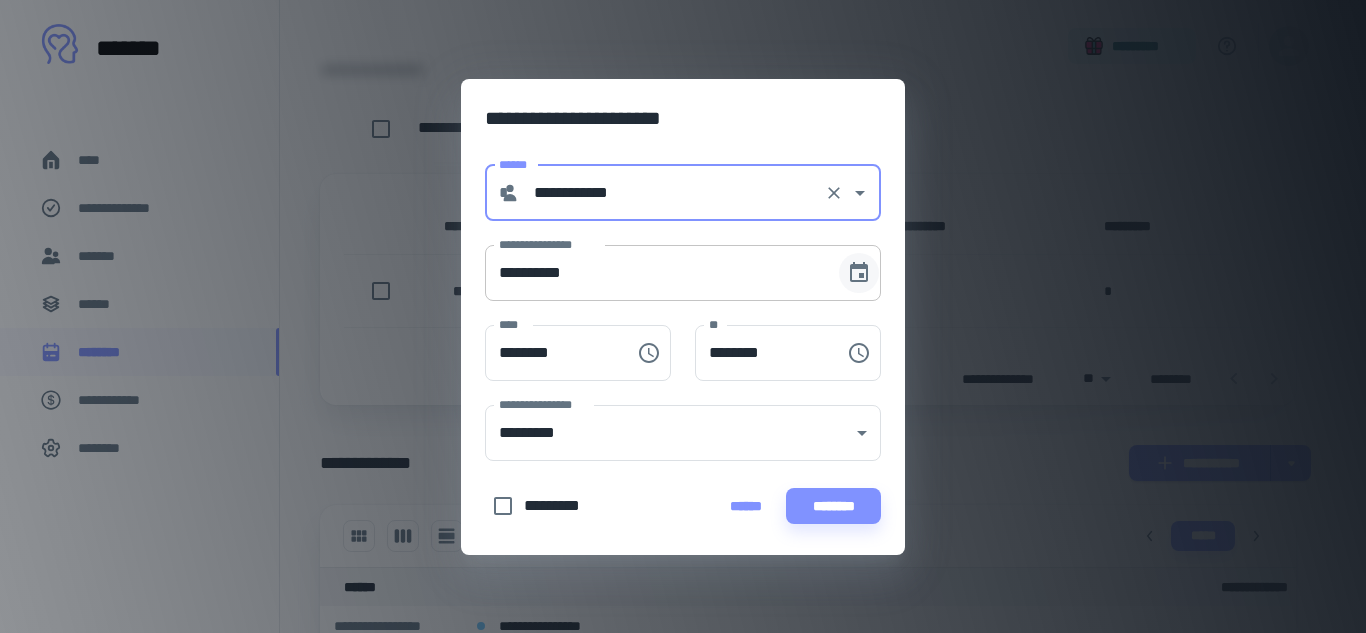 type on "**********" 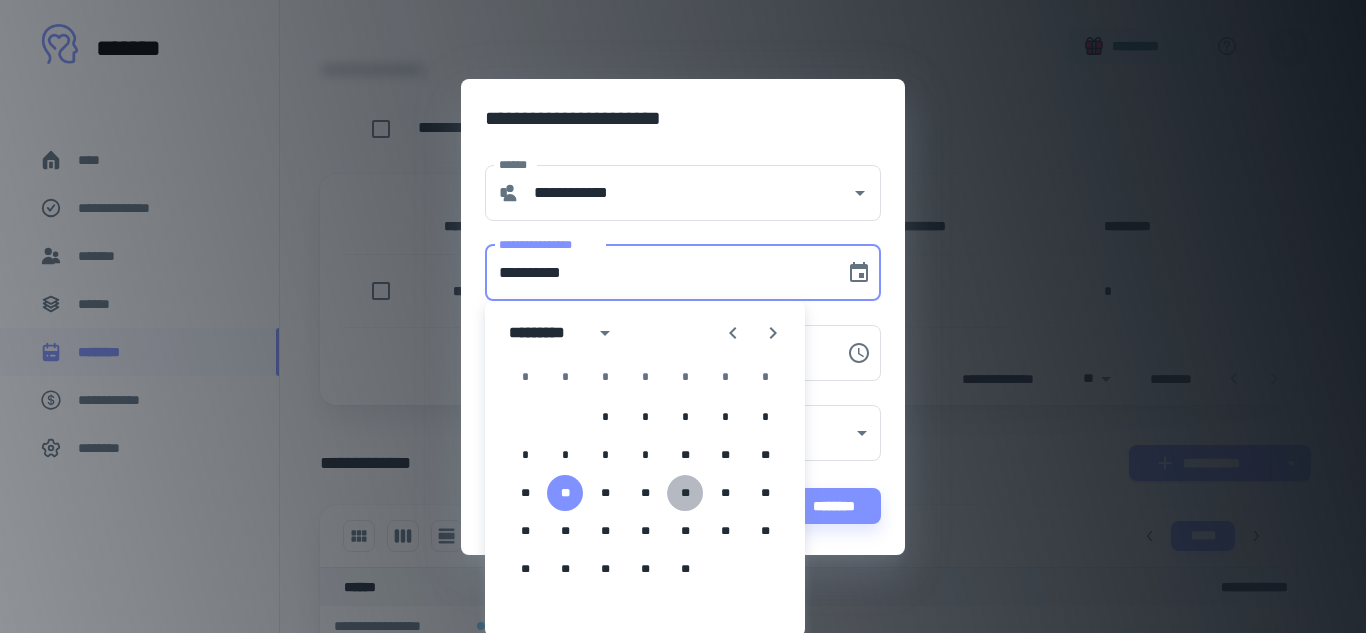click on "**" at bounding box center [685, 493] 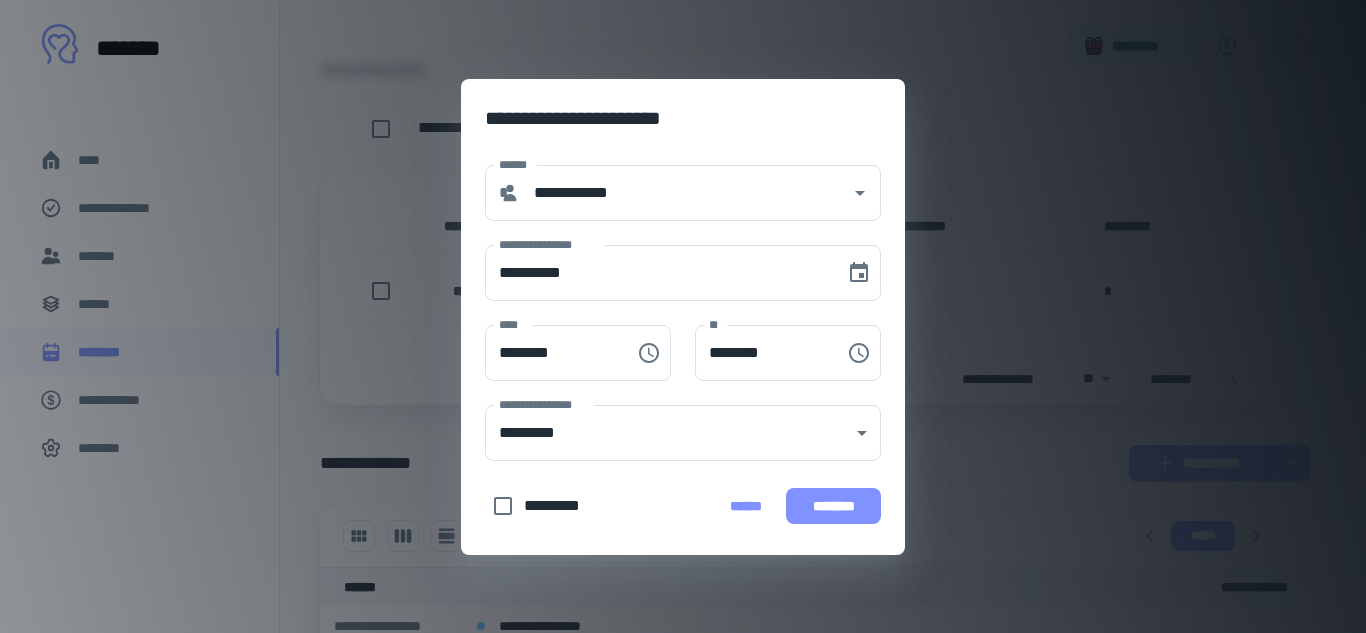 click on "********" at bounding box center (833, 506) 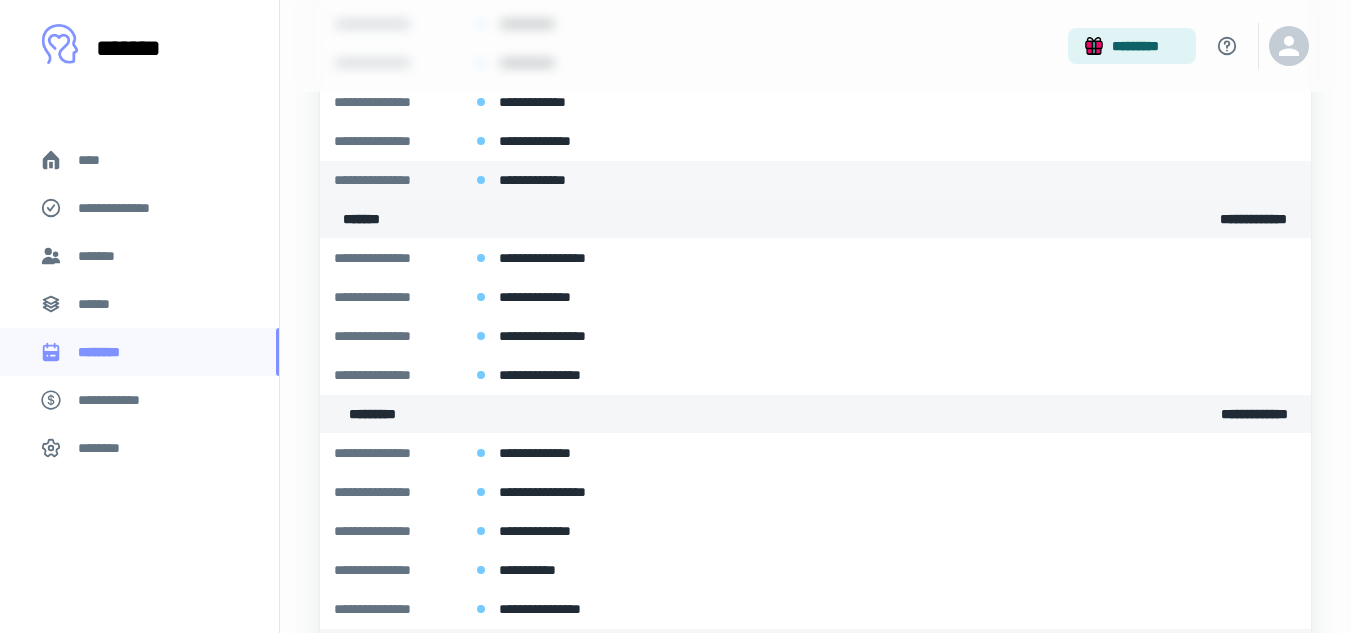 scroll, scrollTop: 900, scrollLeft: 0, axis: vertical 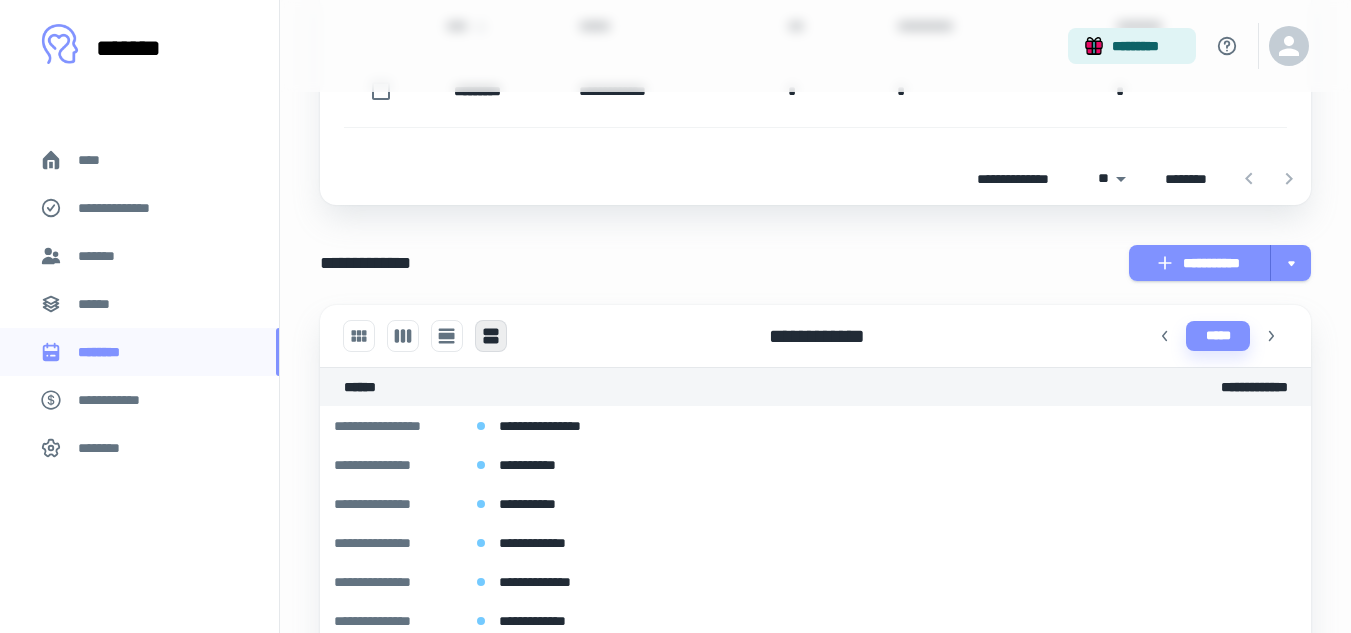 click on "**********" at bounding box center [1200, 263] 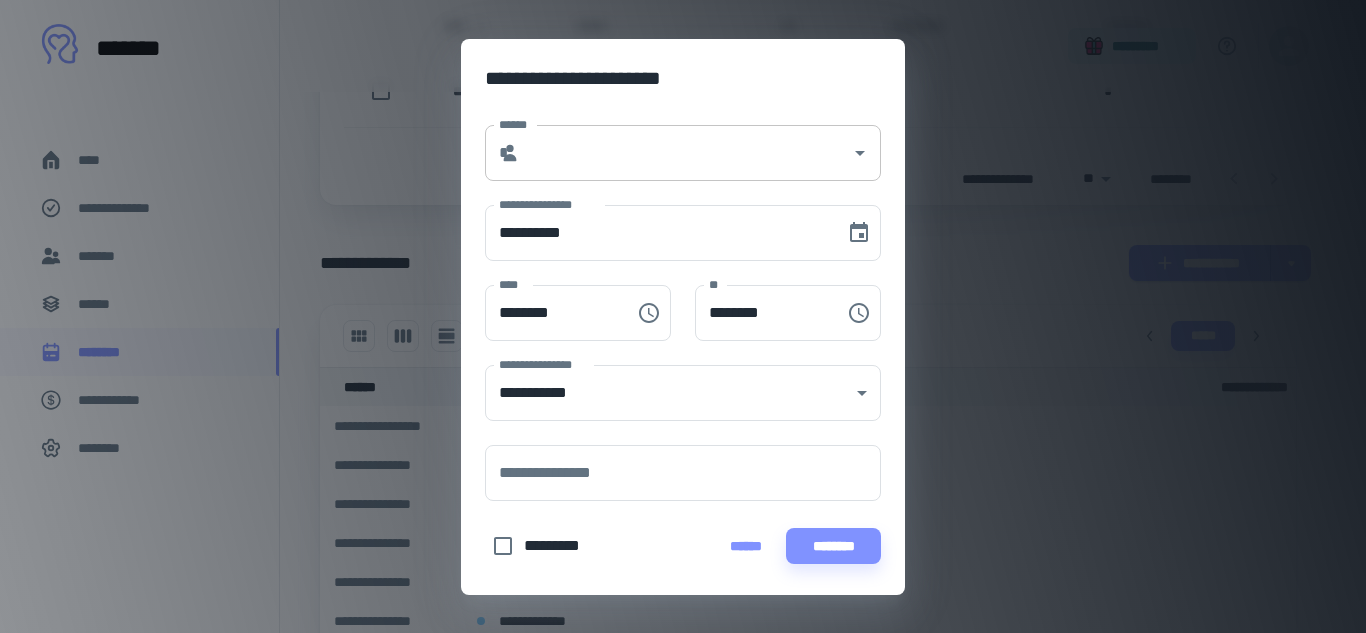 click on "******" at bounding box center (685, 153) 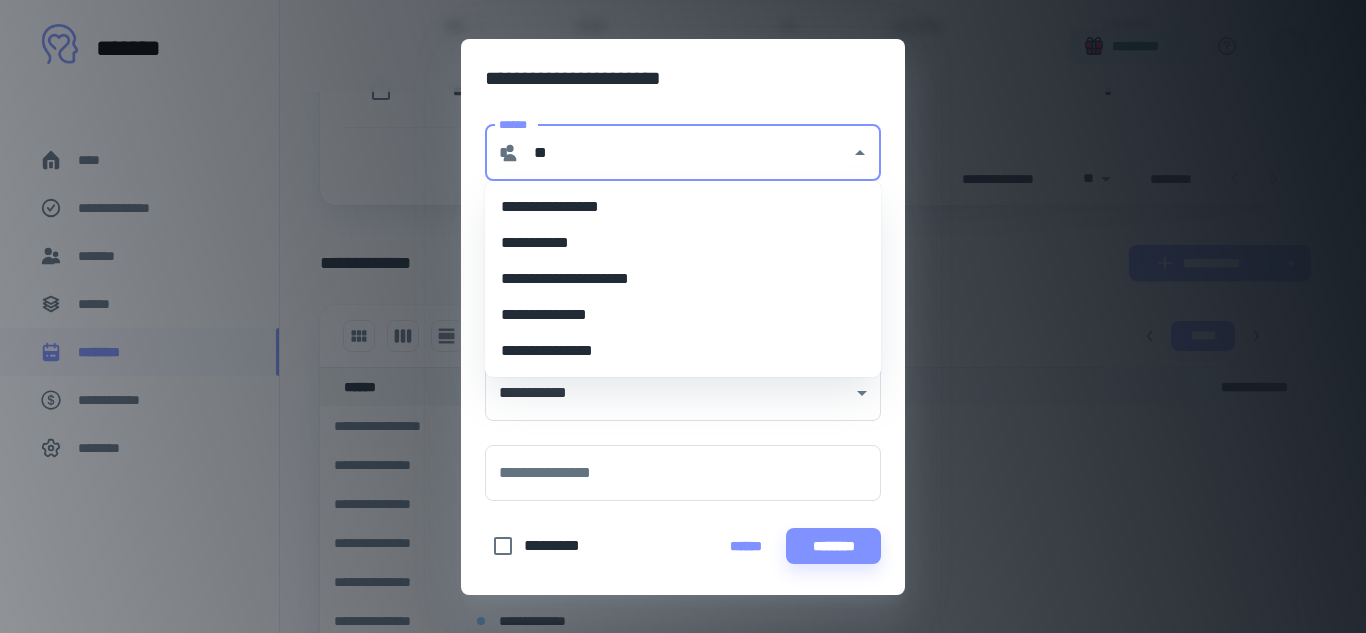 click on "**********" at bounding box center [683, 315] 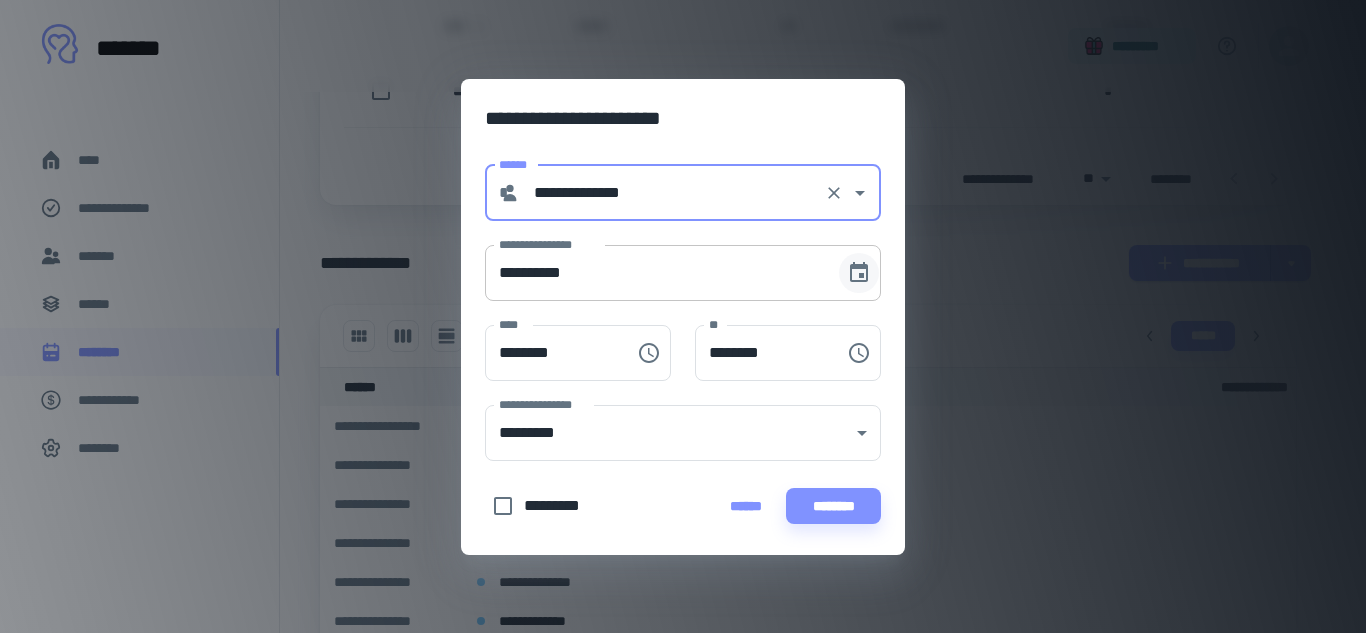 type on "**********" 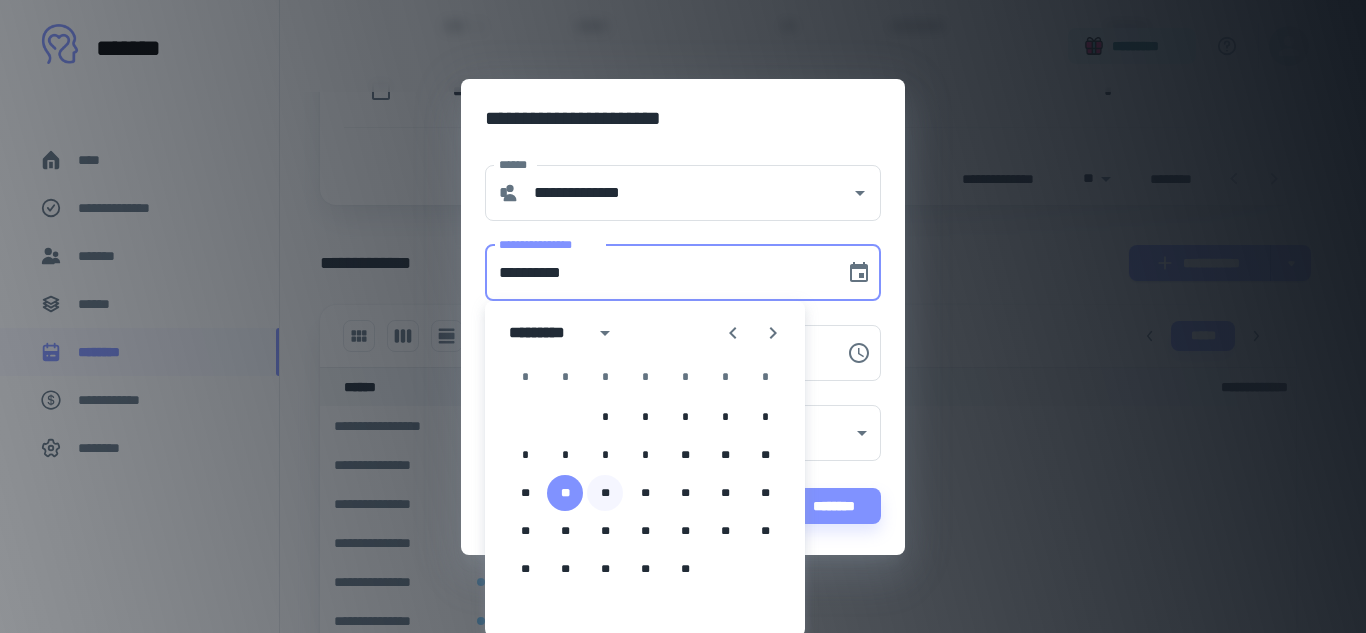 click on "**" at bounding box center (605, 493) 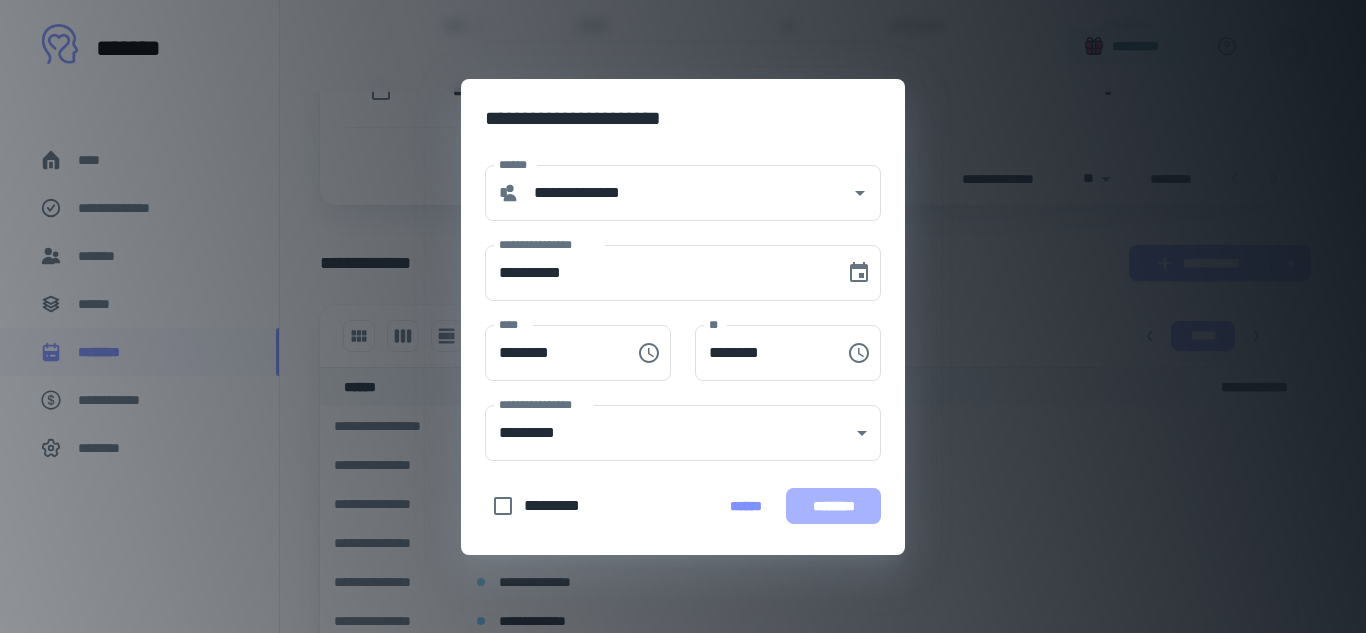 click on "********" at bounding box center [833, 506] 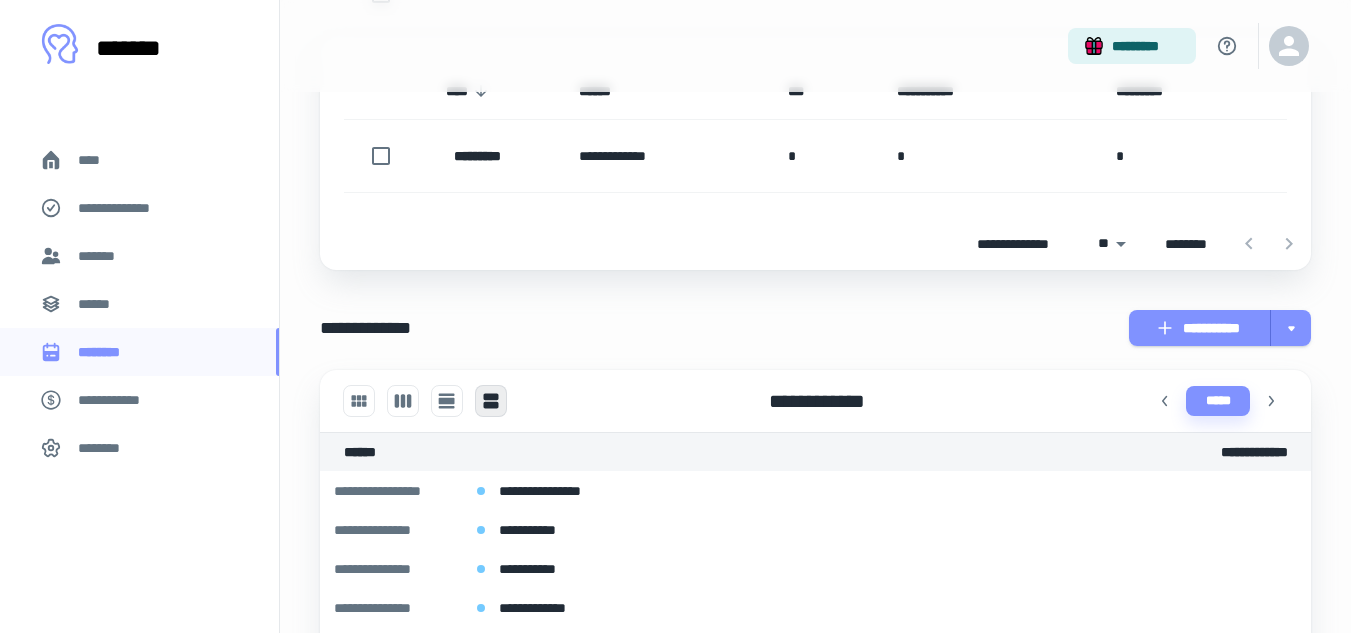 scroll, scrollTop: 300, scrollLeft: 0, axis: vertical 